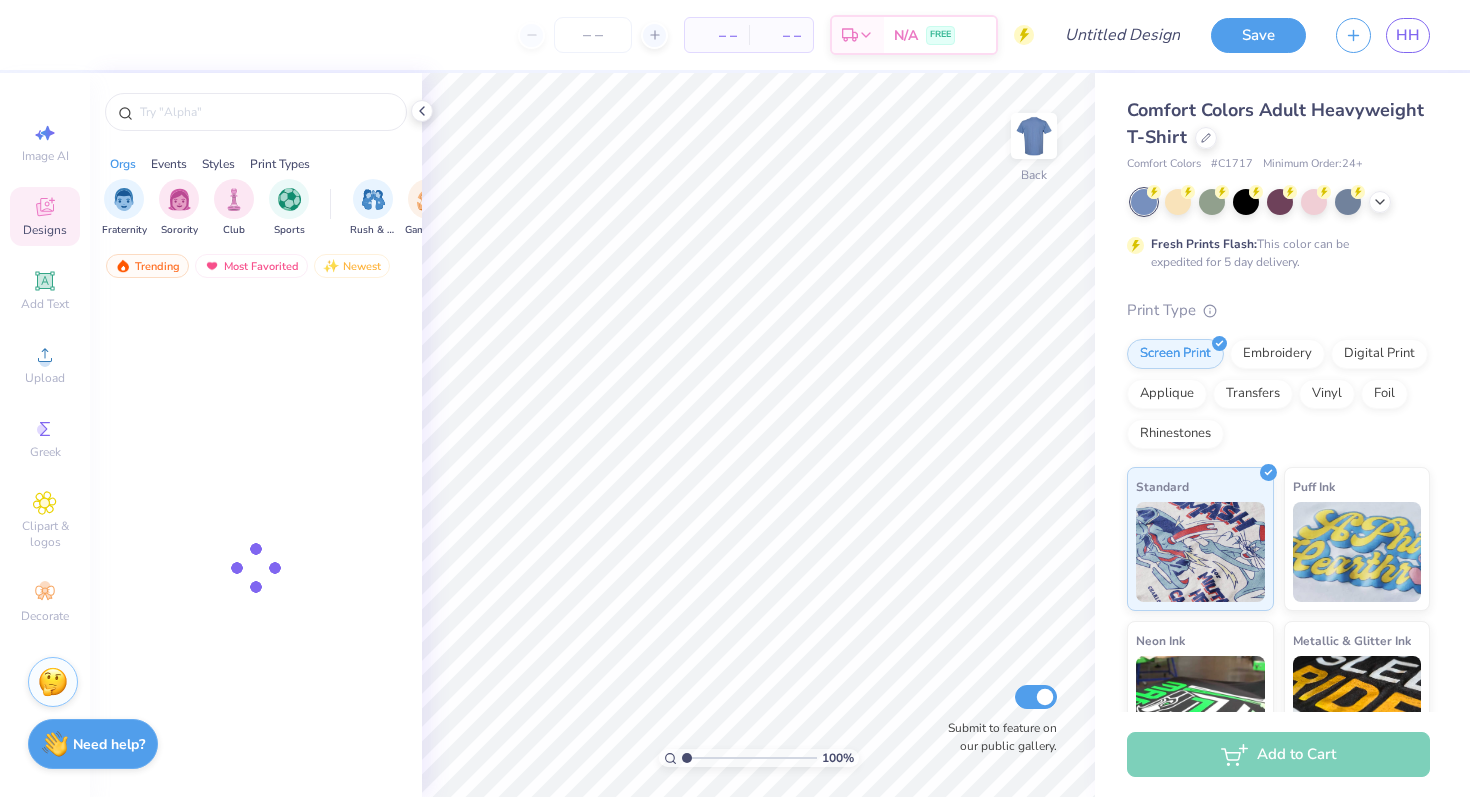 scroll, scrollTop: 0, scrollLeft: 0, axis: both 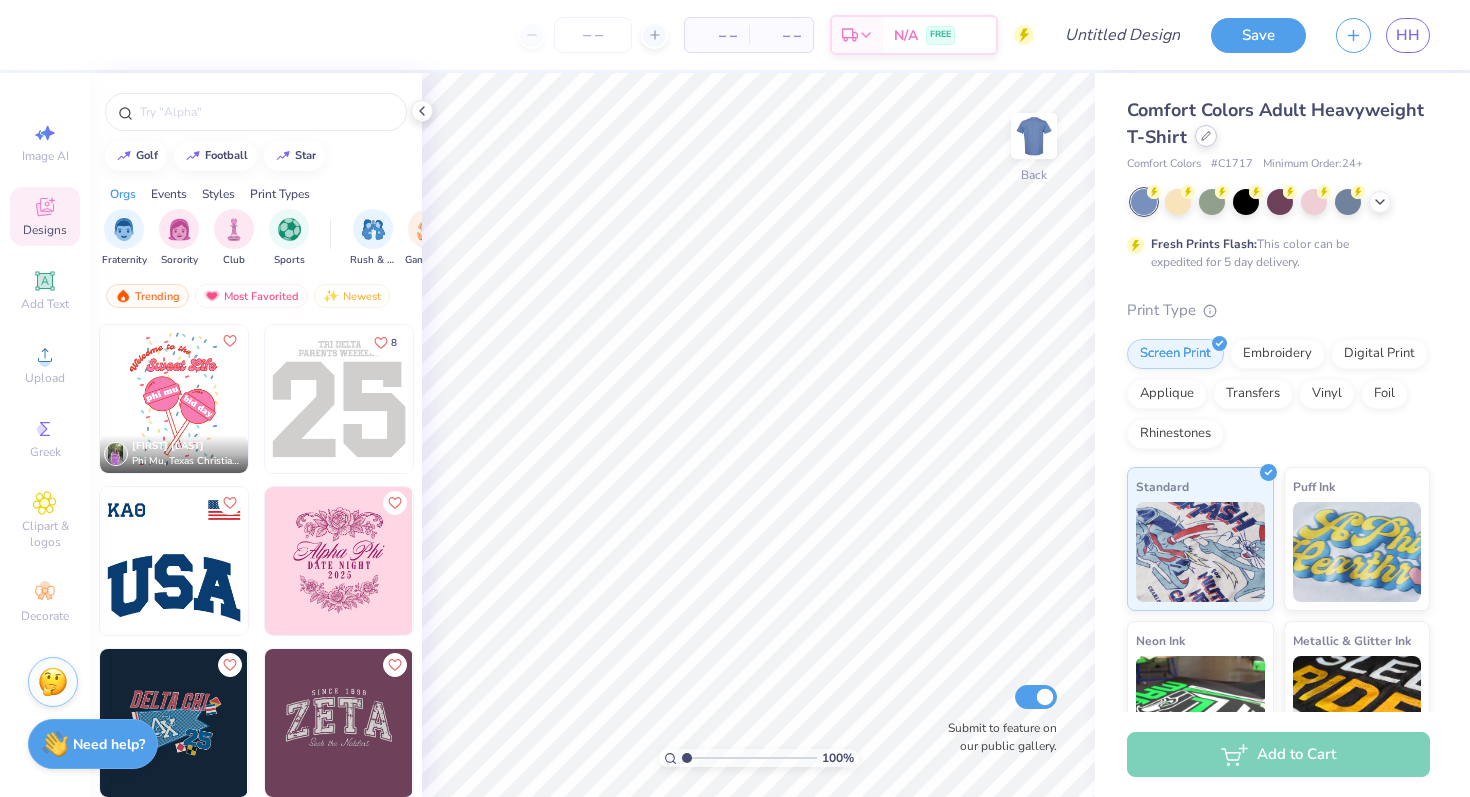 click 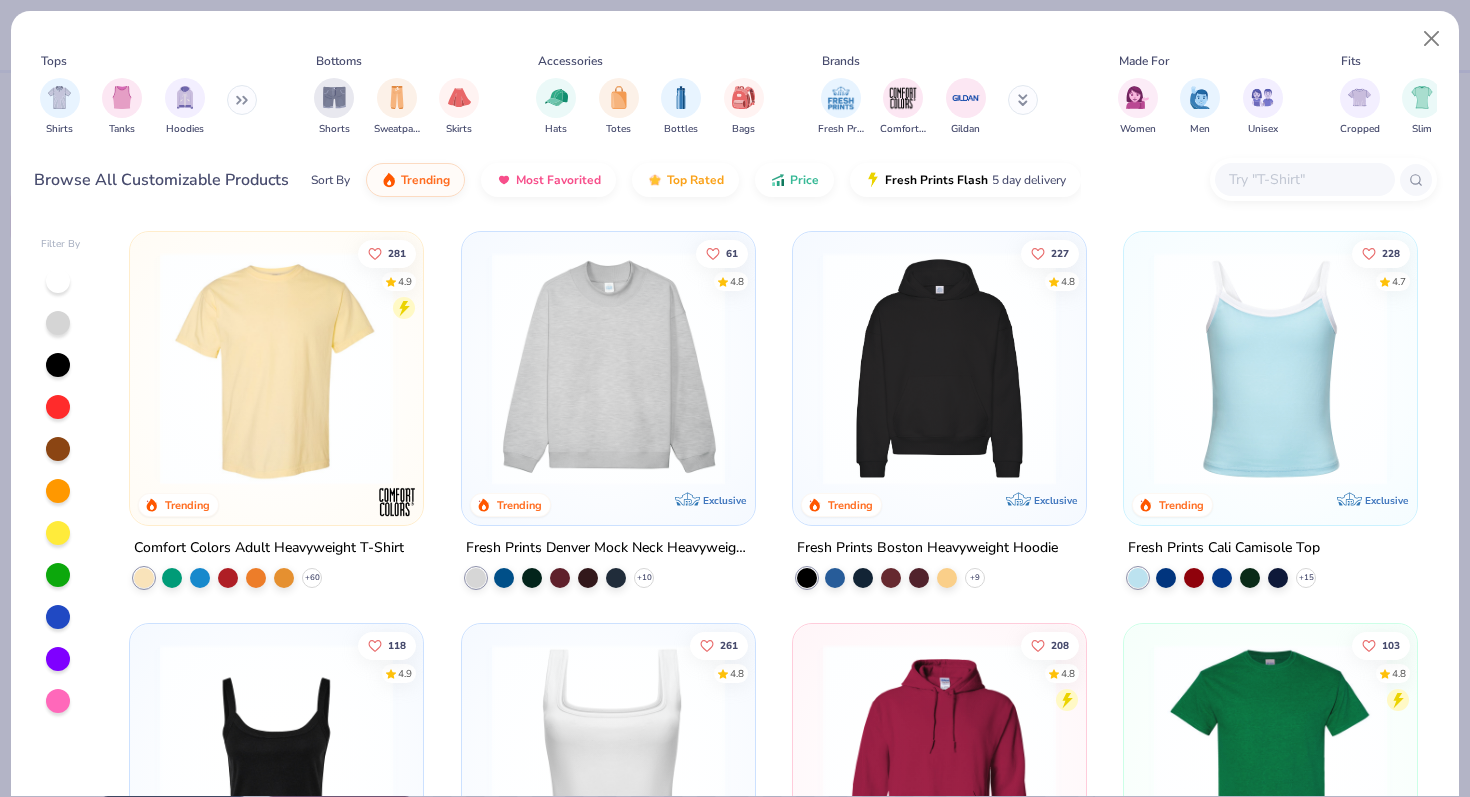 click at bounding box center (939, 368) 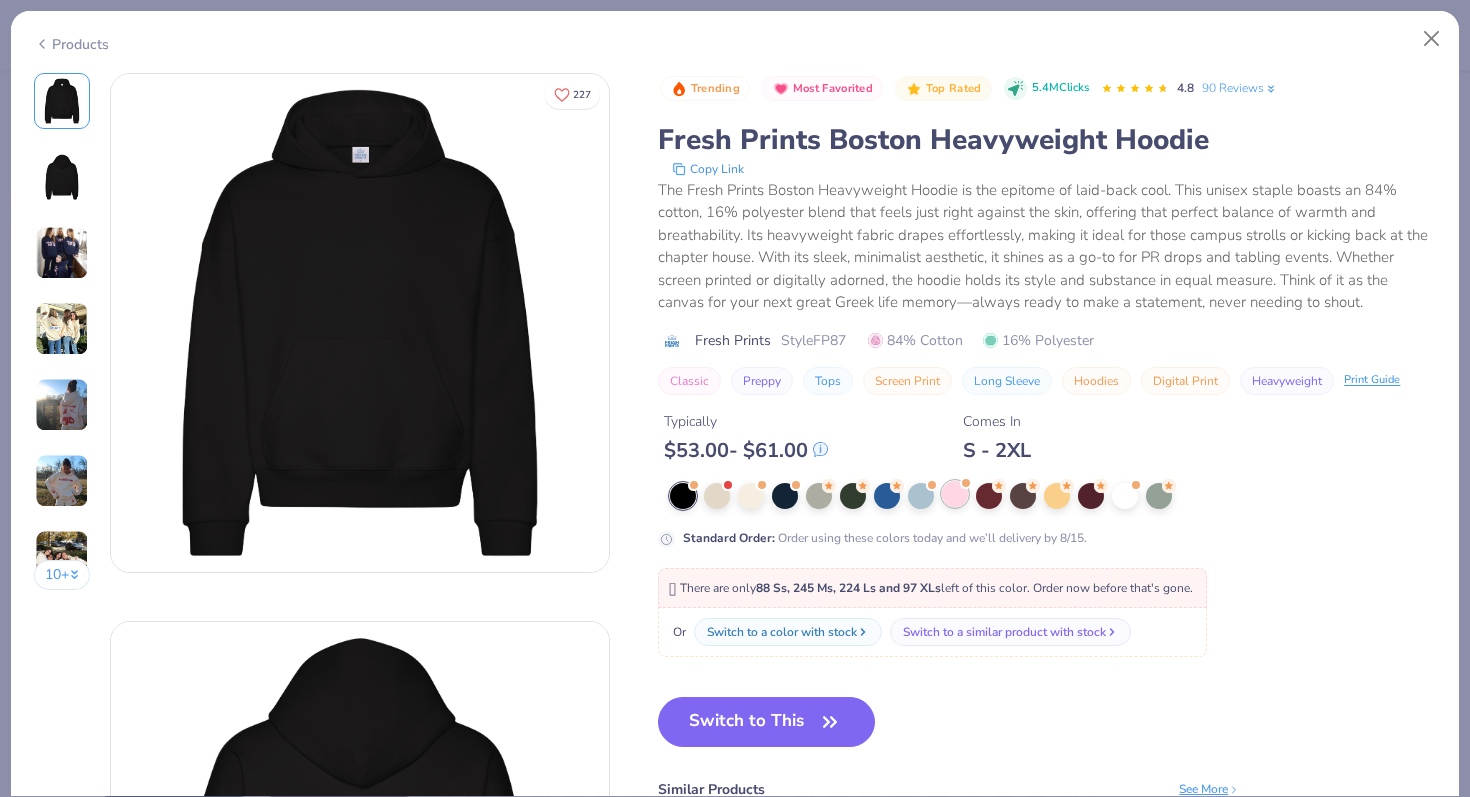 click at bounding box center (955, 494) 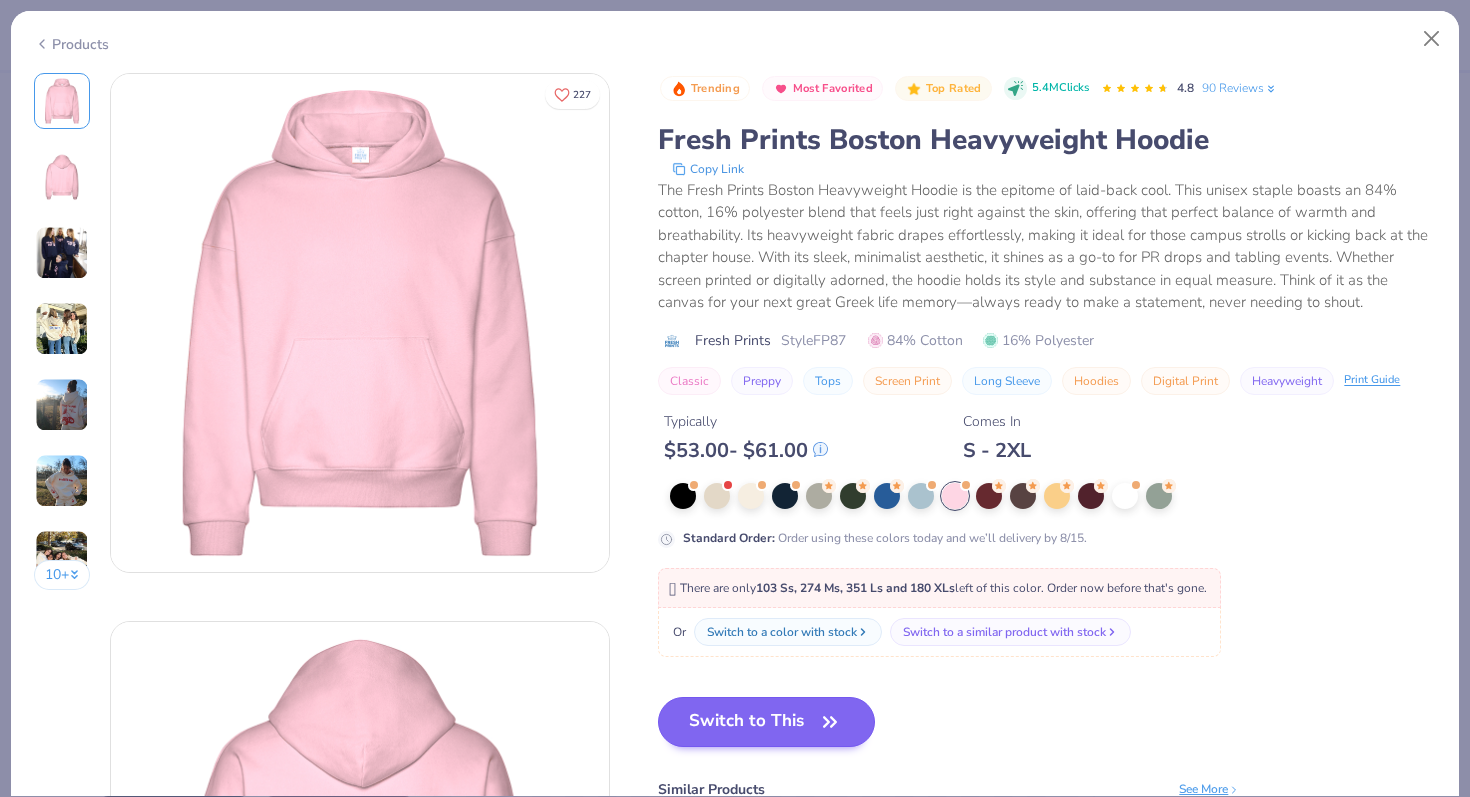 click on "Switch to This" at bounding box center (766, 722) 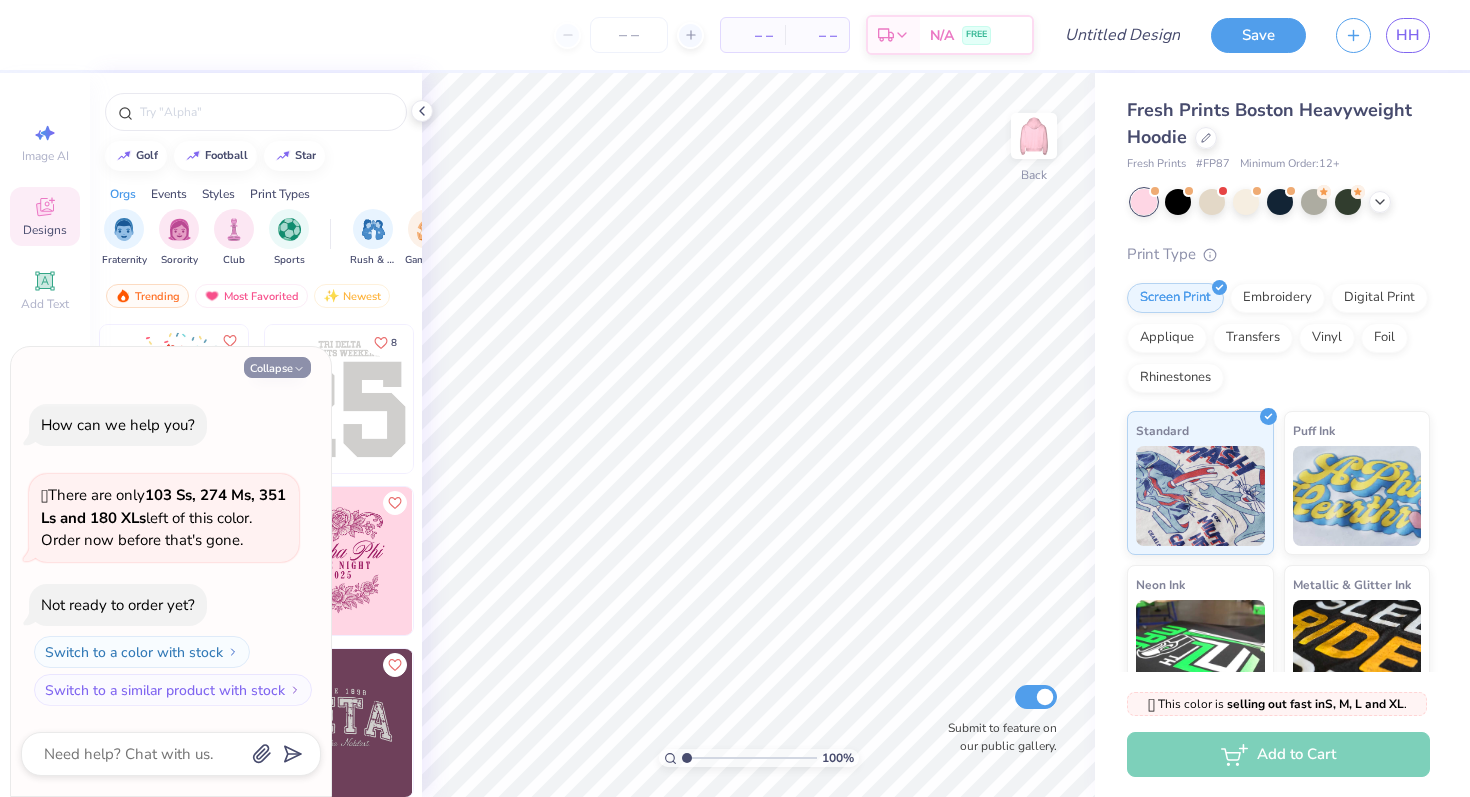 click on "Collapse" at bounding box center (277, 367) 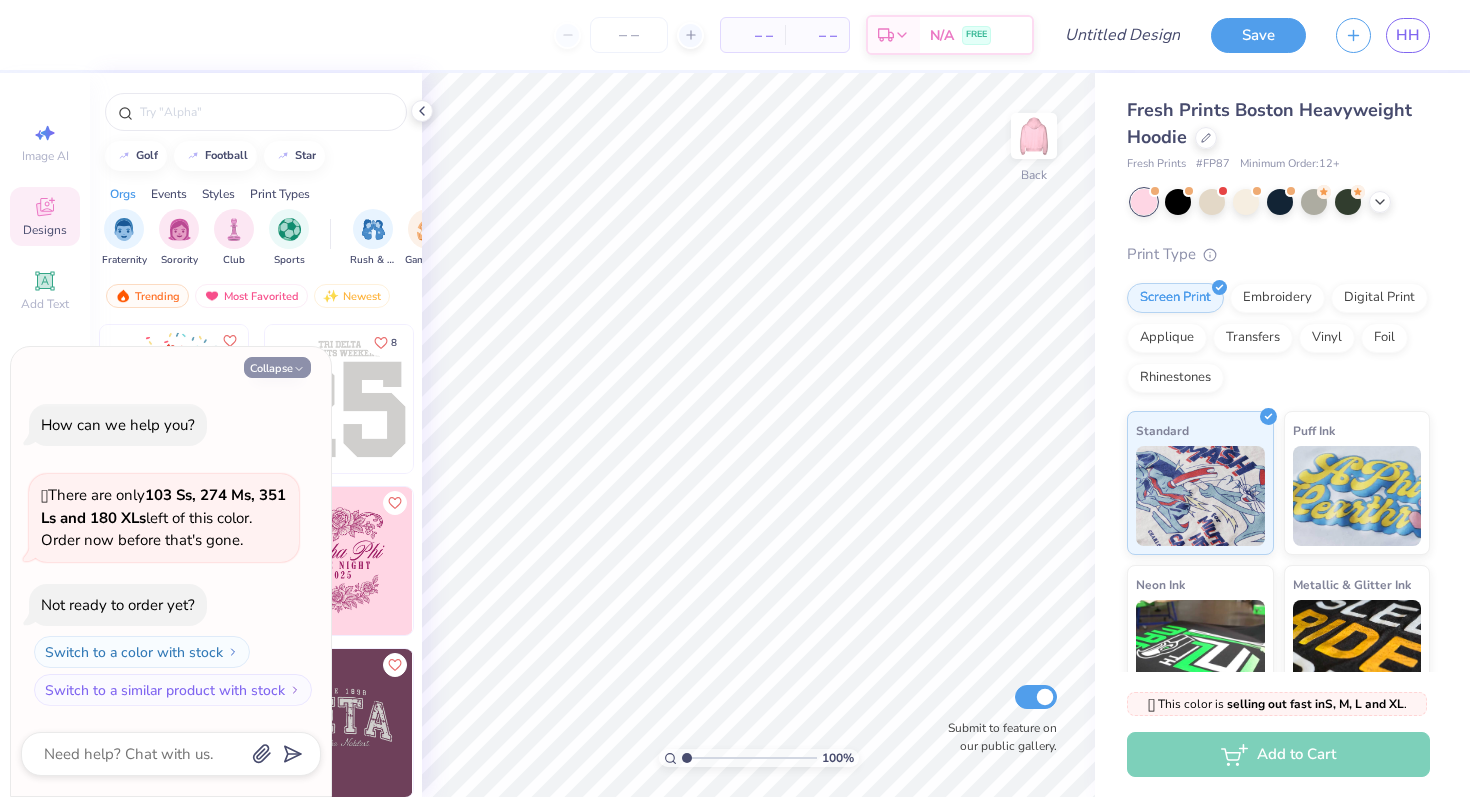 type on "x" 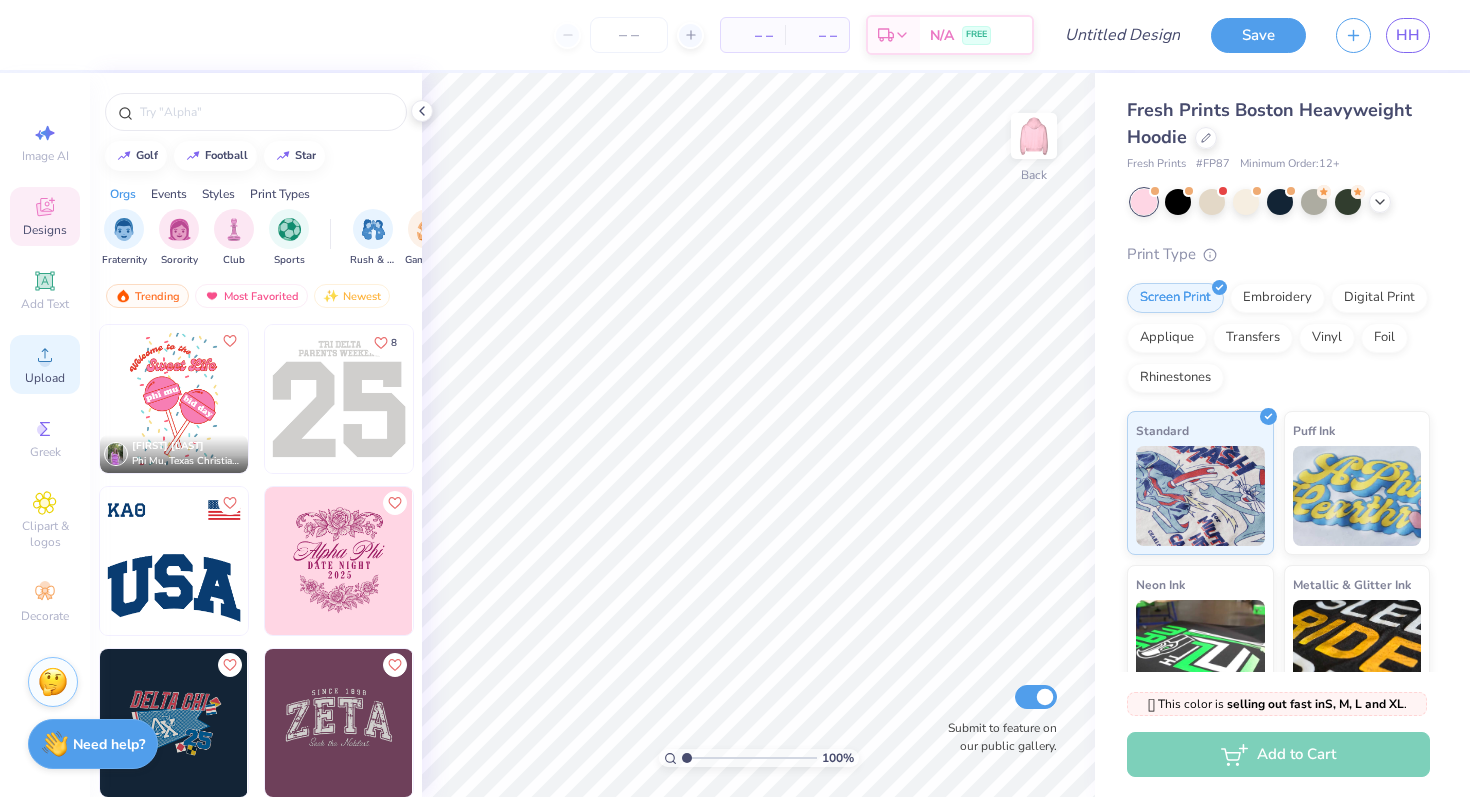 click on "Upload" at bounding box center (45, 364) 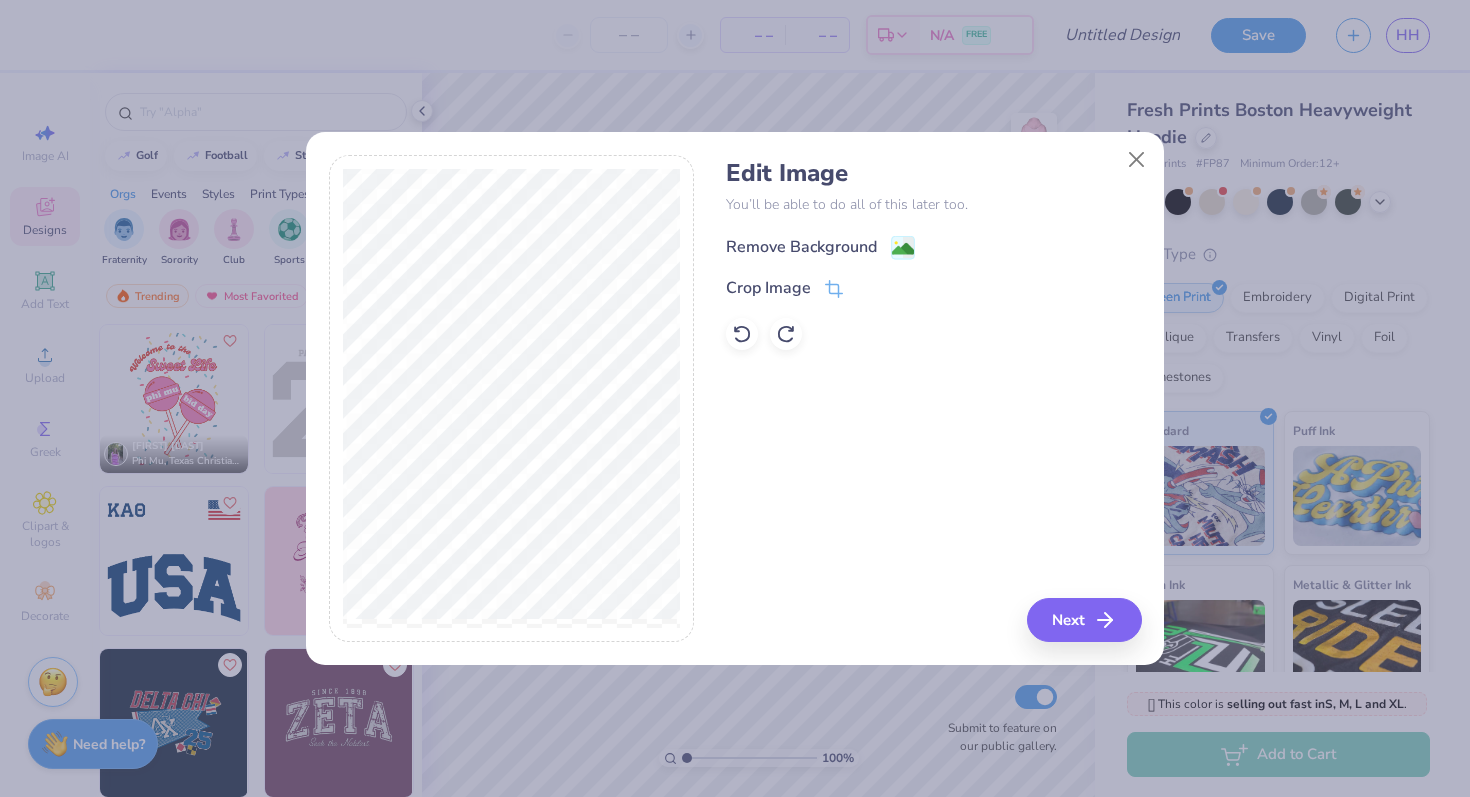 click 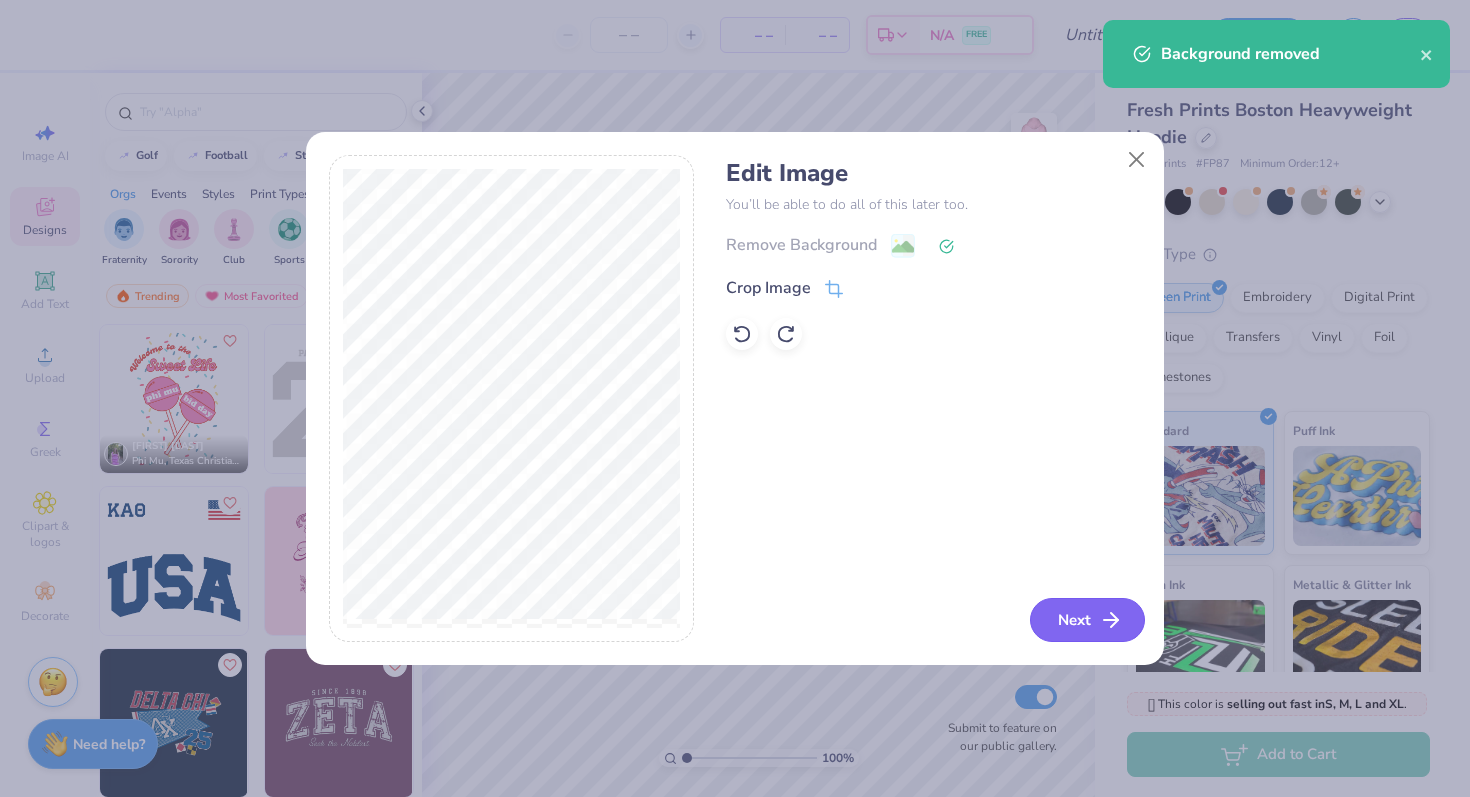 click 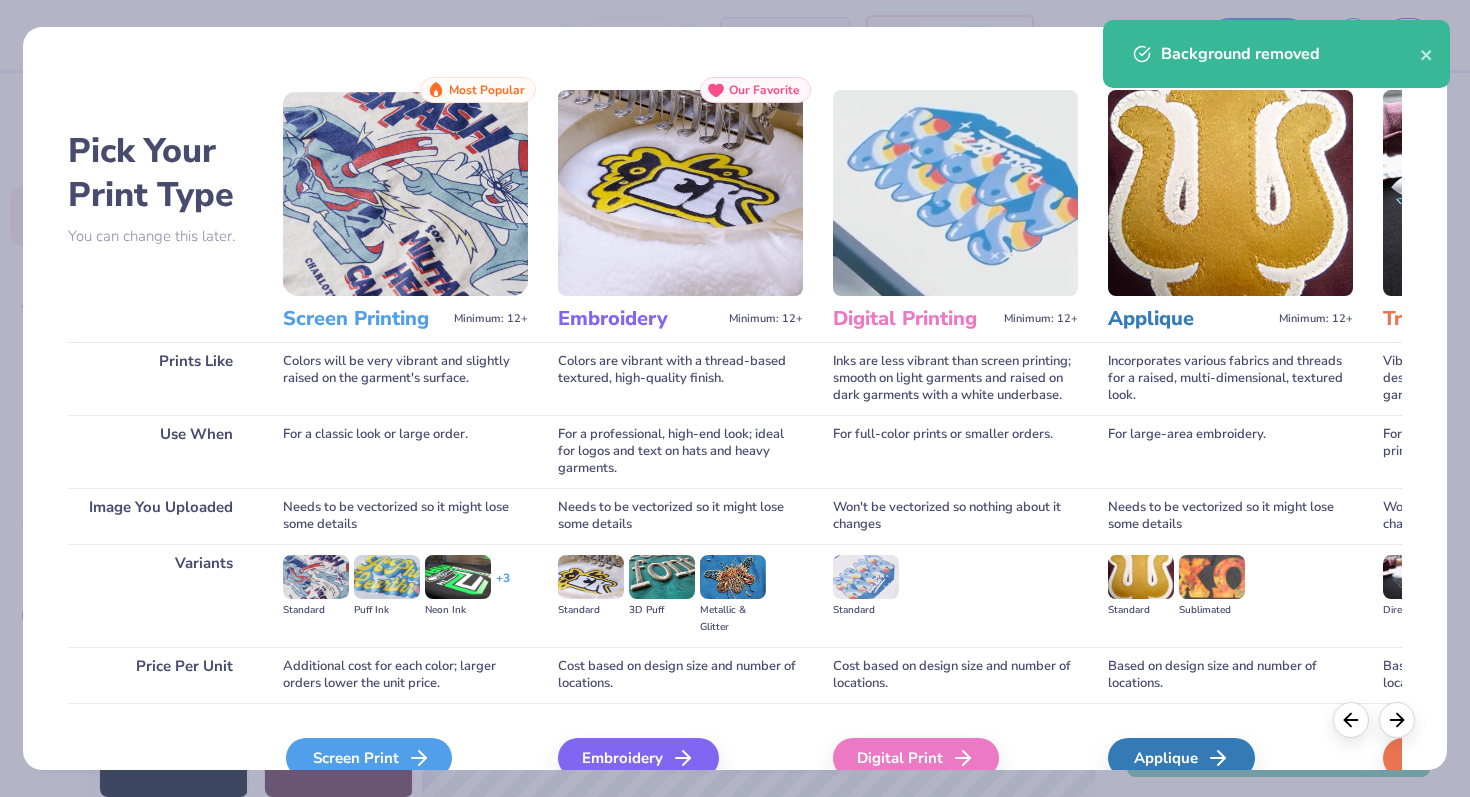 click on "Screen Print" at bounding box center [369, 758] 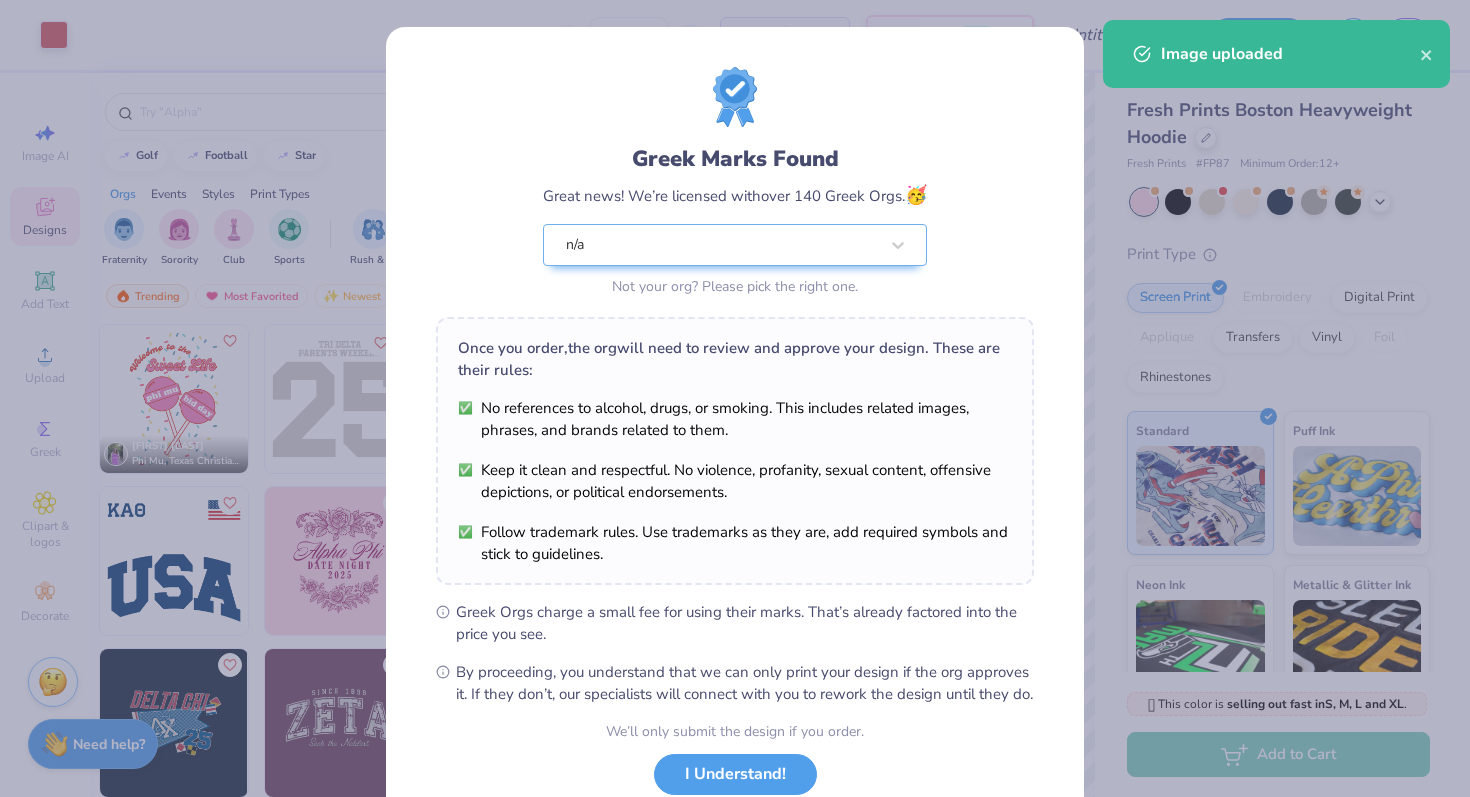 click on "Art colors – – Per Item – – Total Est. Delivery N/A FREE Design Title Save HH Image AI Designs Add Text Upload Greek Clipart & logos Decorate golf football star Orgs Events Styles Print Types Fraternity Sorority Club Sports Rush & Bid Game Day Parent's Weekend PR & General Big Little Reveal Philanthropy Date Parties & Socials Holidays Greek Week Retreat Formal & Semi Spring Break Founder’s Day Graduation Classic Minimalist Y2K Varsity Typography Cartoons Handdrawn 80s & 90s Grunge 60s & 70s Embroidery Screen Print Digital Print Patches Transfers Vinyl Applique Trending Most Favorited Newest [FIRST] [LAST] Phi Mu, Texas Christian University 8 [FIRST] [LAST] Gamma Phi Beta, University Of Alabama [FIRST] [LAST] Sigma Chi, University of New Hampshire 5 100 % Back W 12.95 12.95 " H 3.18 3.18 " Y 5.16 5.16 " Center Middle Top Bottom Submit to feature on our public gallery. Fresh Prints Boston Heavyweight Hoodie Fresh Prints # FP87 Minimum Order: 12 + Print Type Screen Print" at bounding box center (735, 398) 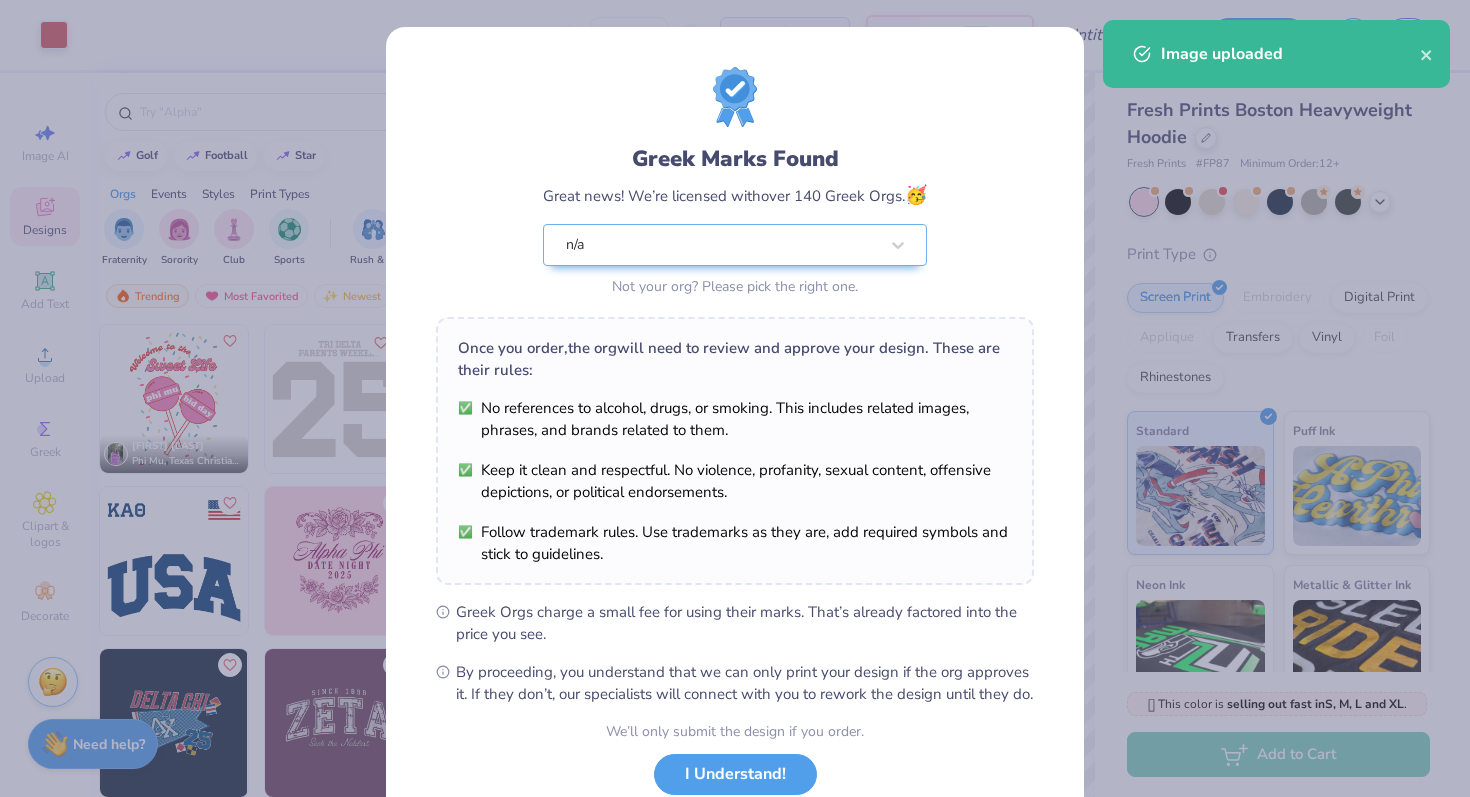 type on "4.68" 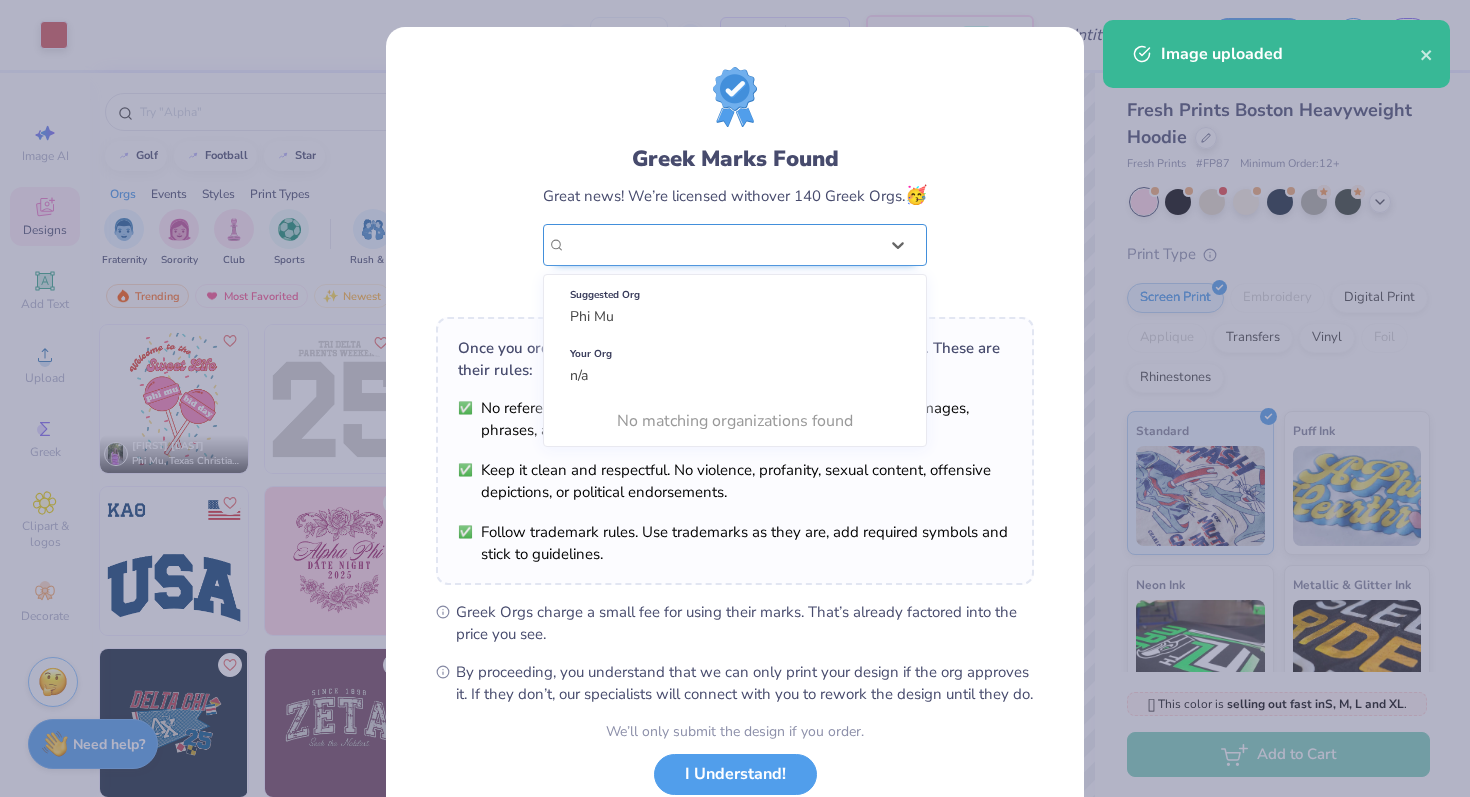 click on "n/a" at bounding box center [722, 245] 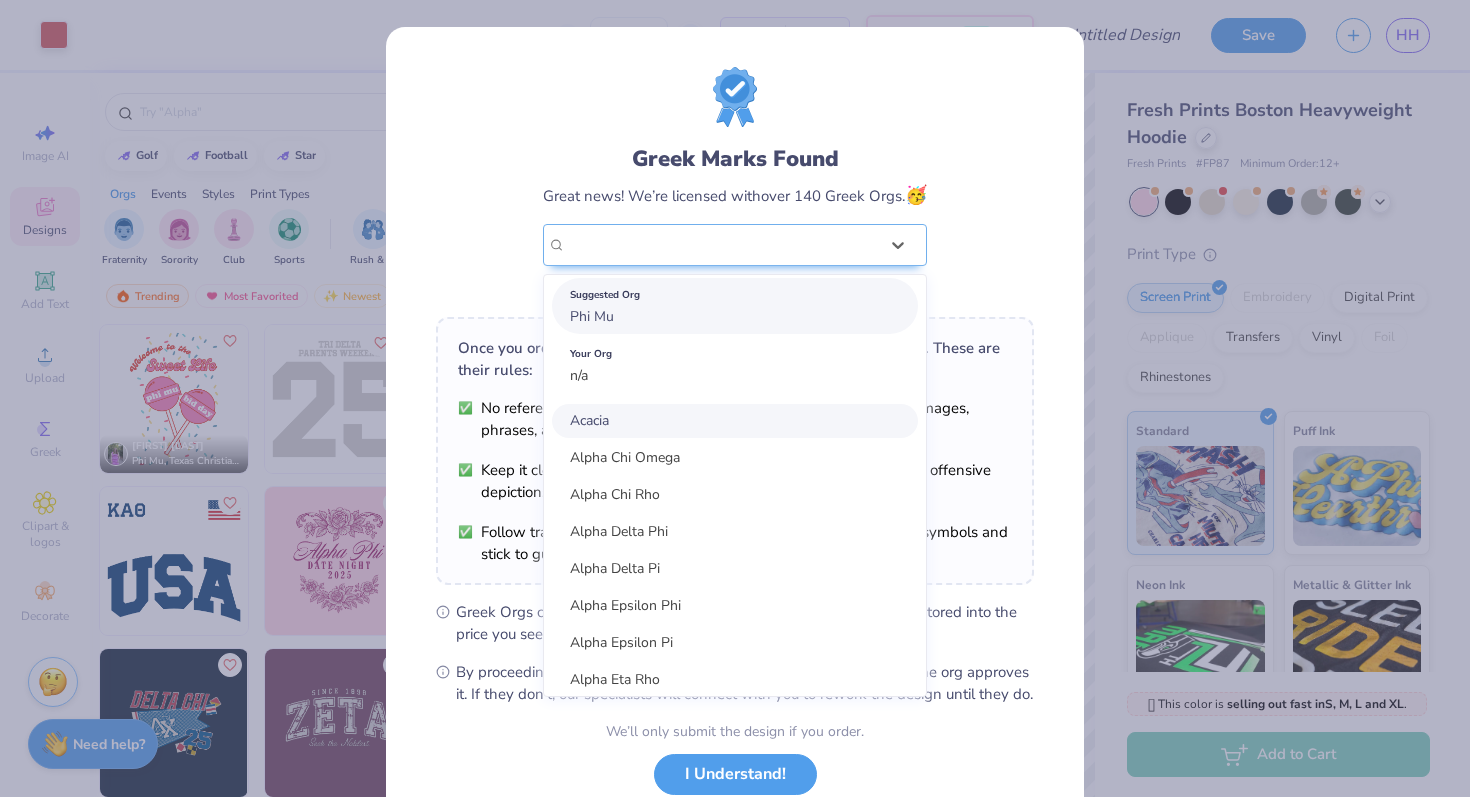 click on "Suggested Org Phi Mu" at bounding box center (735, 306) 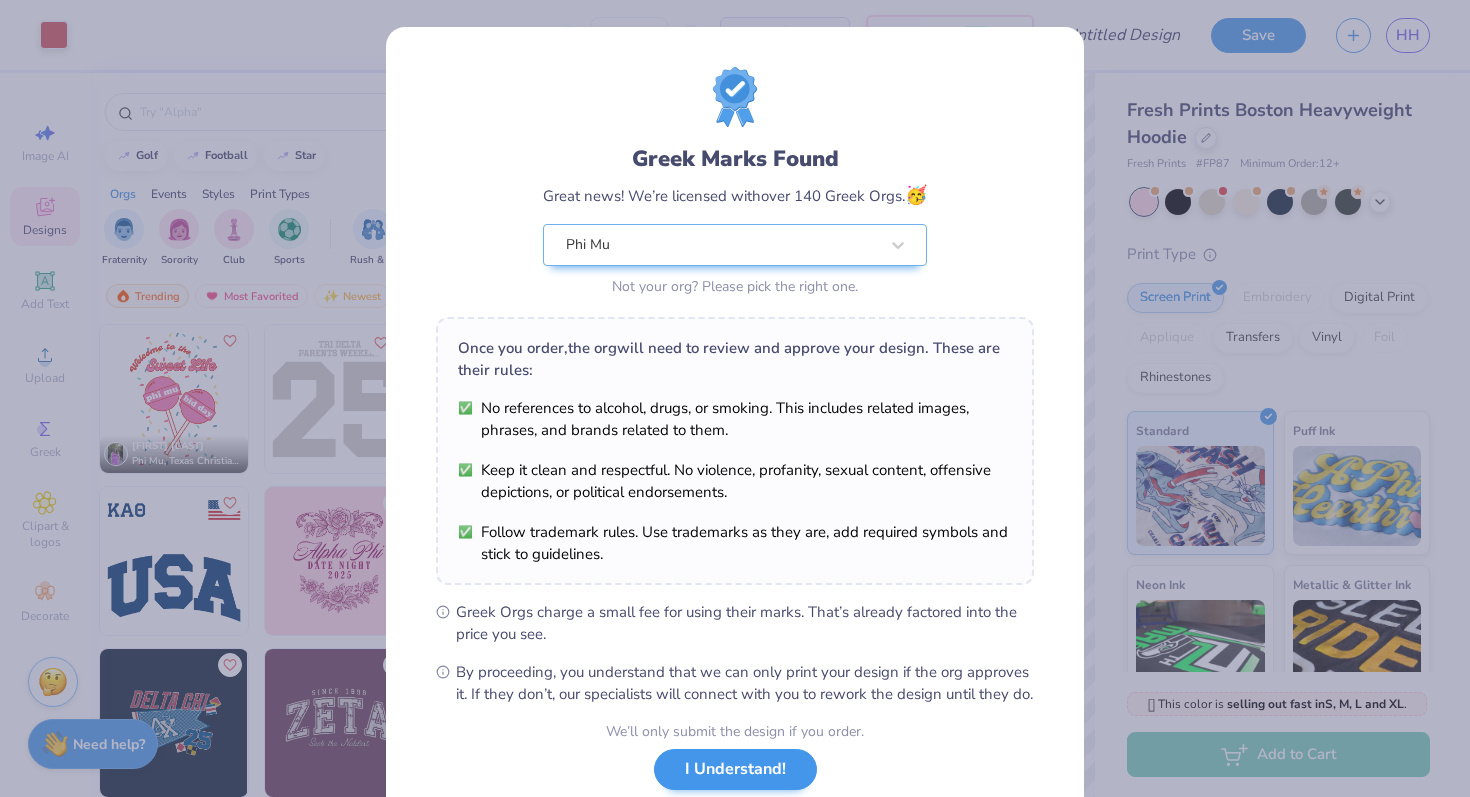 click on "I Understand!" at bounding box center [735, 769] 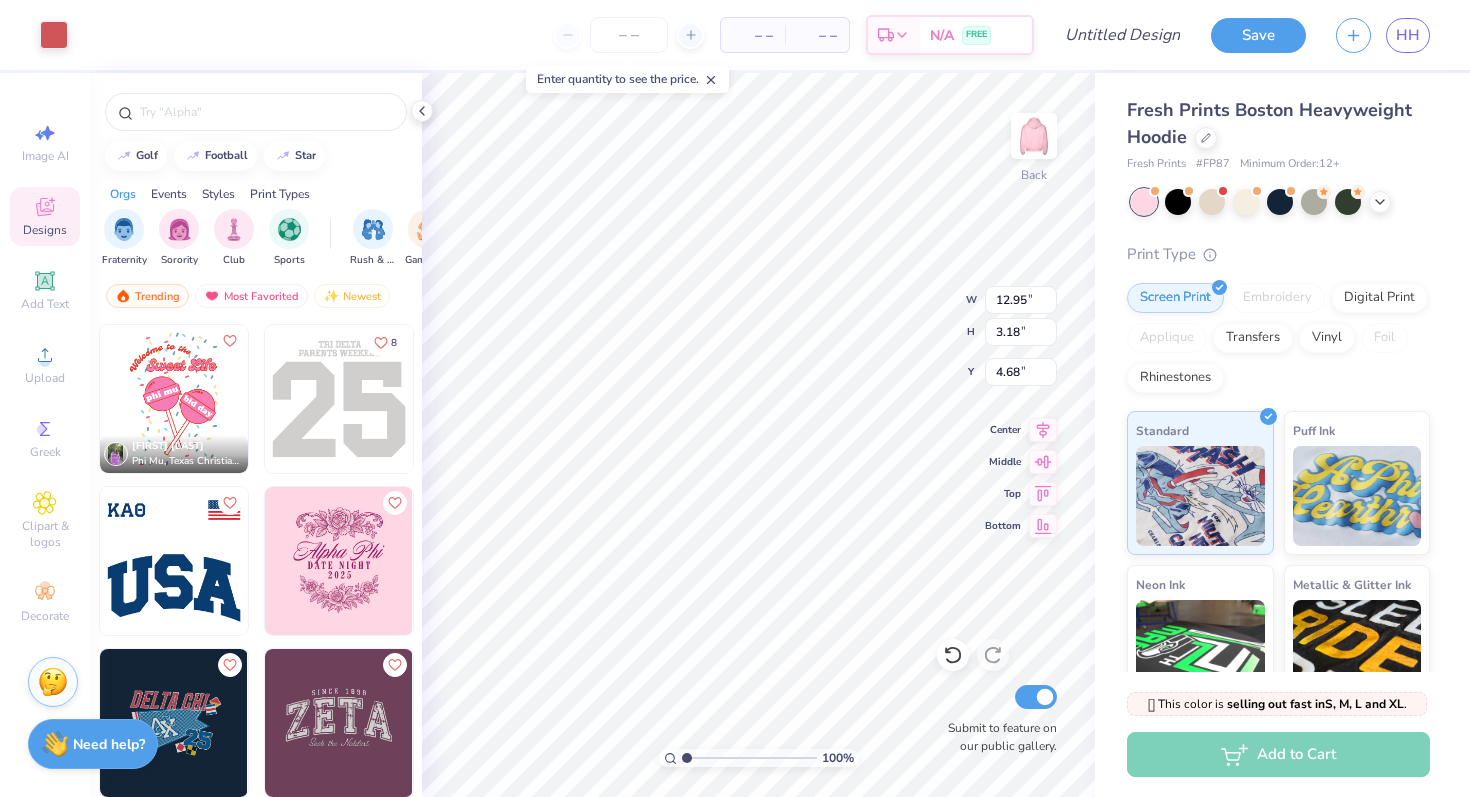 type on "11.73" 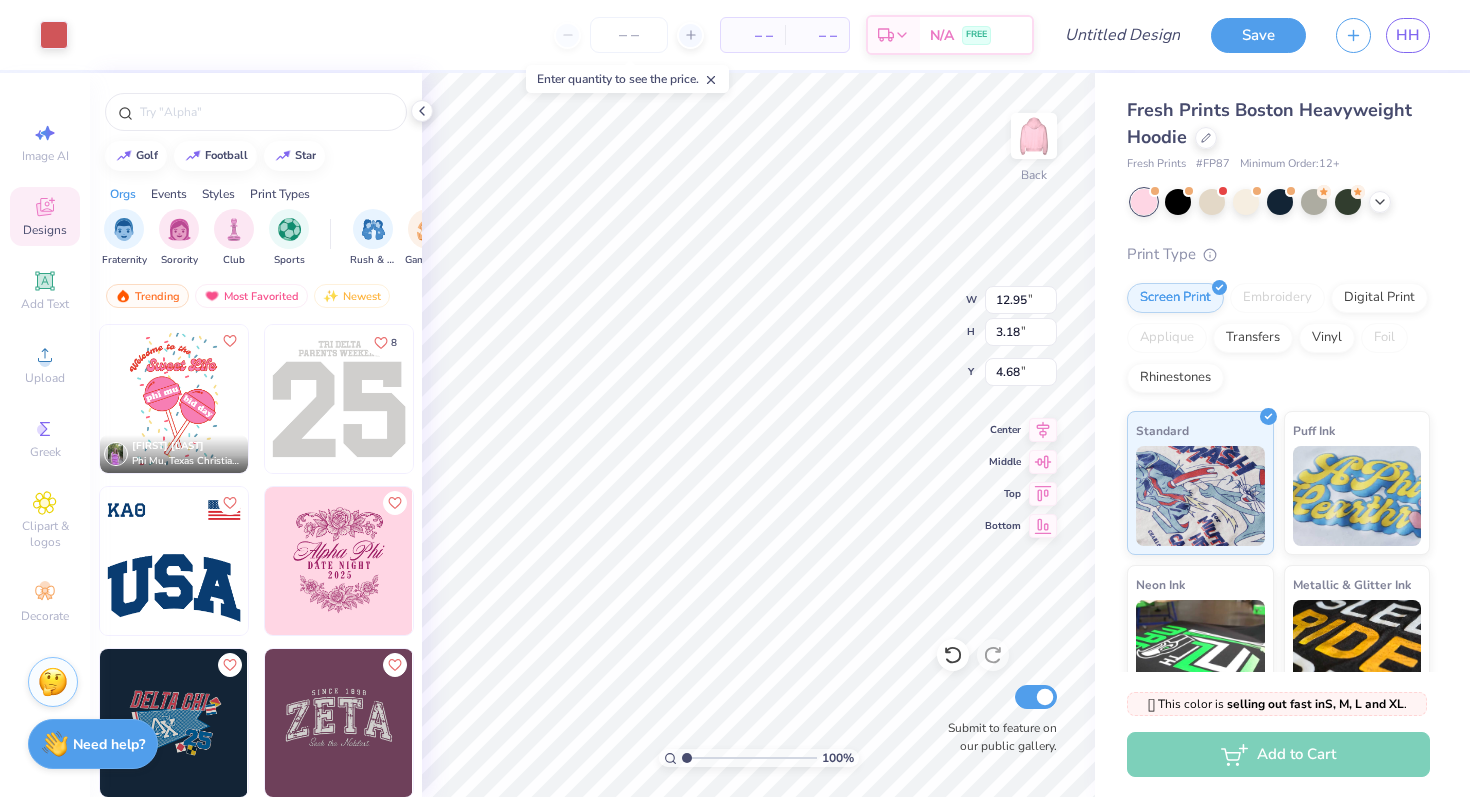 type on "2.88" 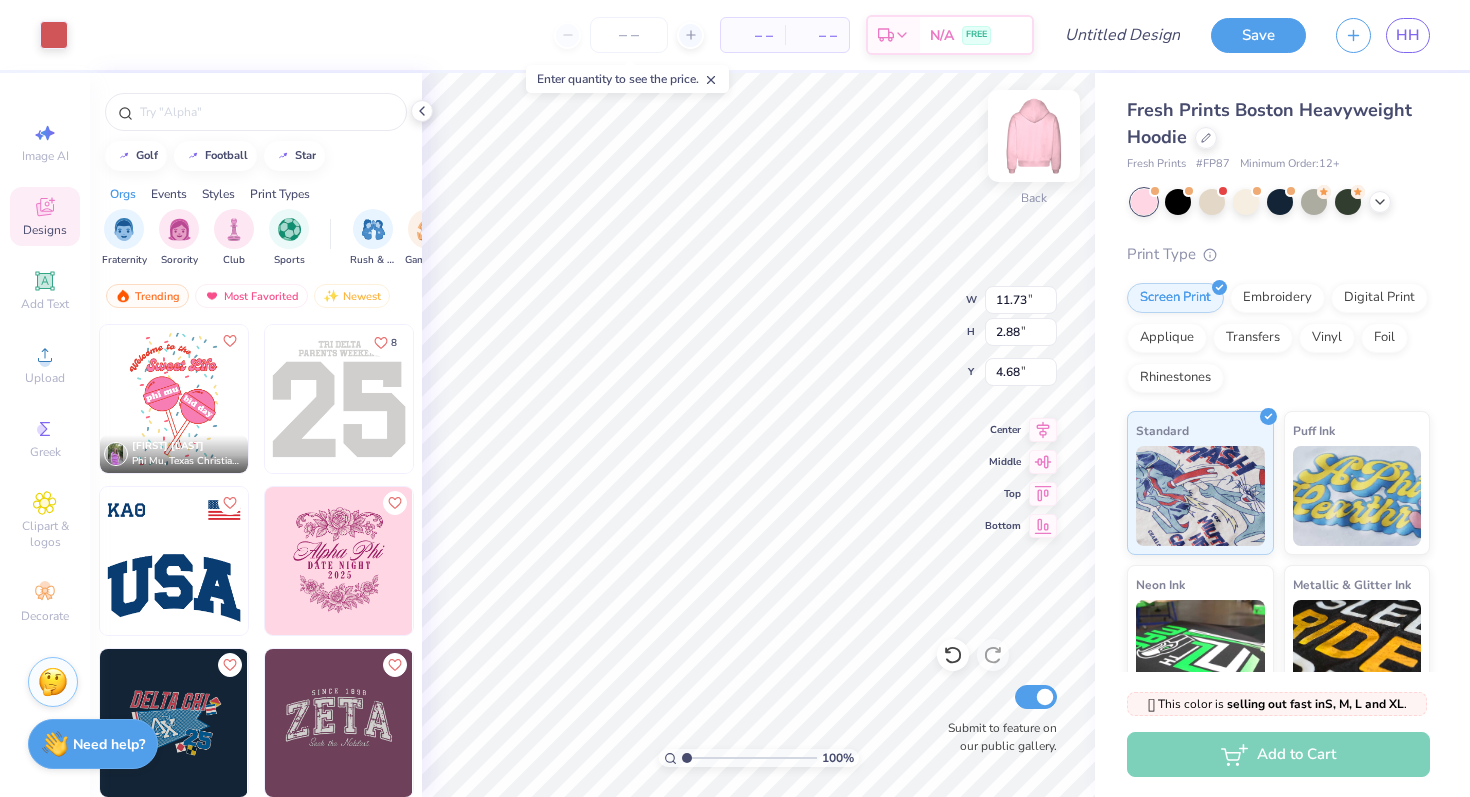 click at bounding box center (1034, 136) 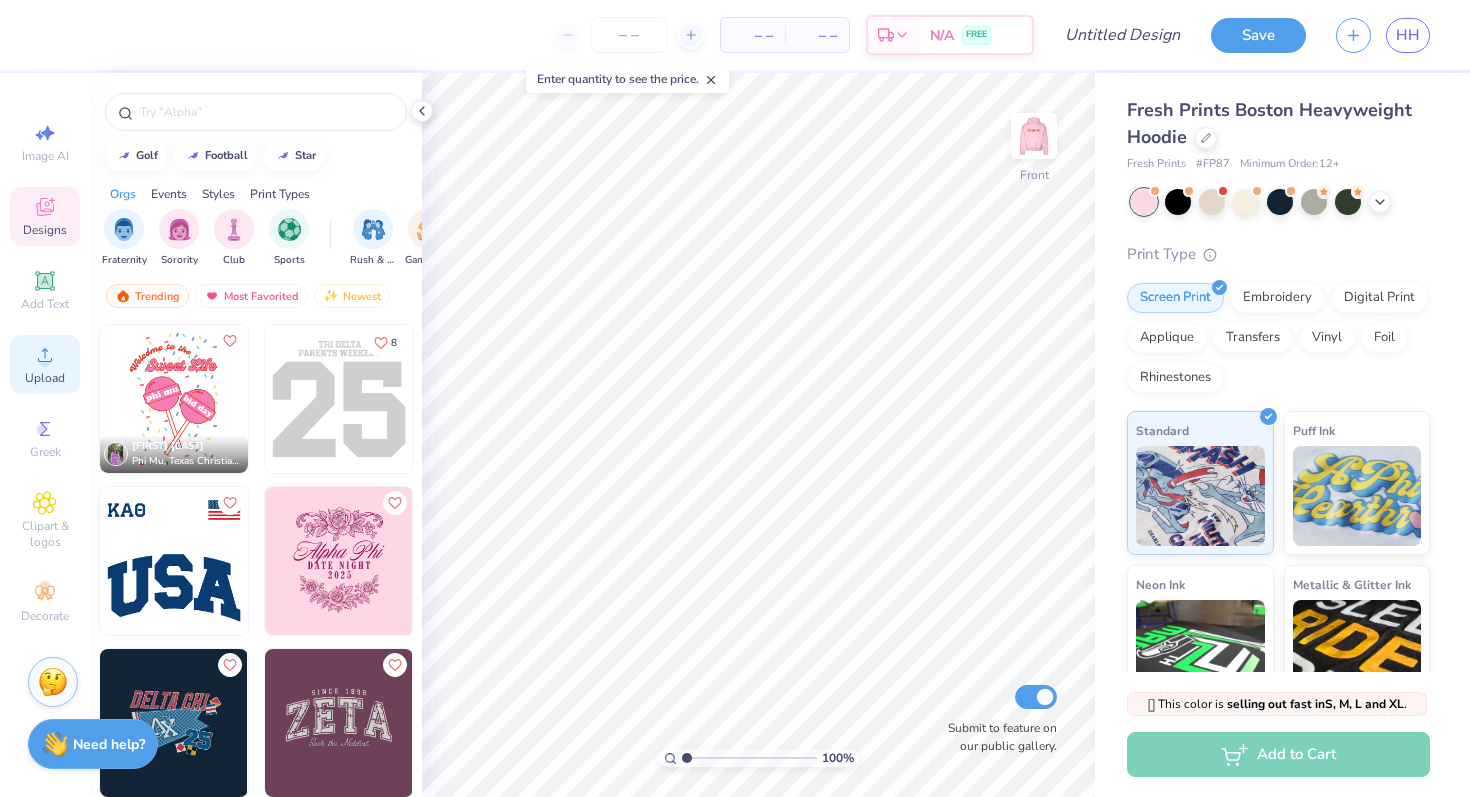click on "Upload" at bounding box center (45, 378) 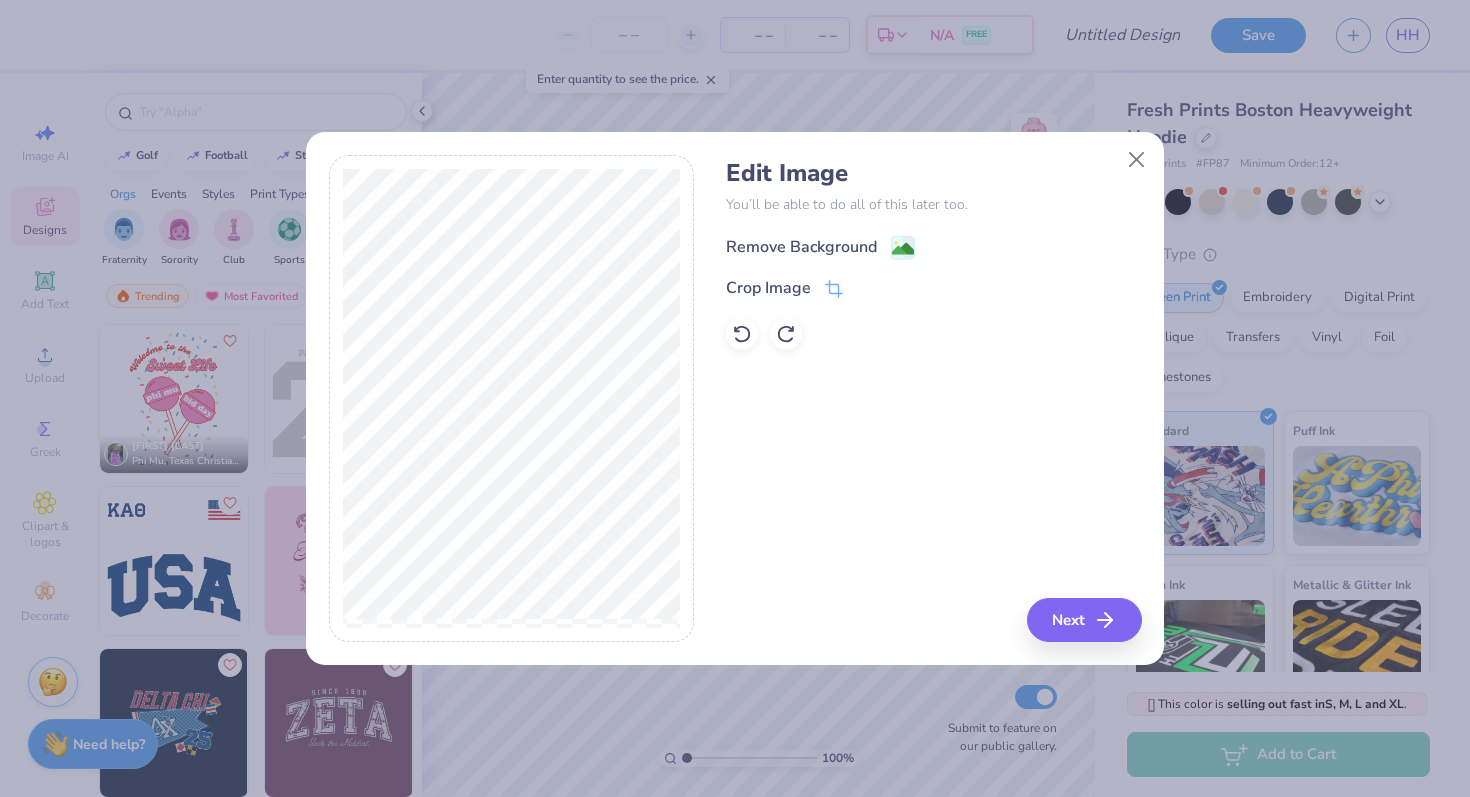 click 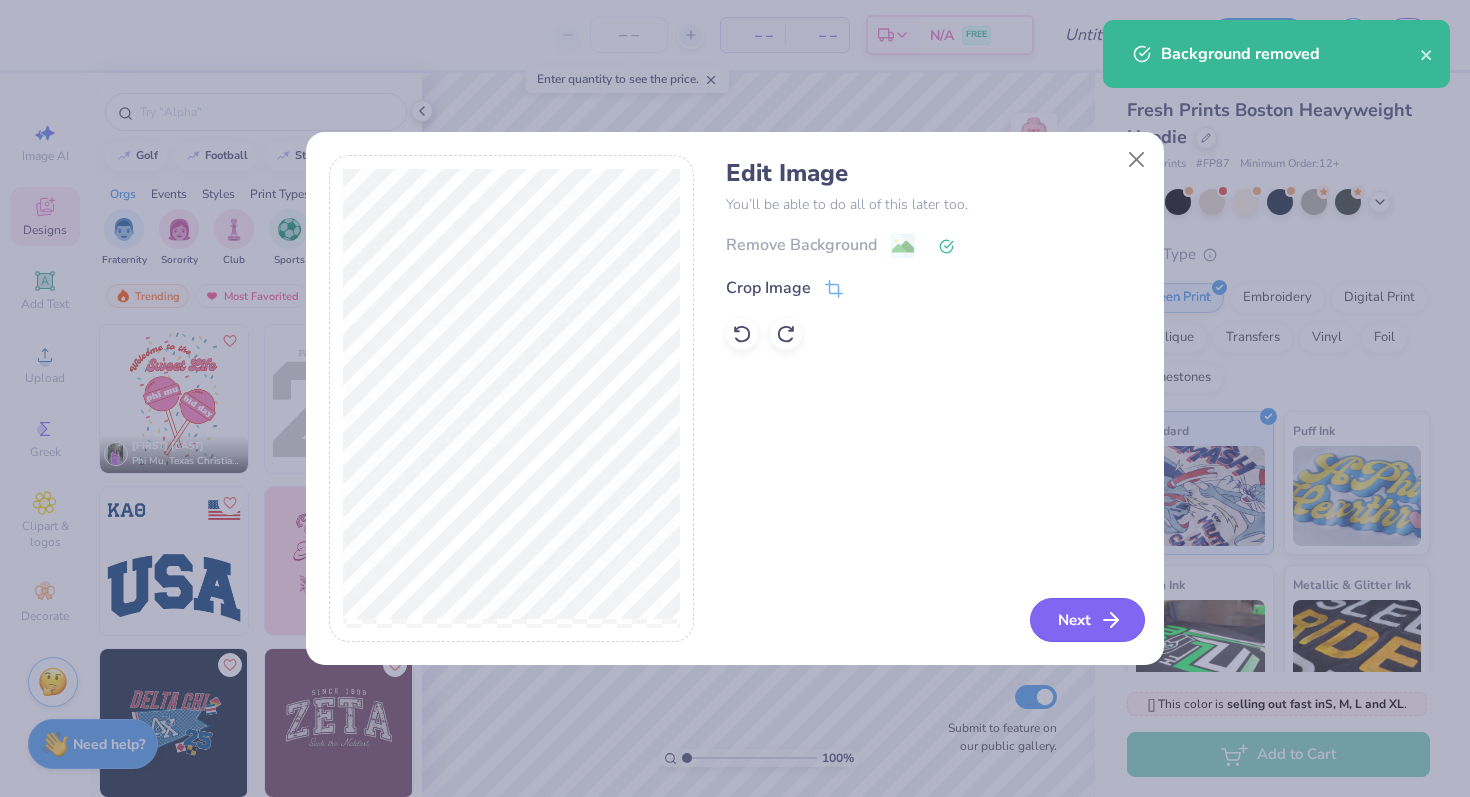 click on "Next" at bounding box center (1087, 620) 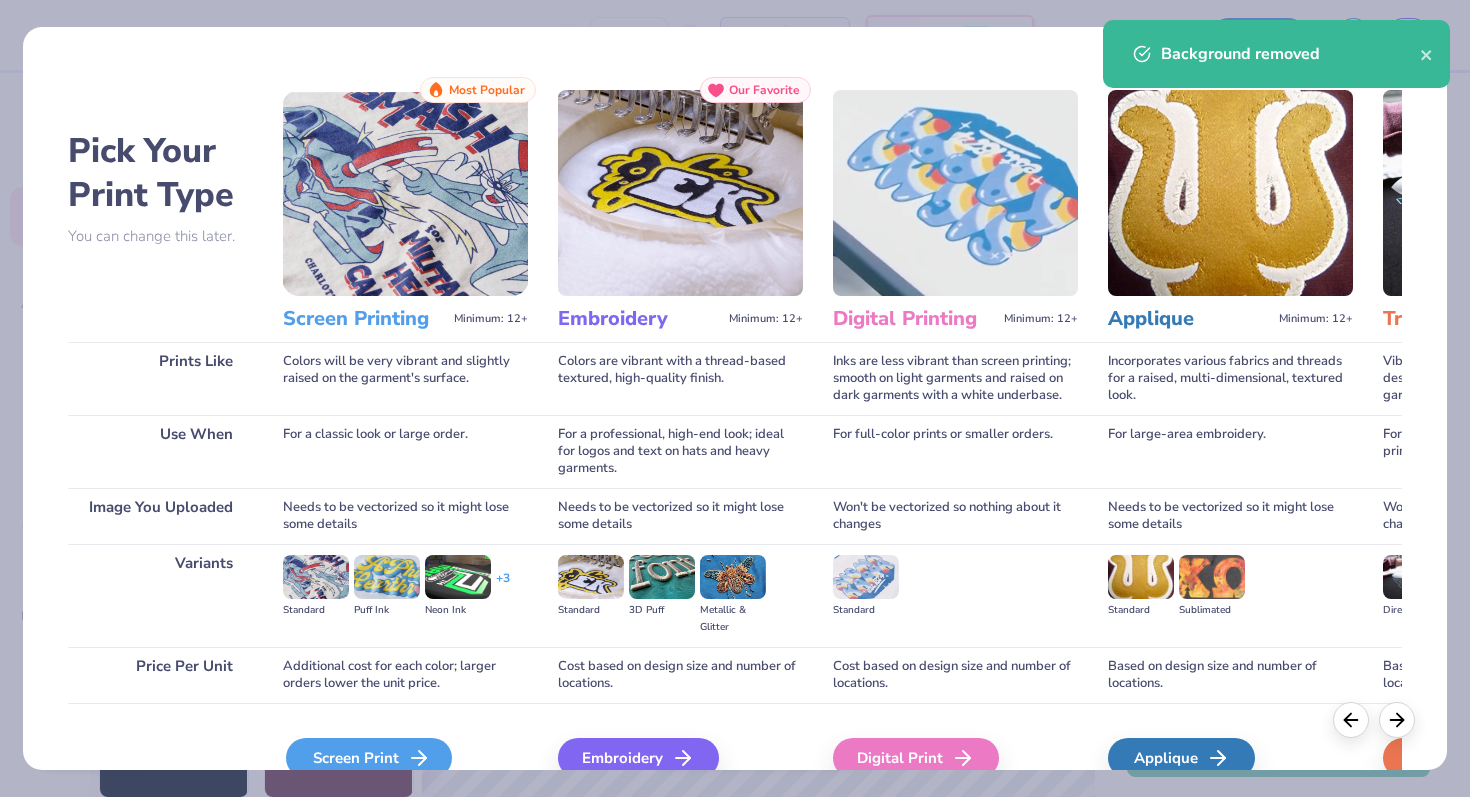 click on "Screen Print" at bounding box center [369, 758] 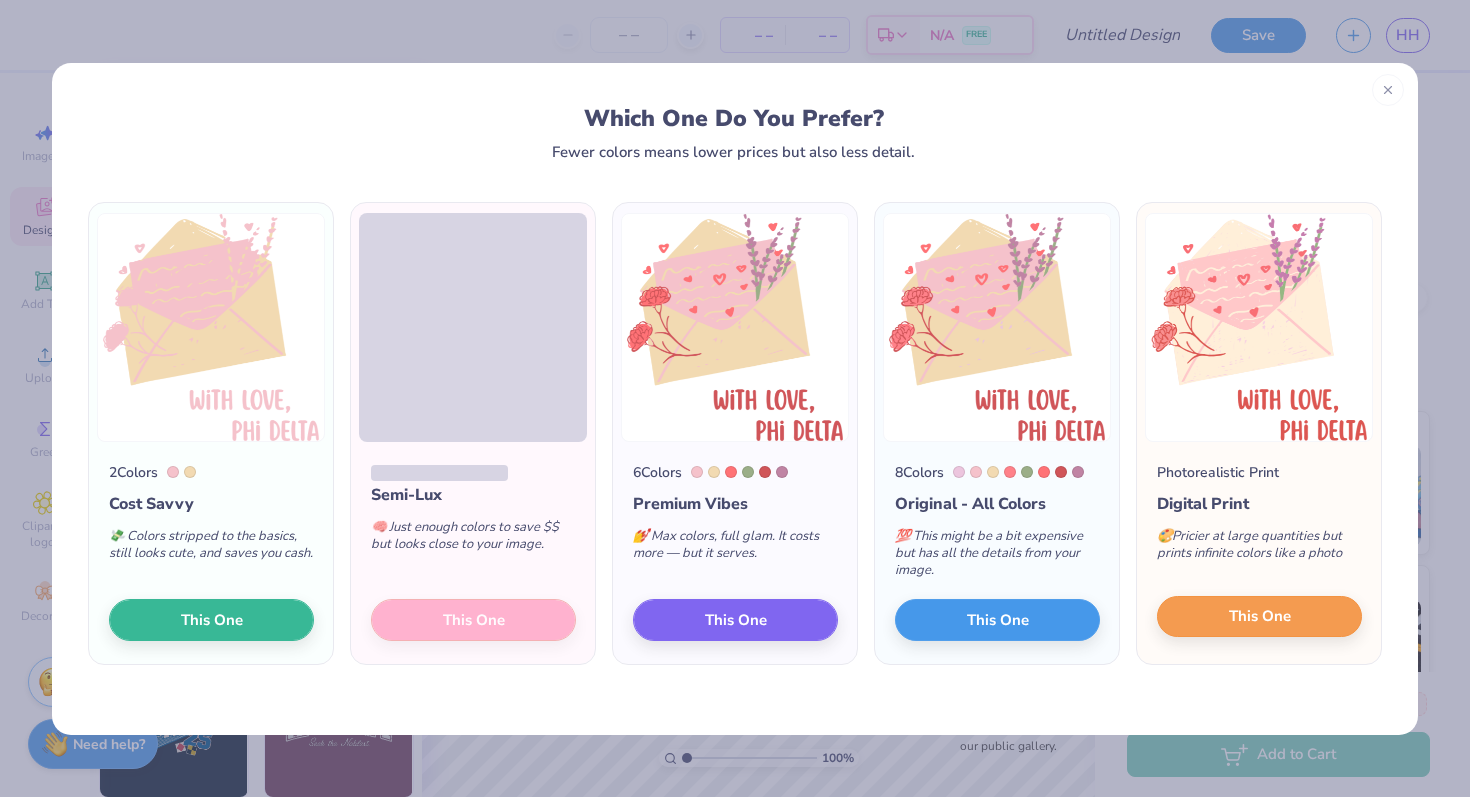 click on "This One" at bounding box center (1260, 616) 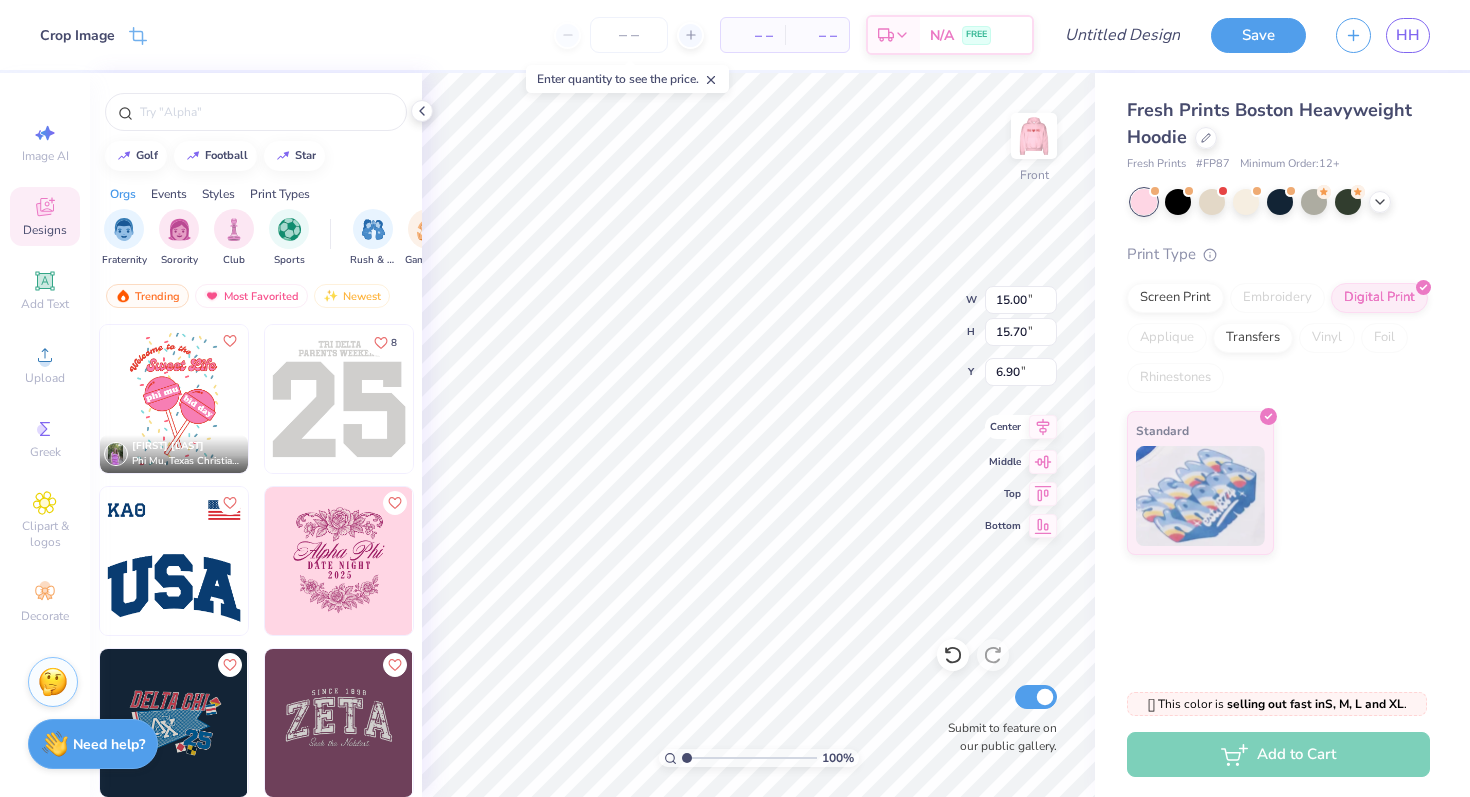 type on "5.93" 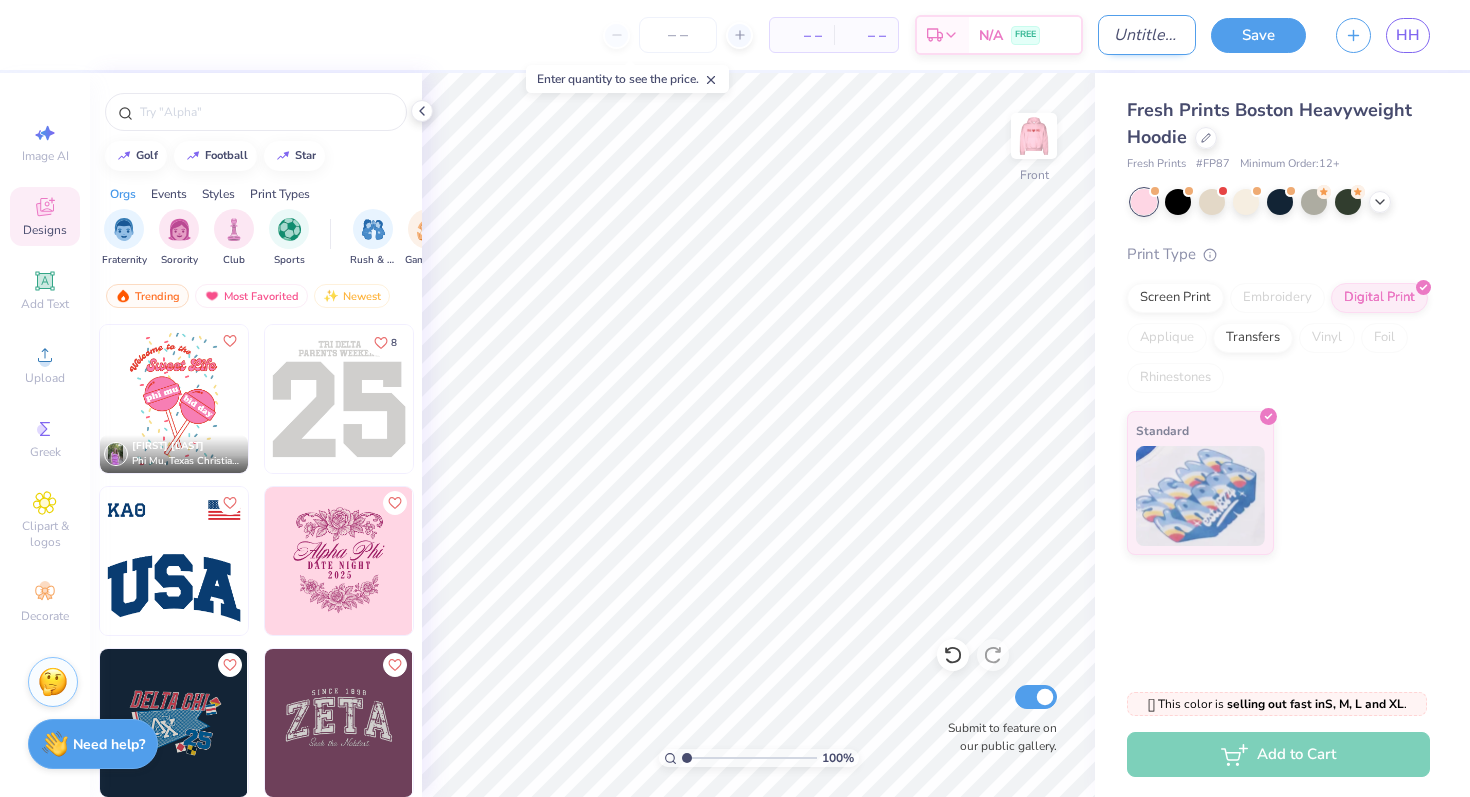 click on "Design Title" at bounding box center (1147, 35) 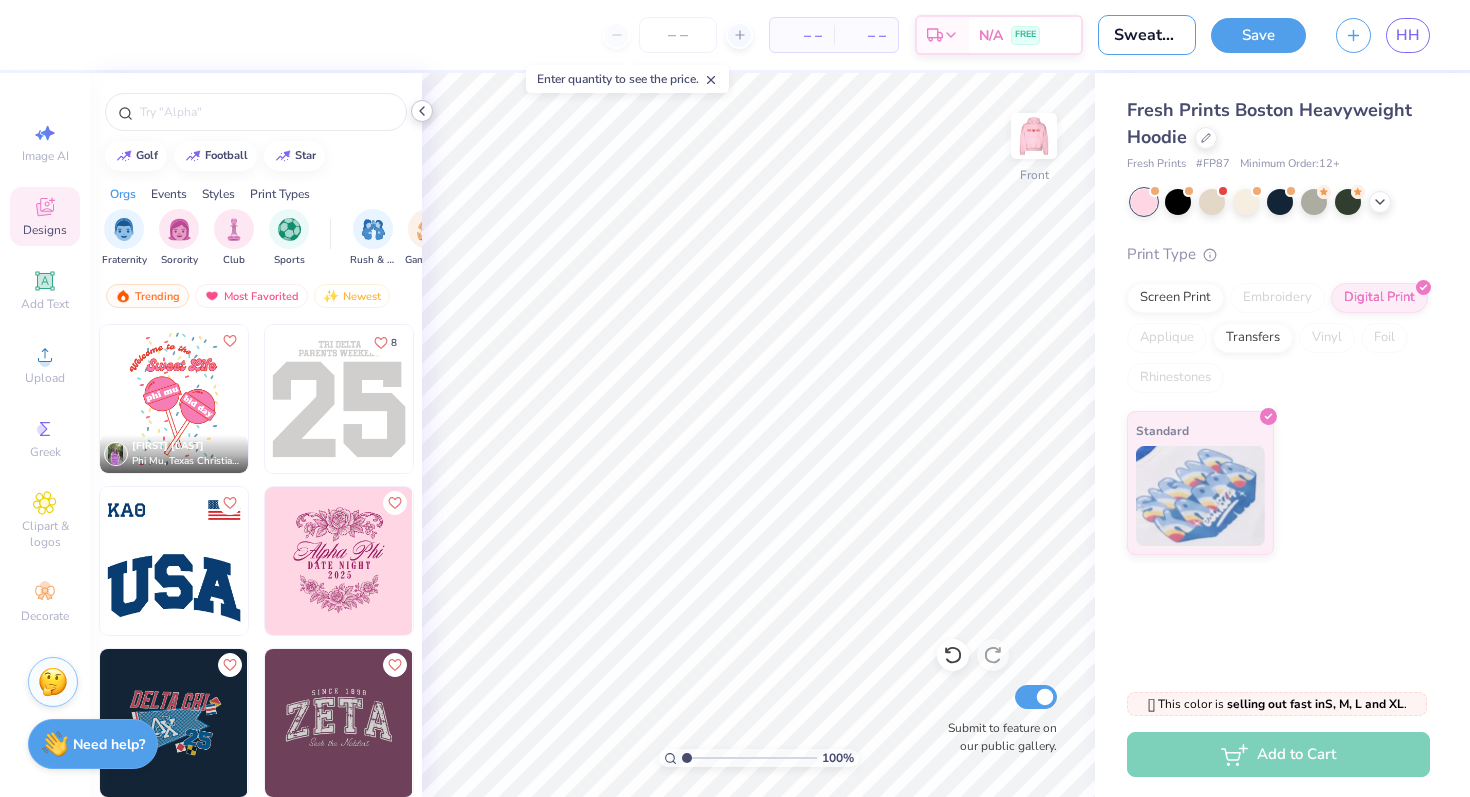 type on "Sweatset" 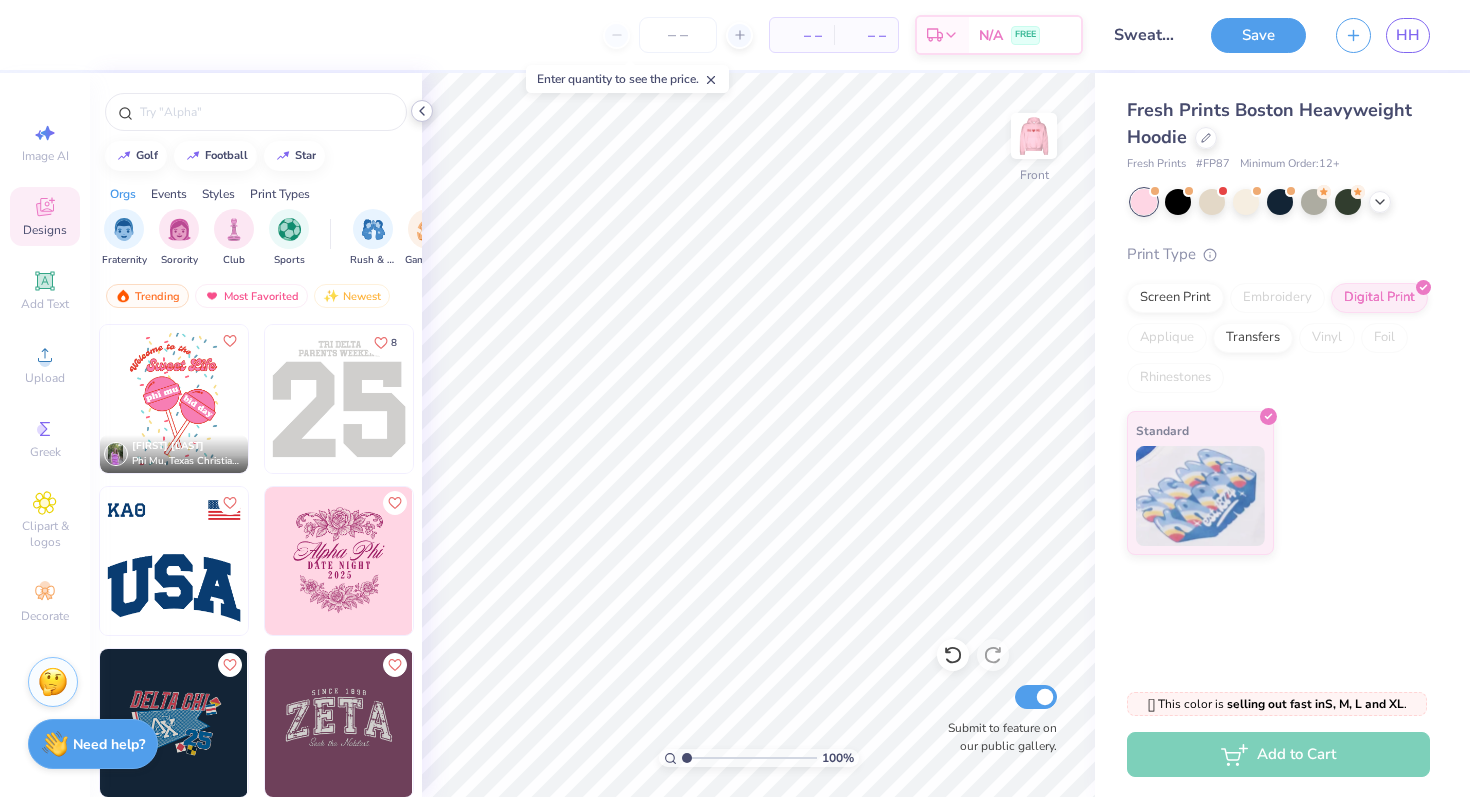 click at bounding box center [422, 111] 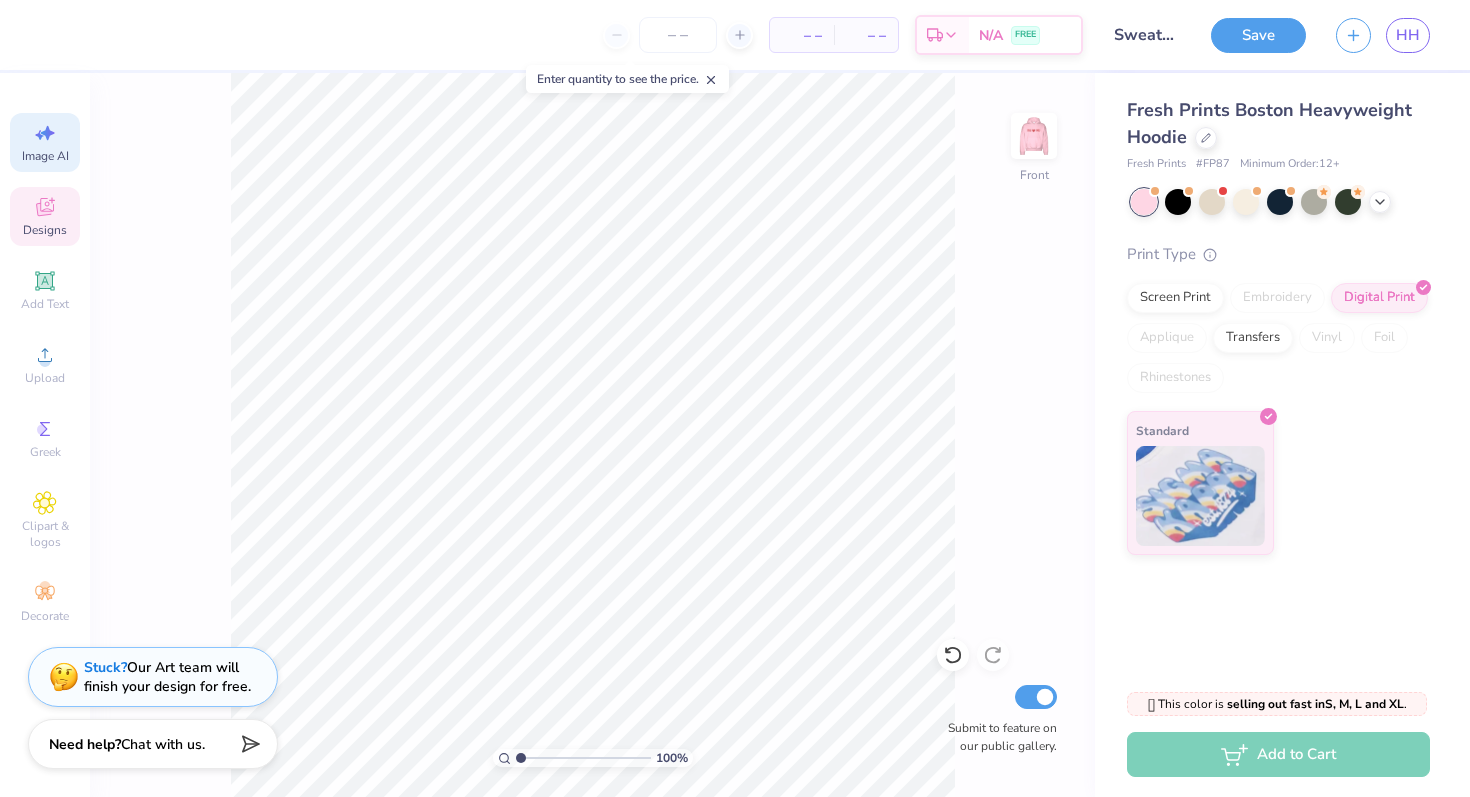 click on "Image AI" at bounding box center (45, 156) 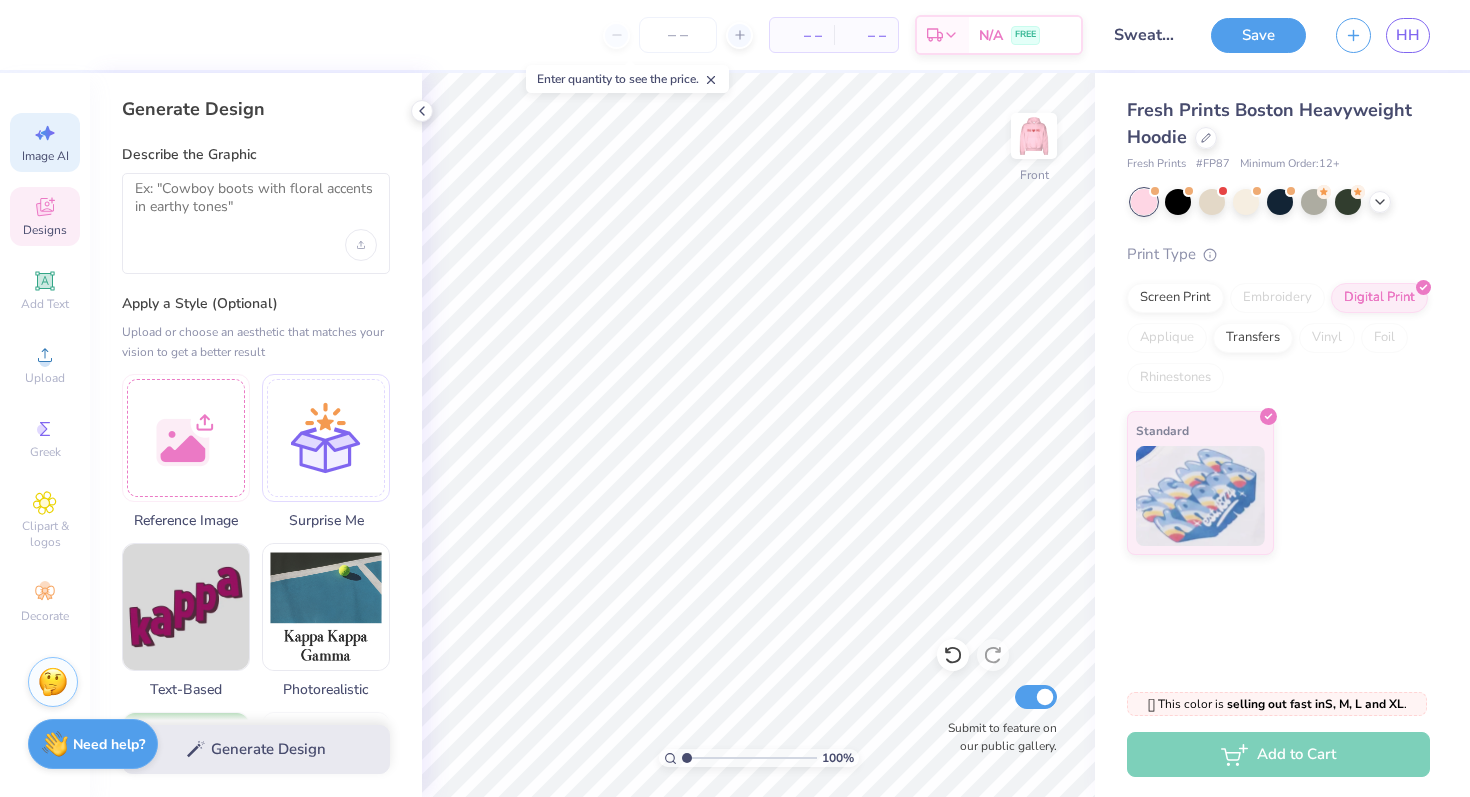 click on "Designs" at bounding box center (45, 216) 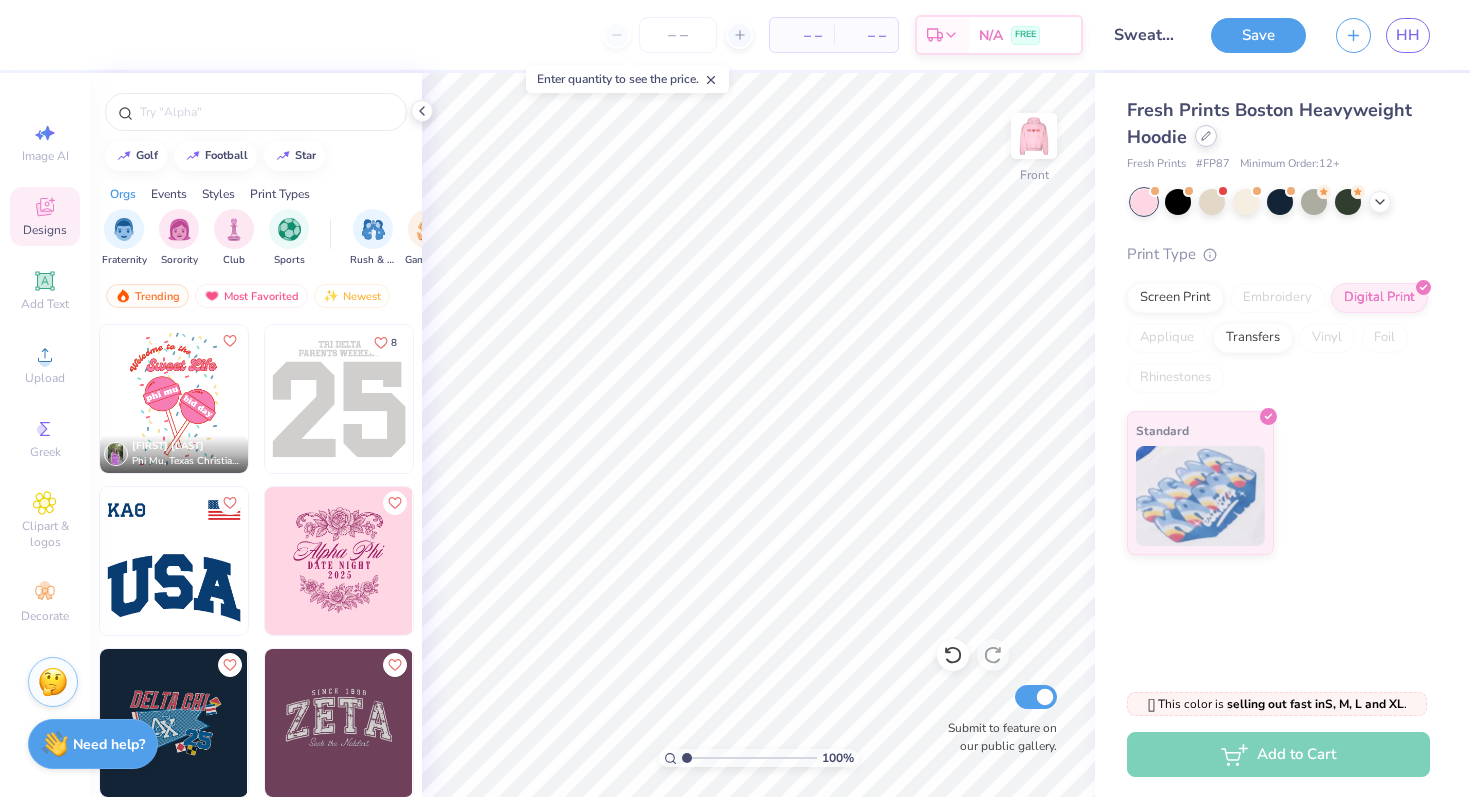 click on "Fresh Prints Boston Heavyweight Hoodie" at bounding box center [1278, 124] 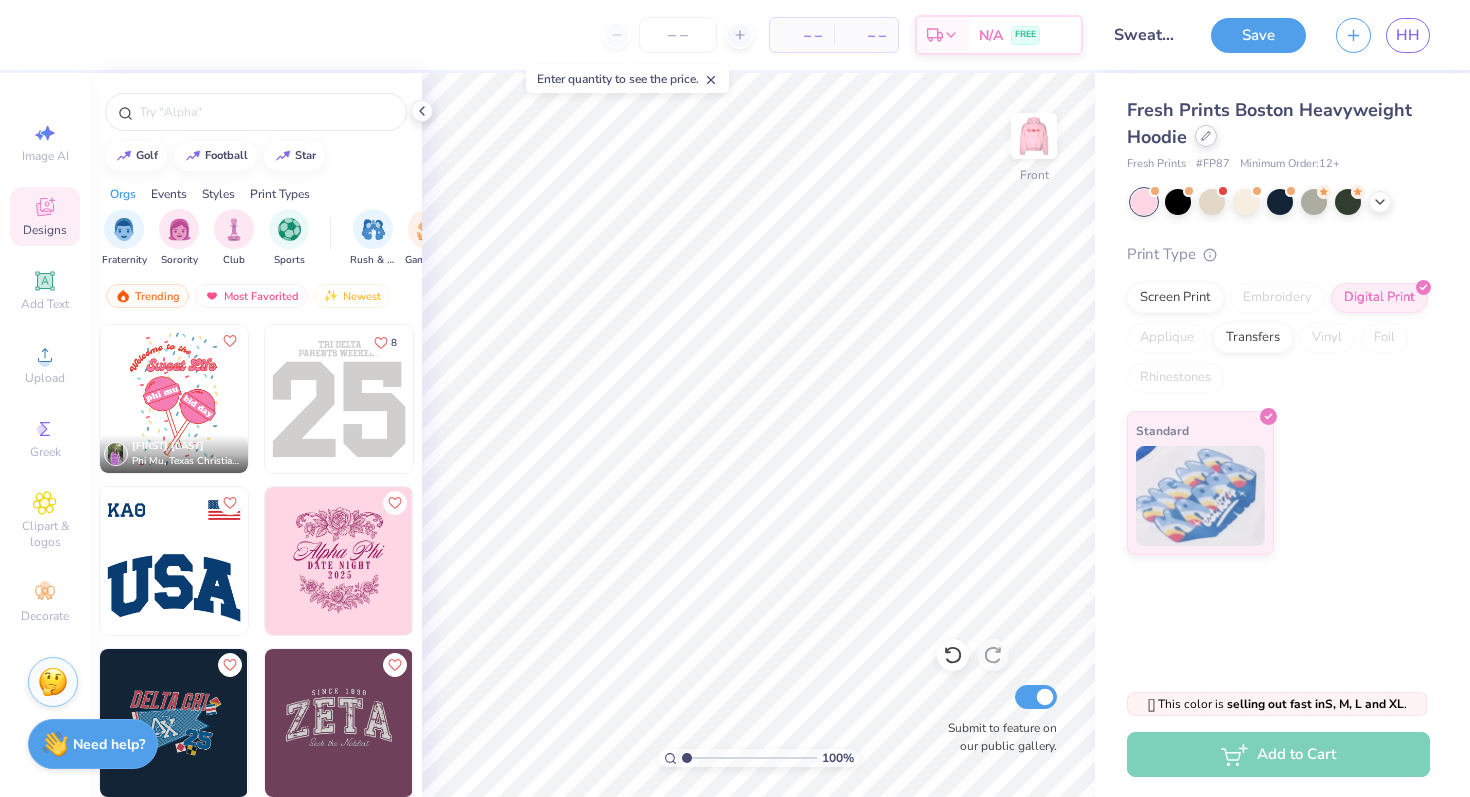 click 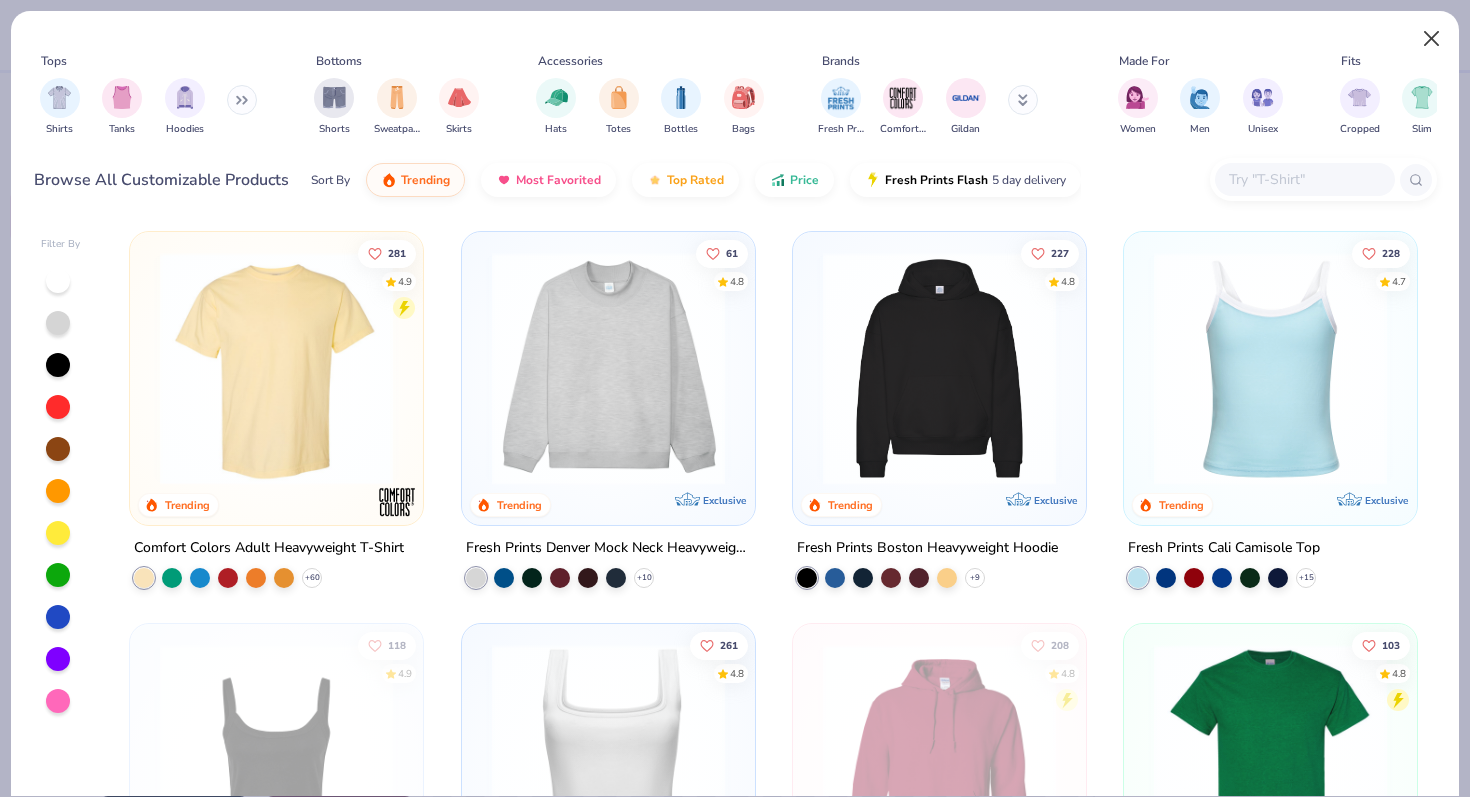 click at bounding box center [1432, 39] 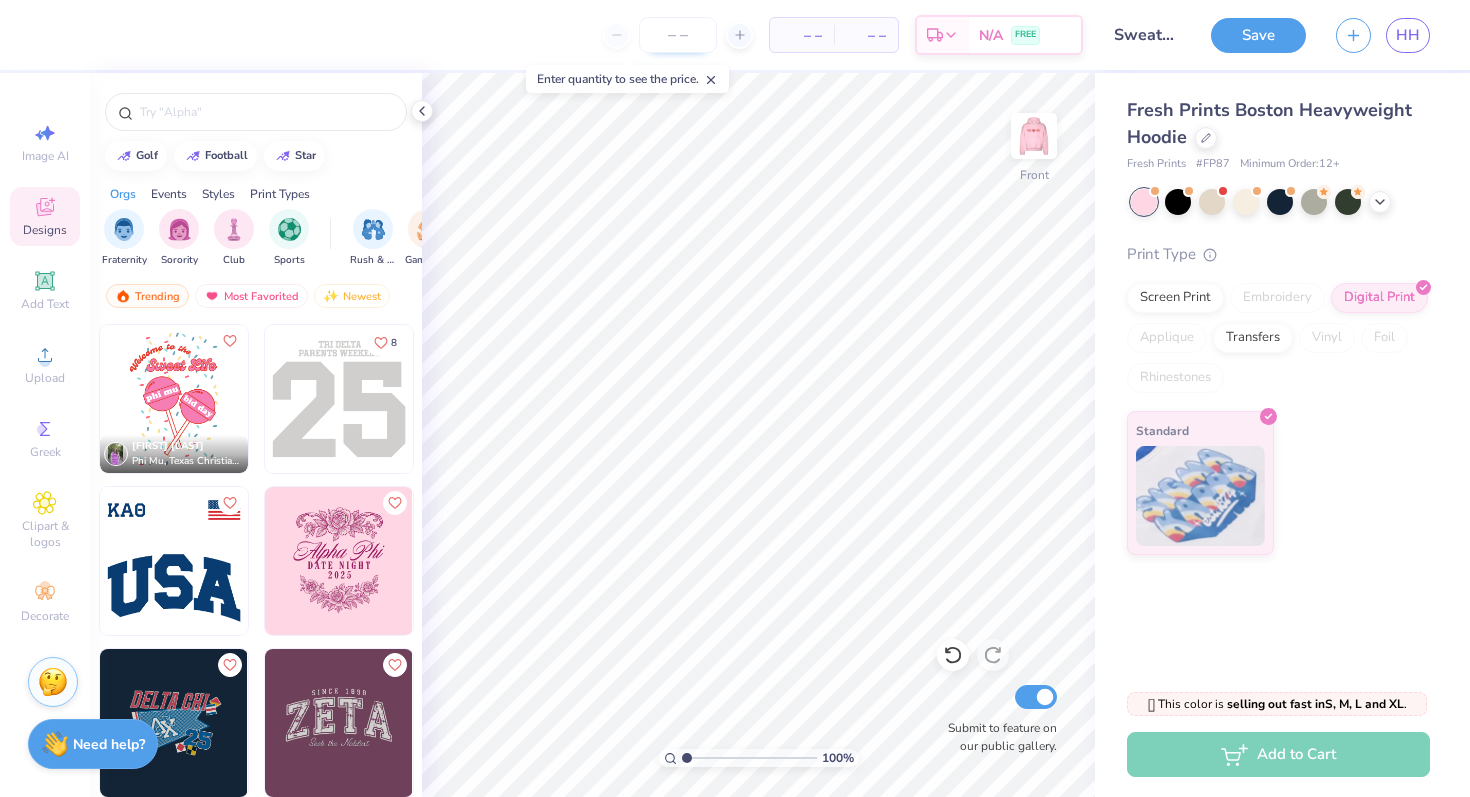 click at bounding box center [678, 35] 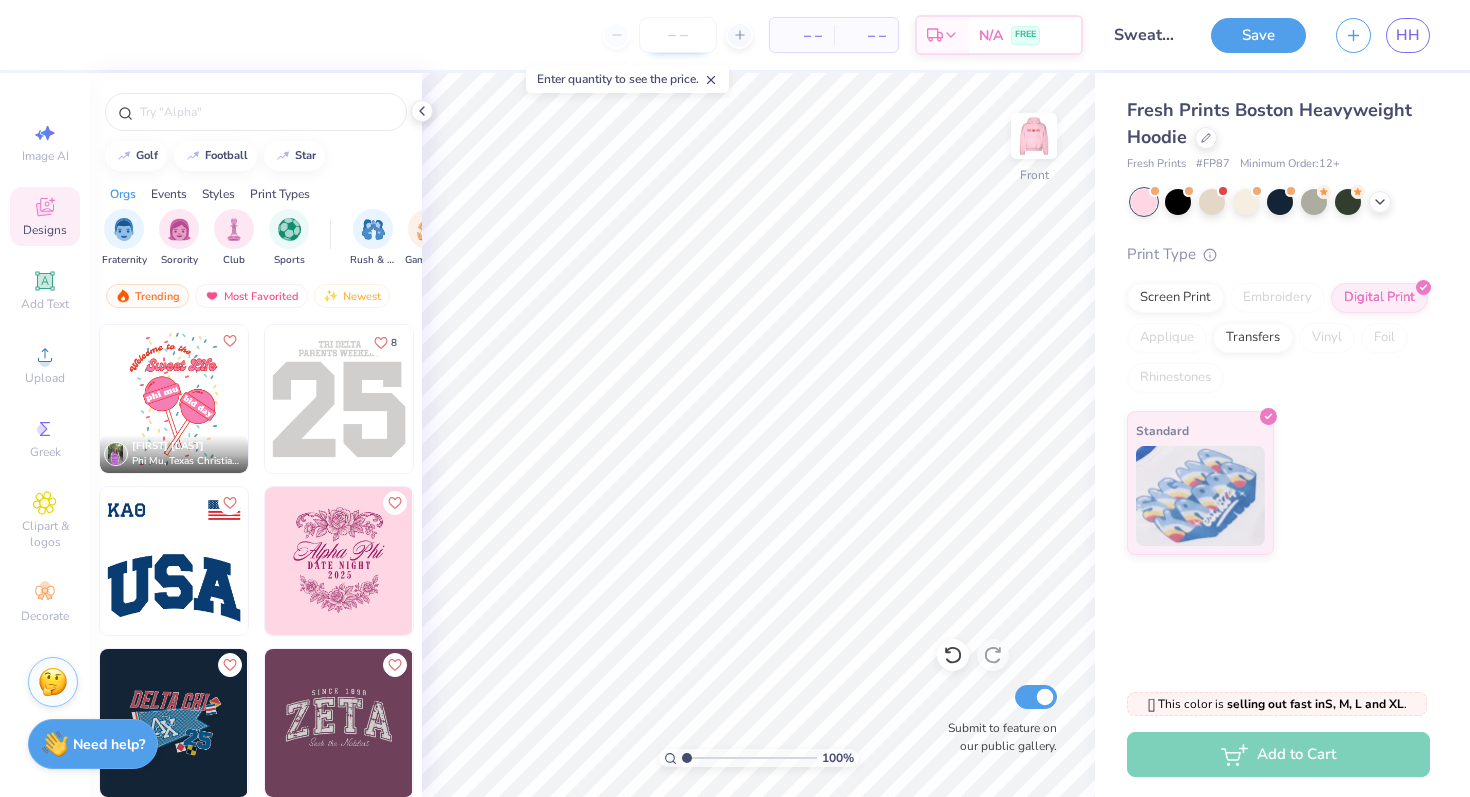 type on "5" 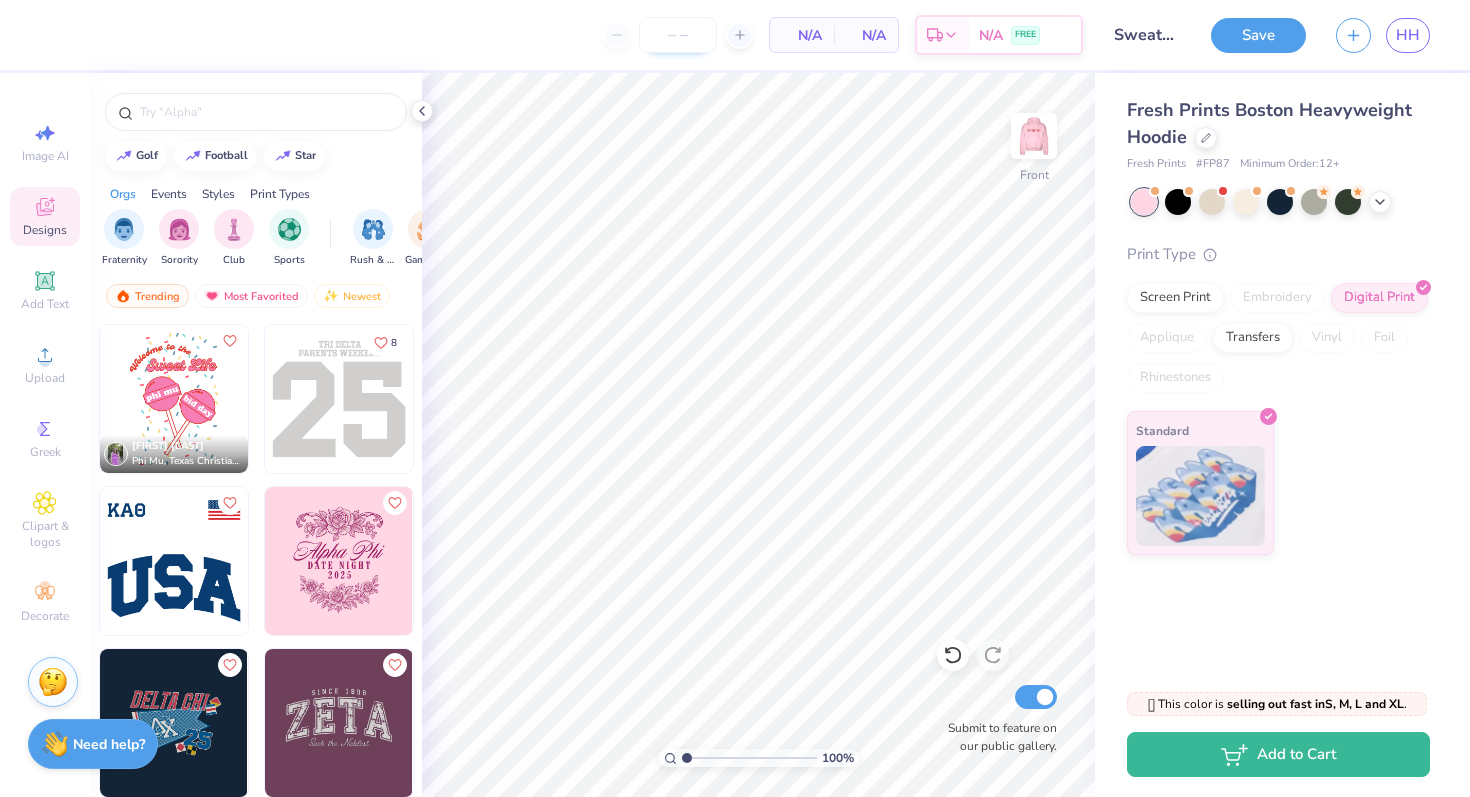 type on "5" 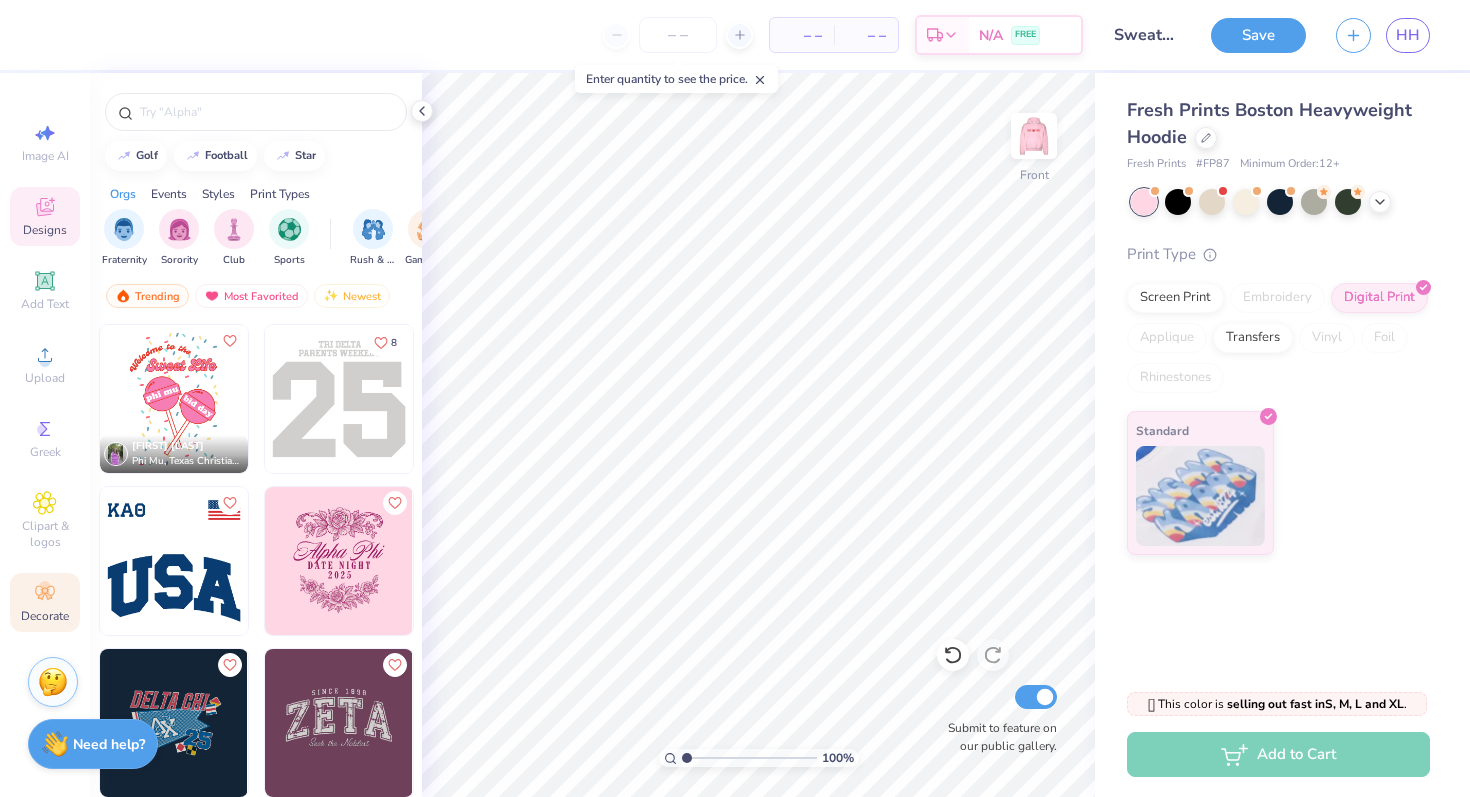 click on "Decorate" at bounding box center [45, 602] 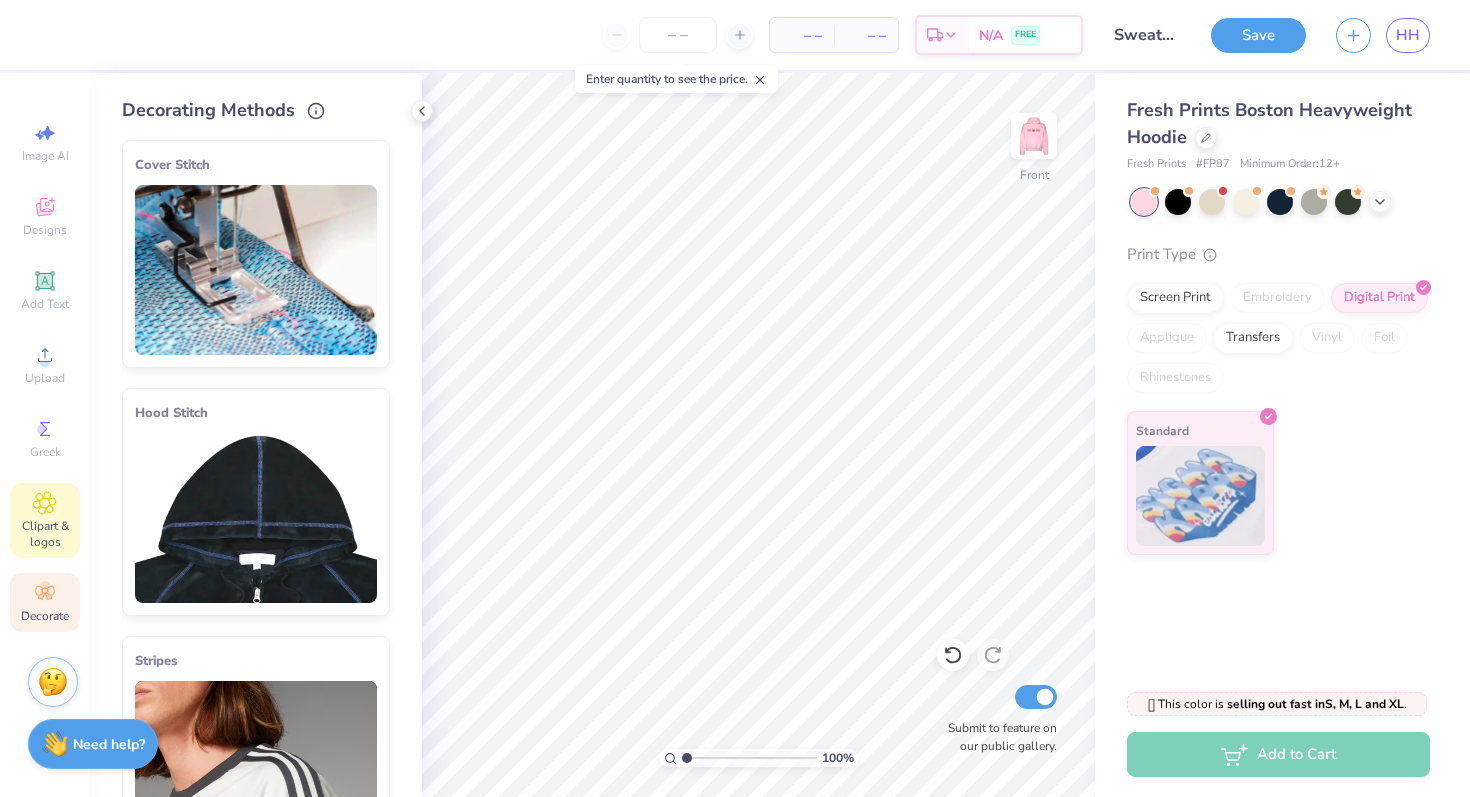 click 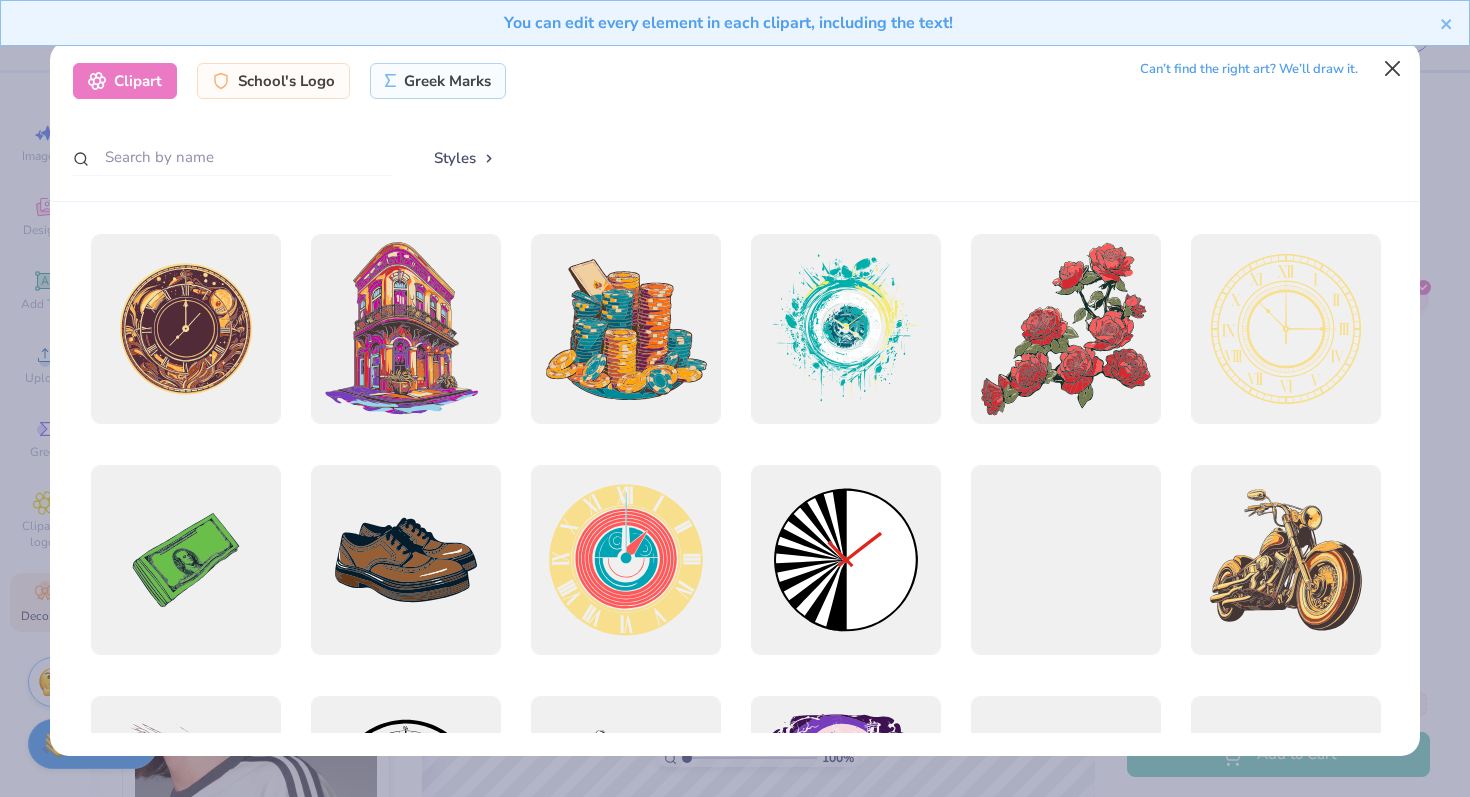 click at bounding box center (1393, 69) 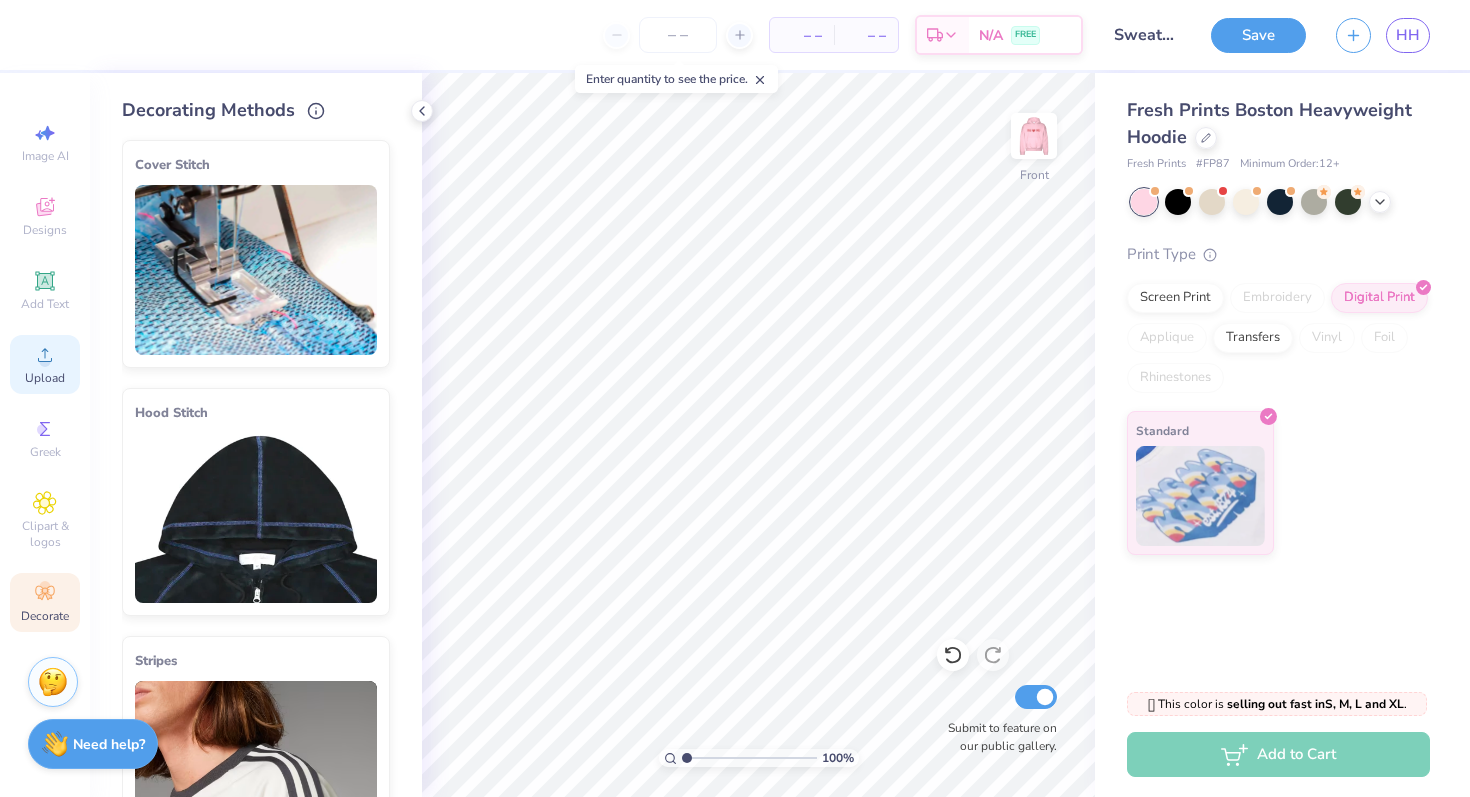 click 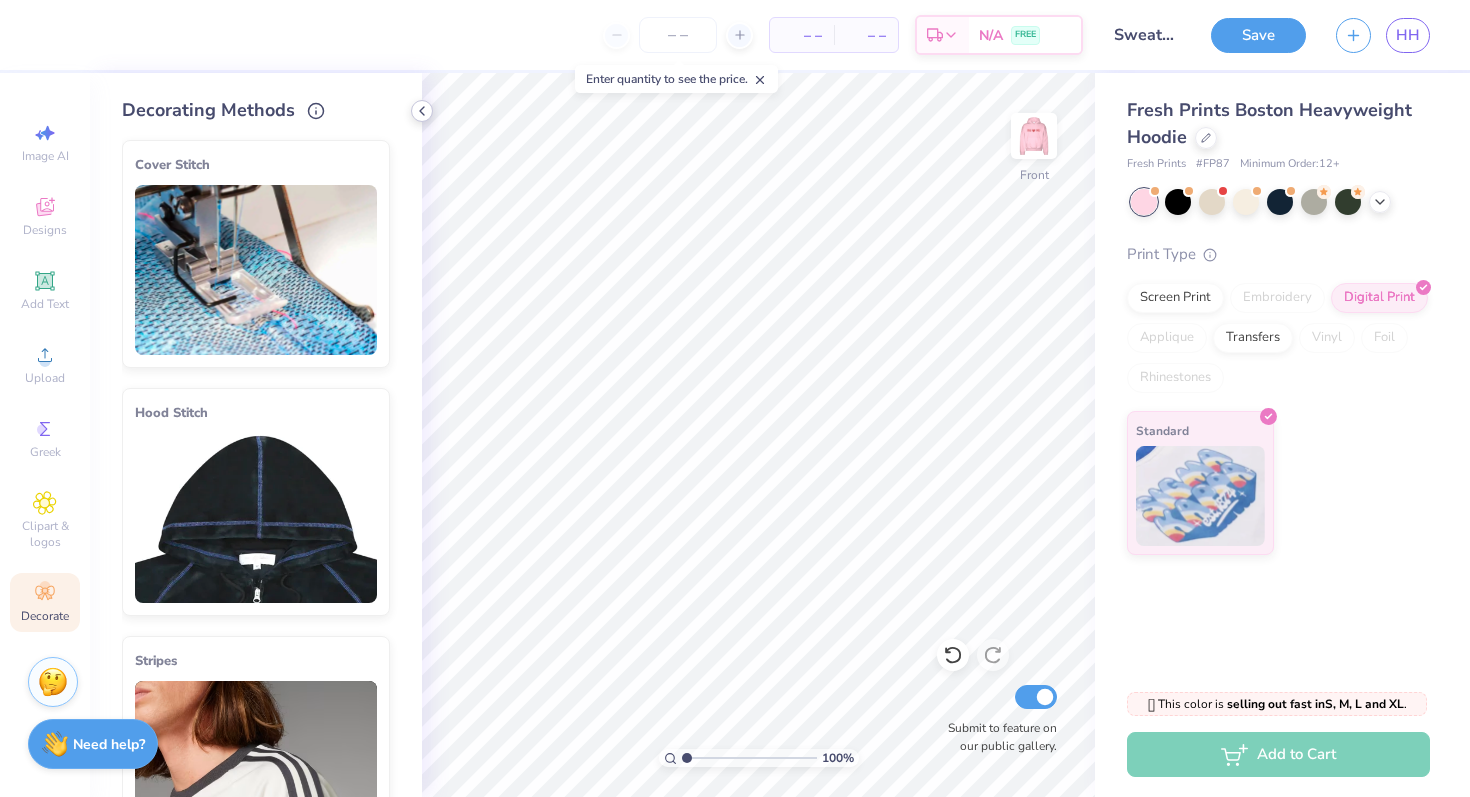 click 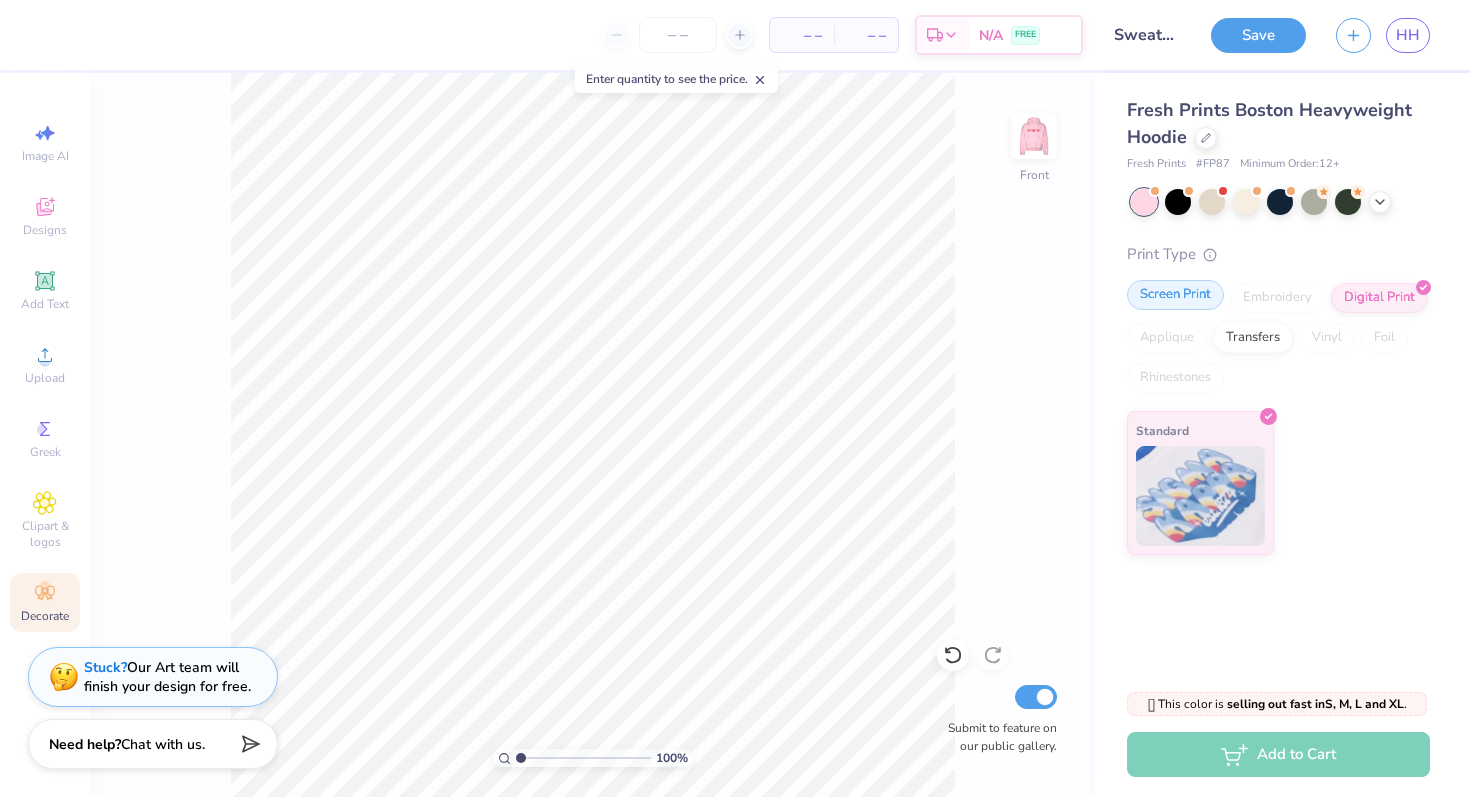 click on "Screen Print" at bounding box center (1175, 295) 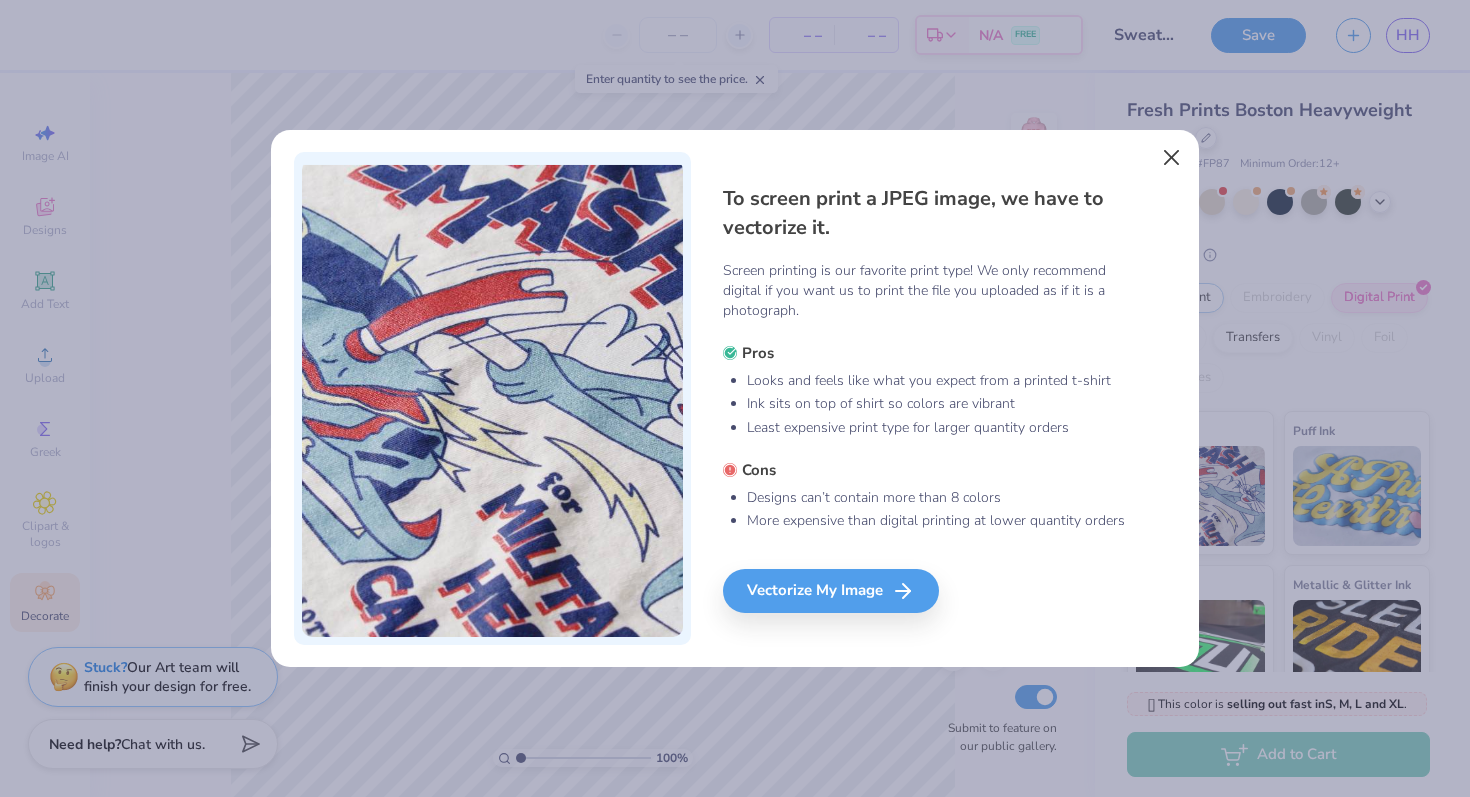 click at bounding box center (1172, 157) 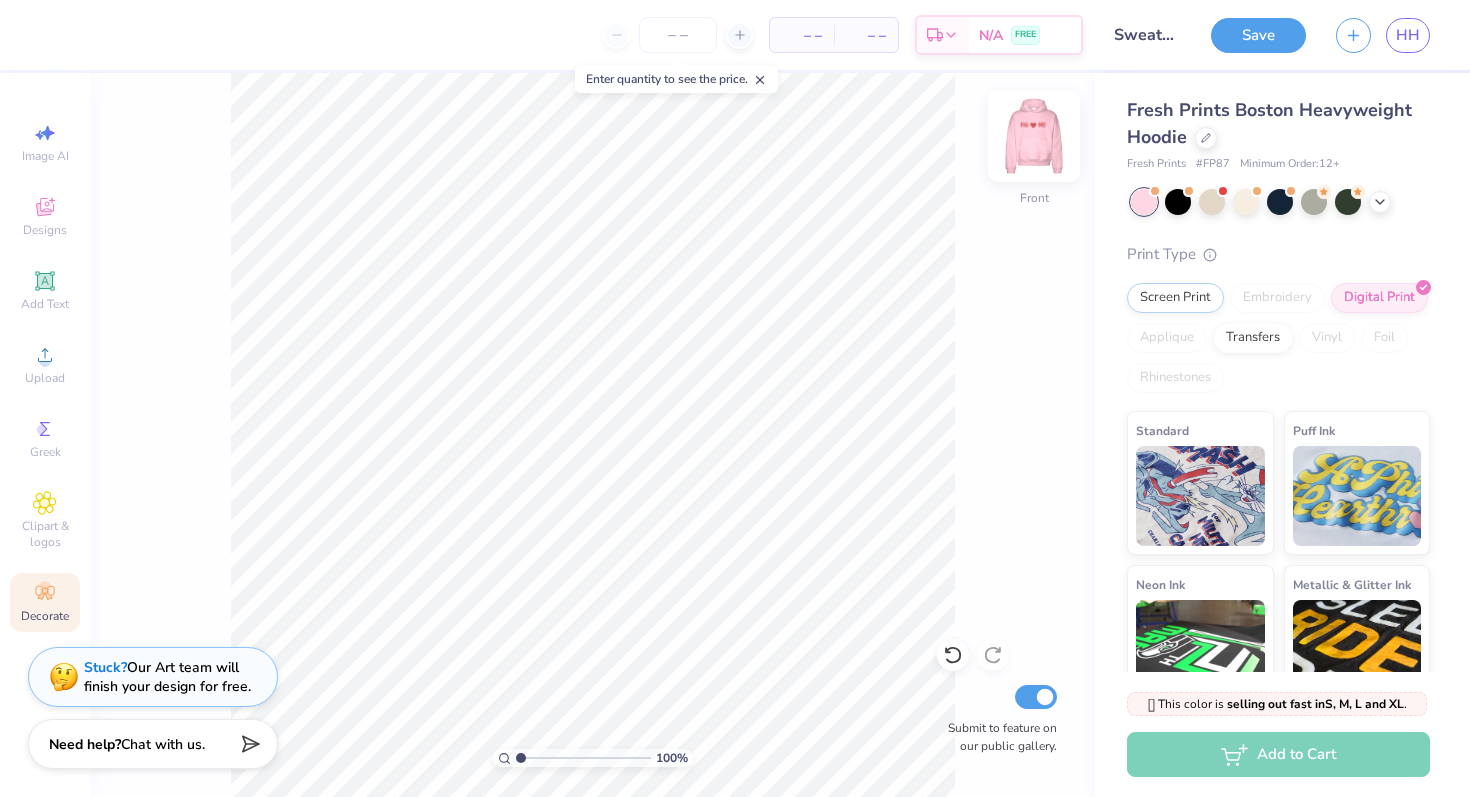 click at bounding box center [1034, 136] 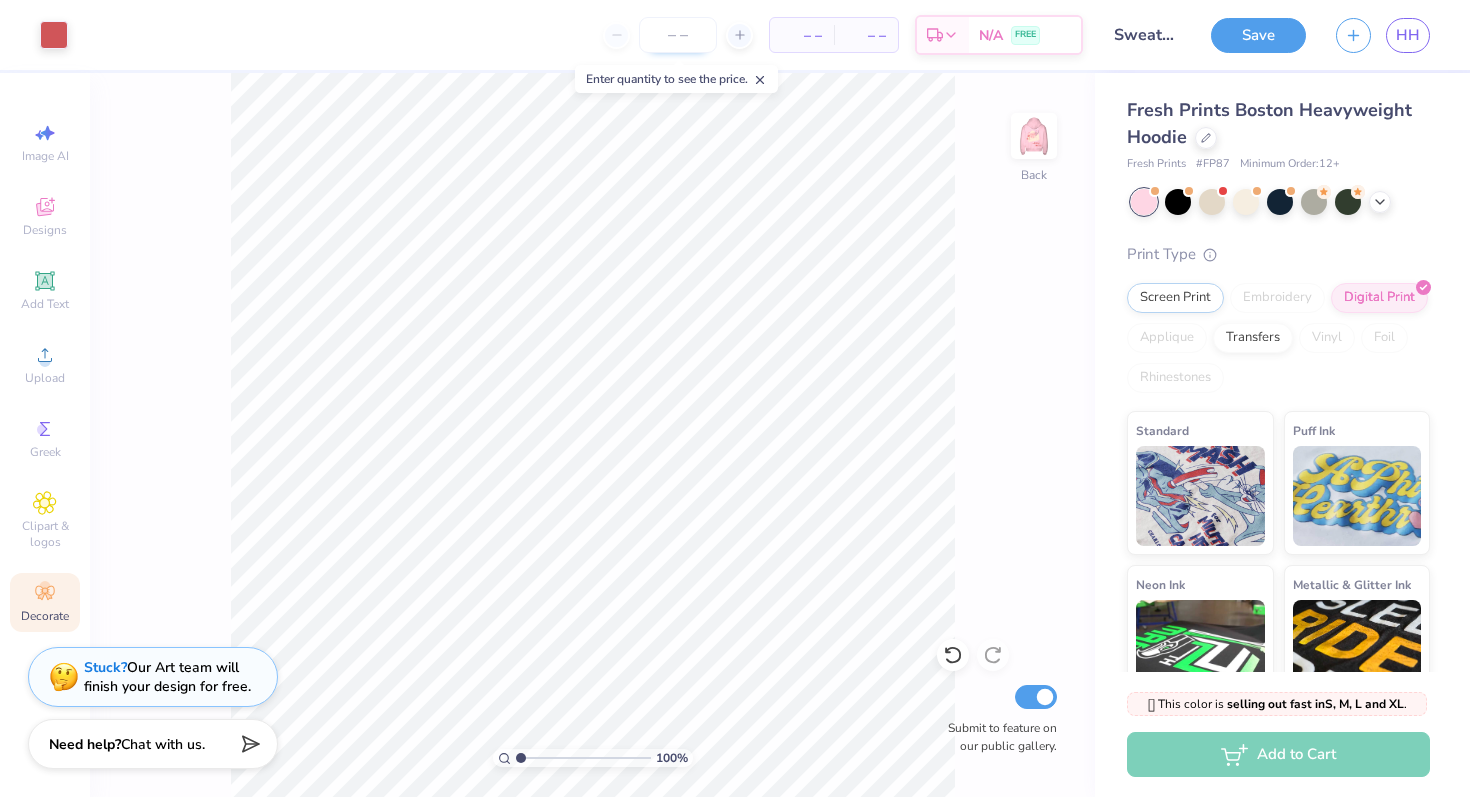 click at bounding box center [678, 35] 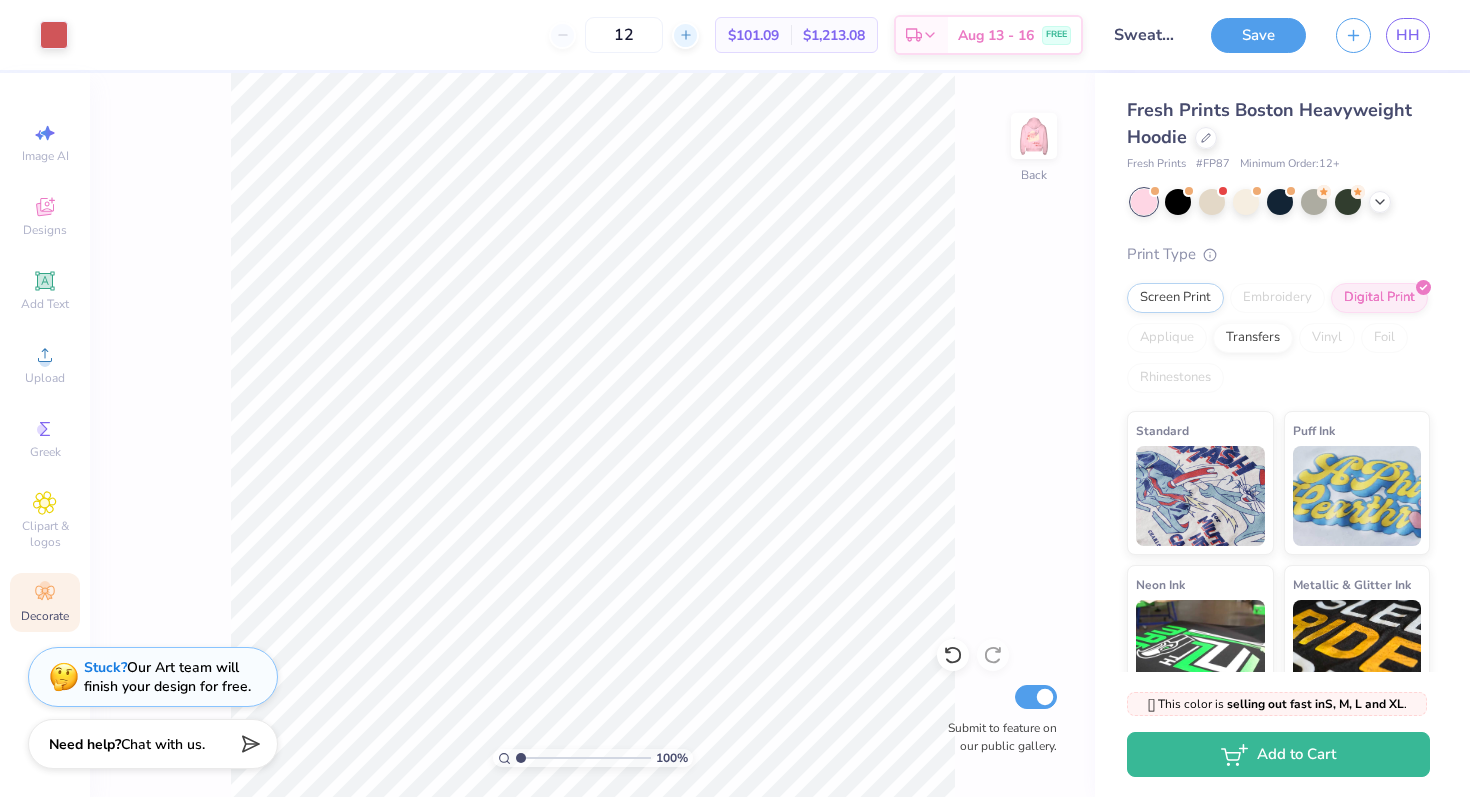 click at bounding box center [685, 35] 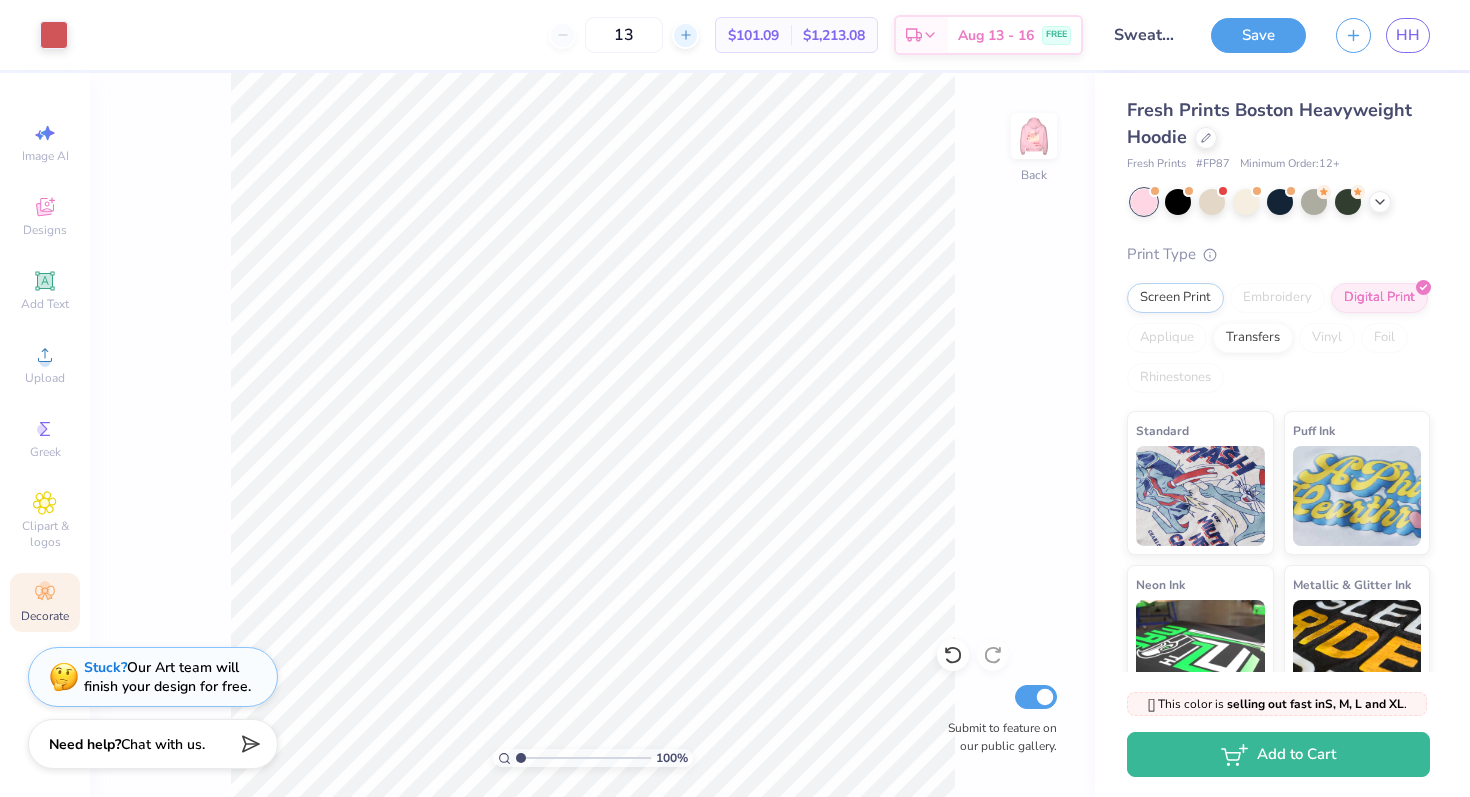 click at bounding box center (685, 35) 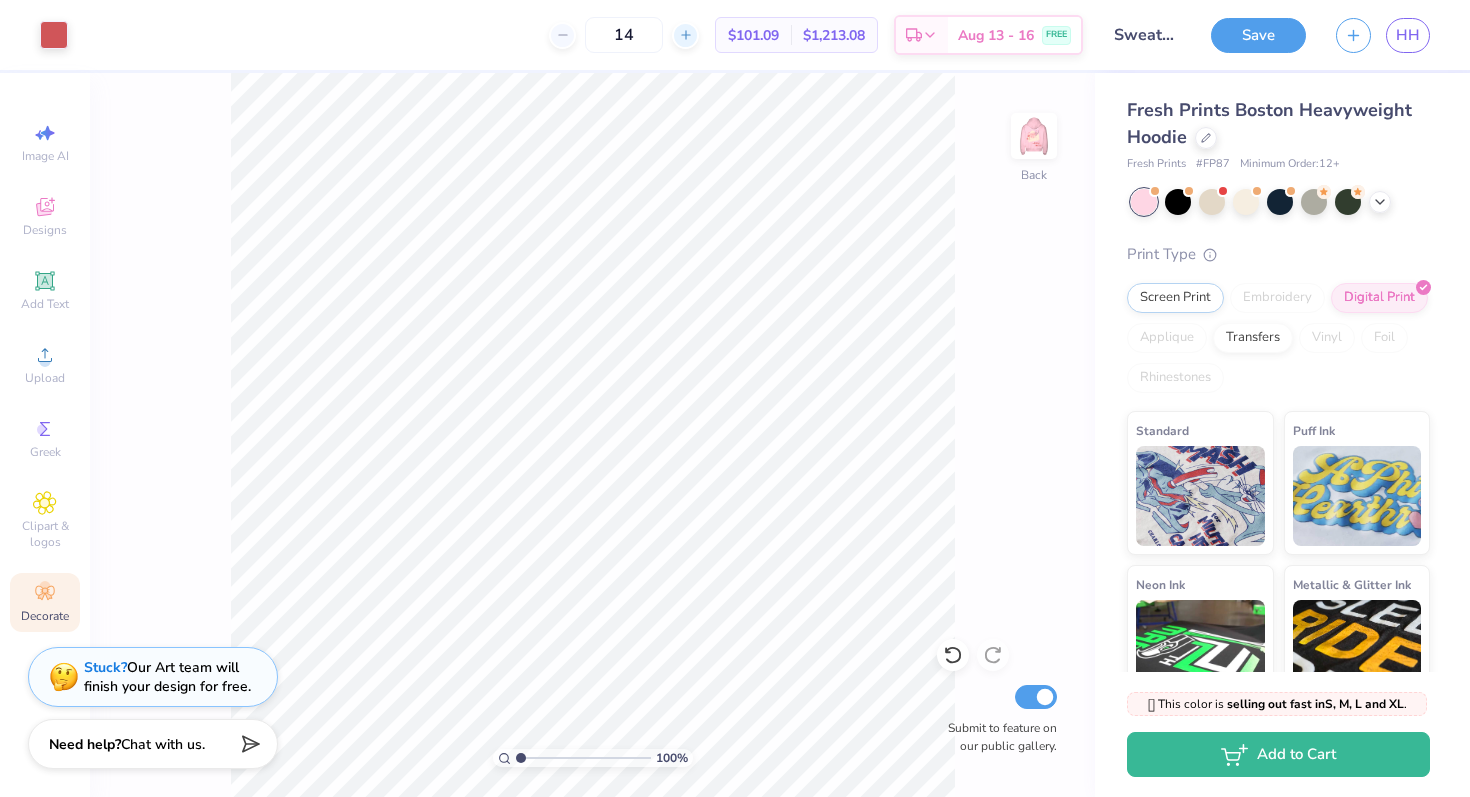 click at bounding box center [685, 35] 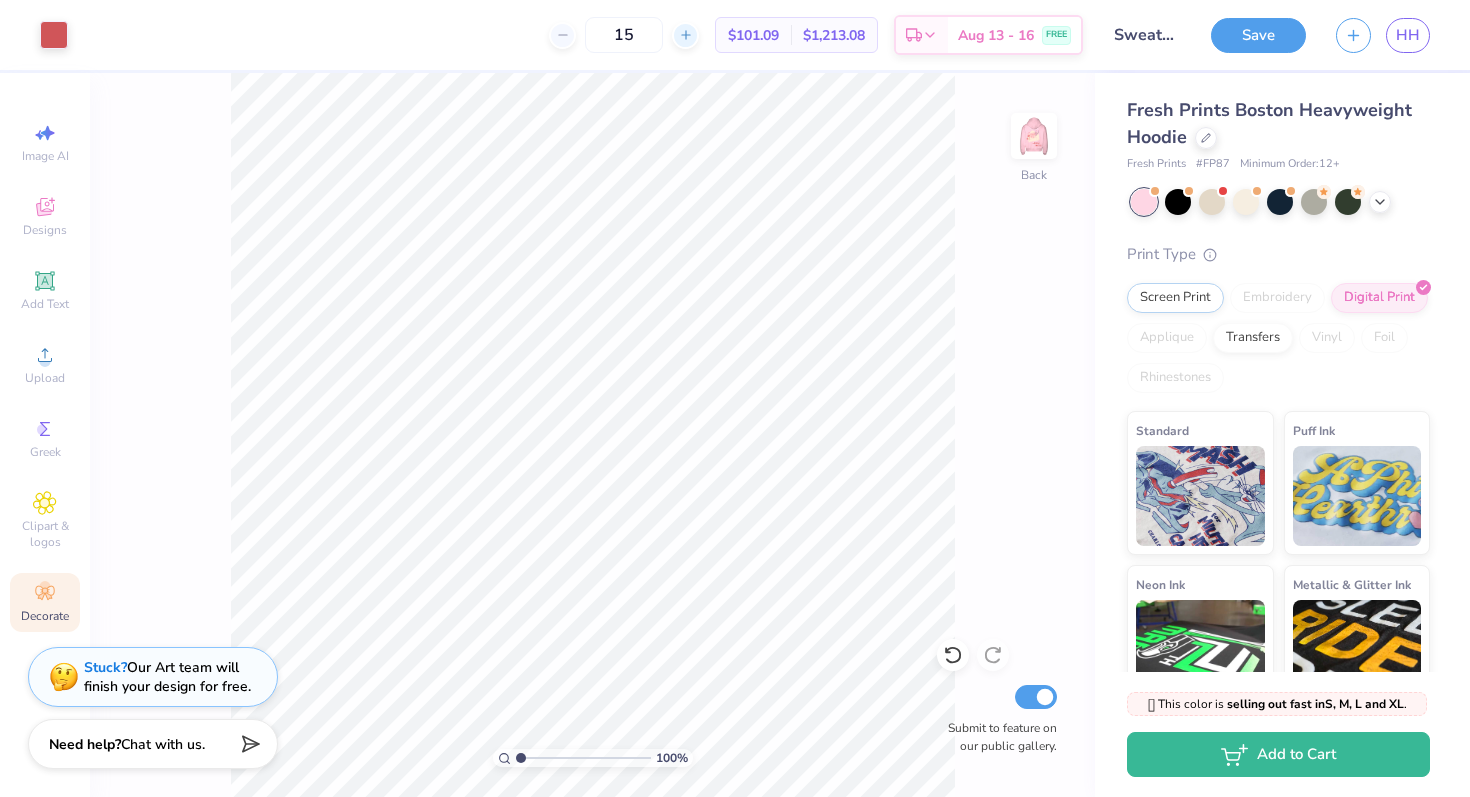 click at bounding box center [685, 35] 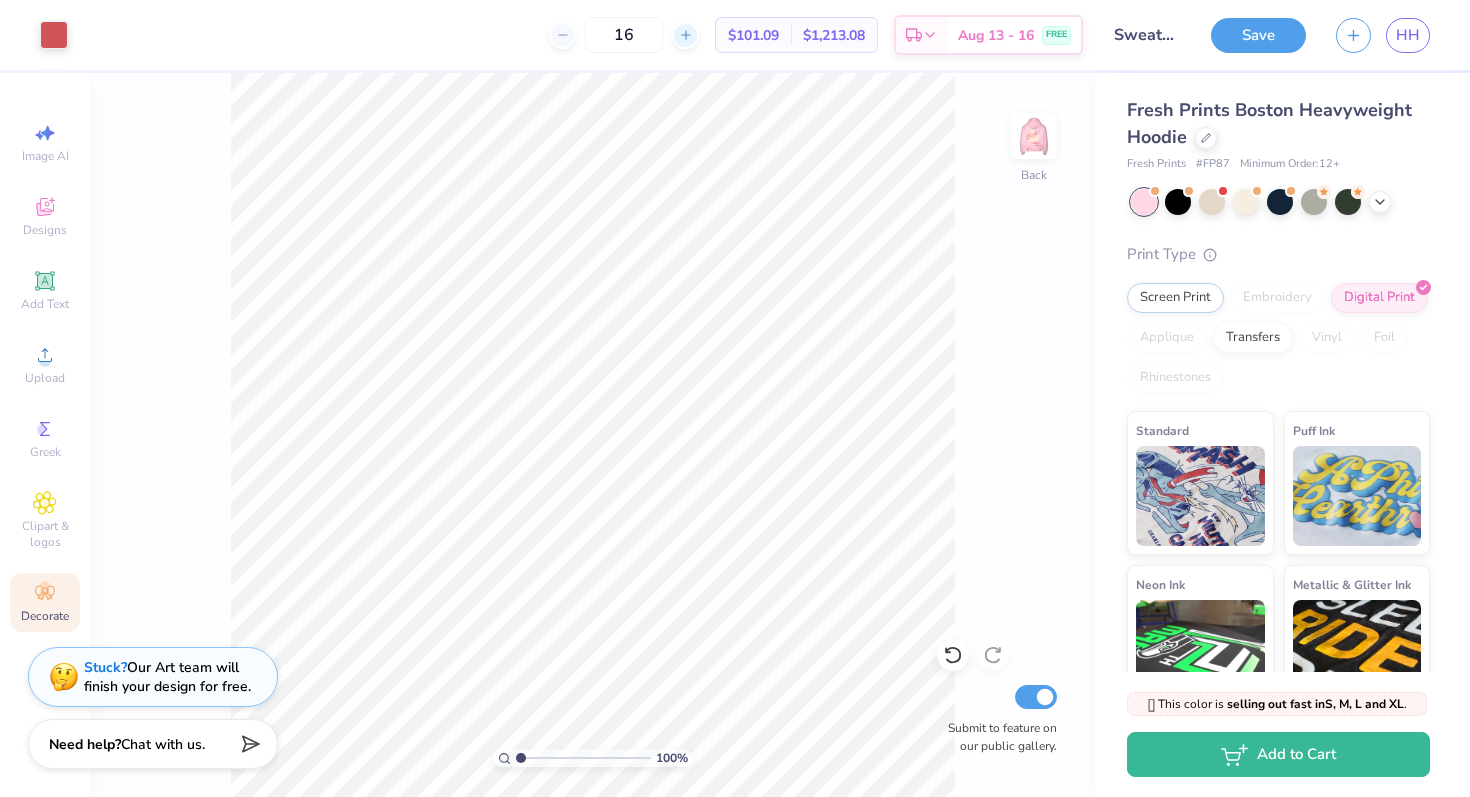 click at bounding box center (685, 35) 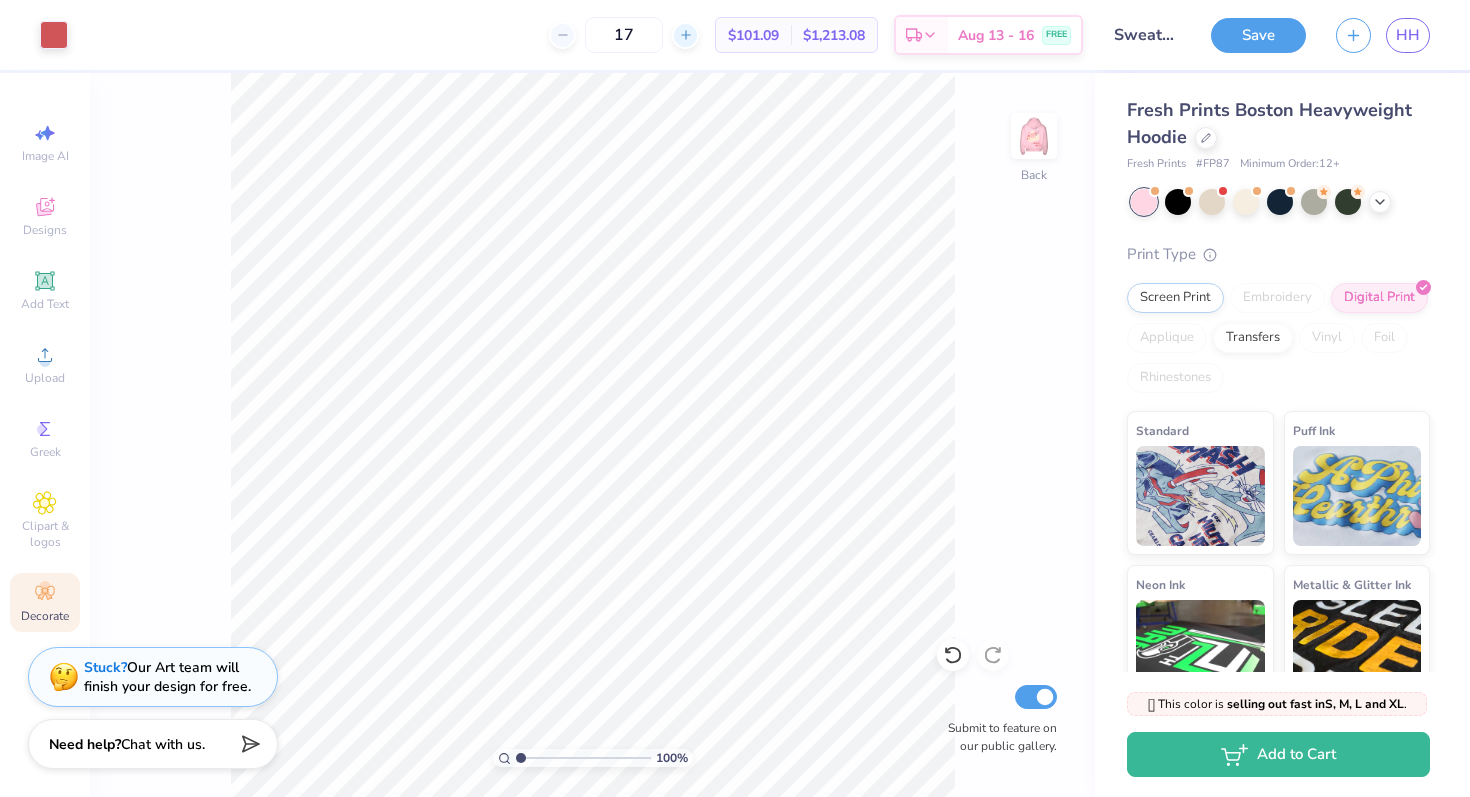 click at bounding box center [685, 35] 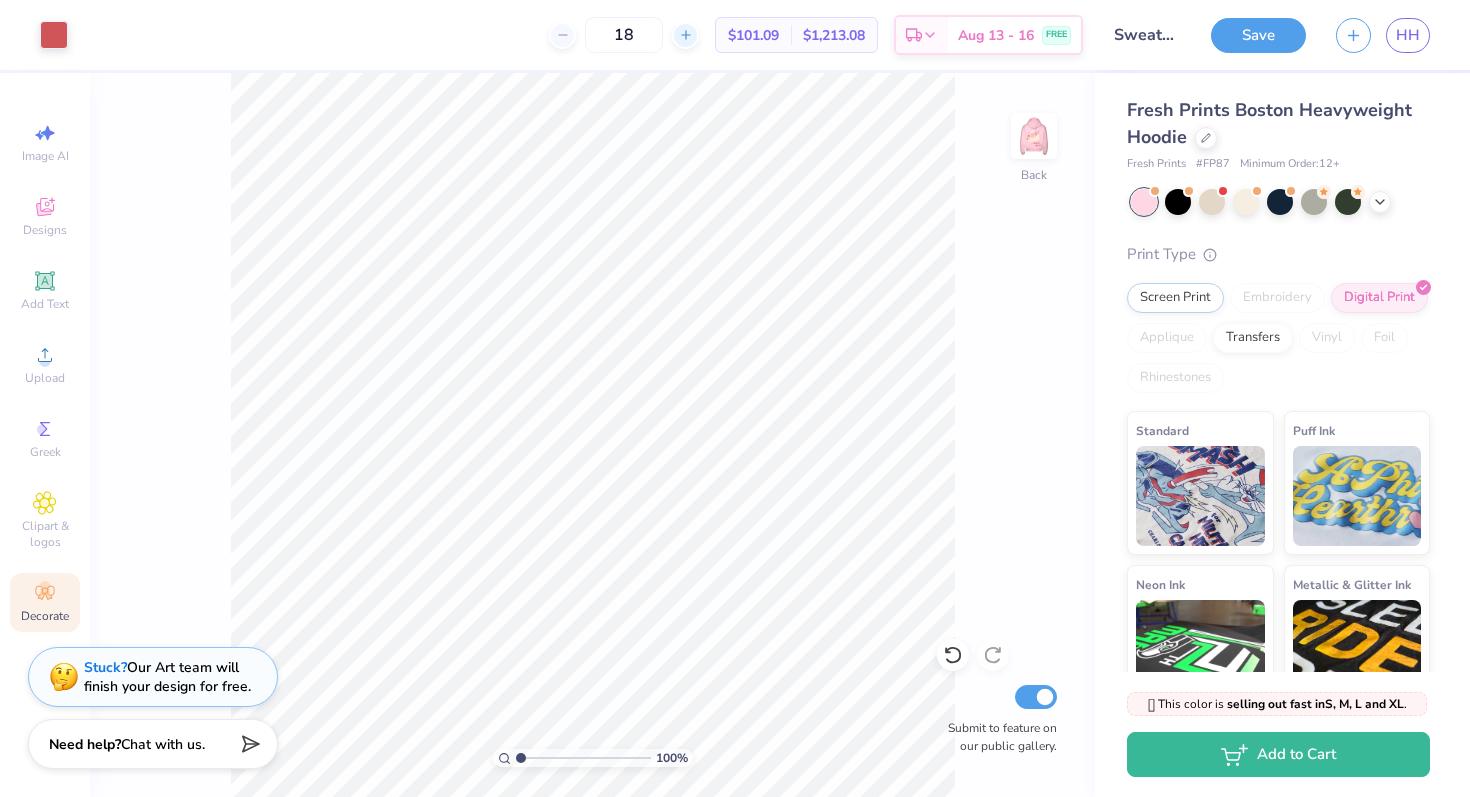 click at bounding box center [685, 35] 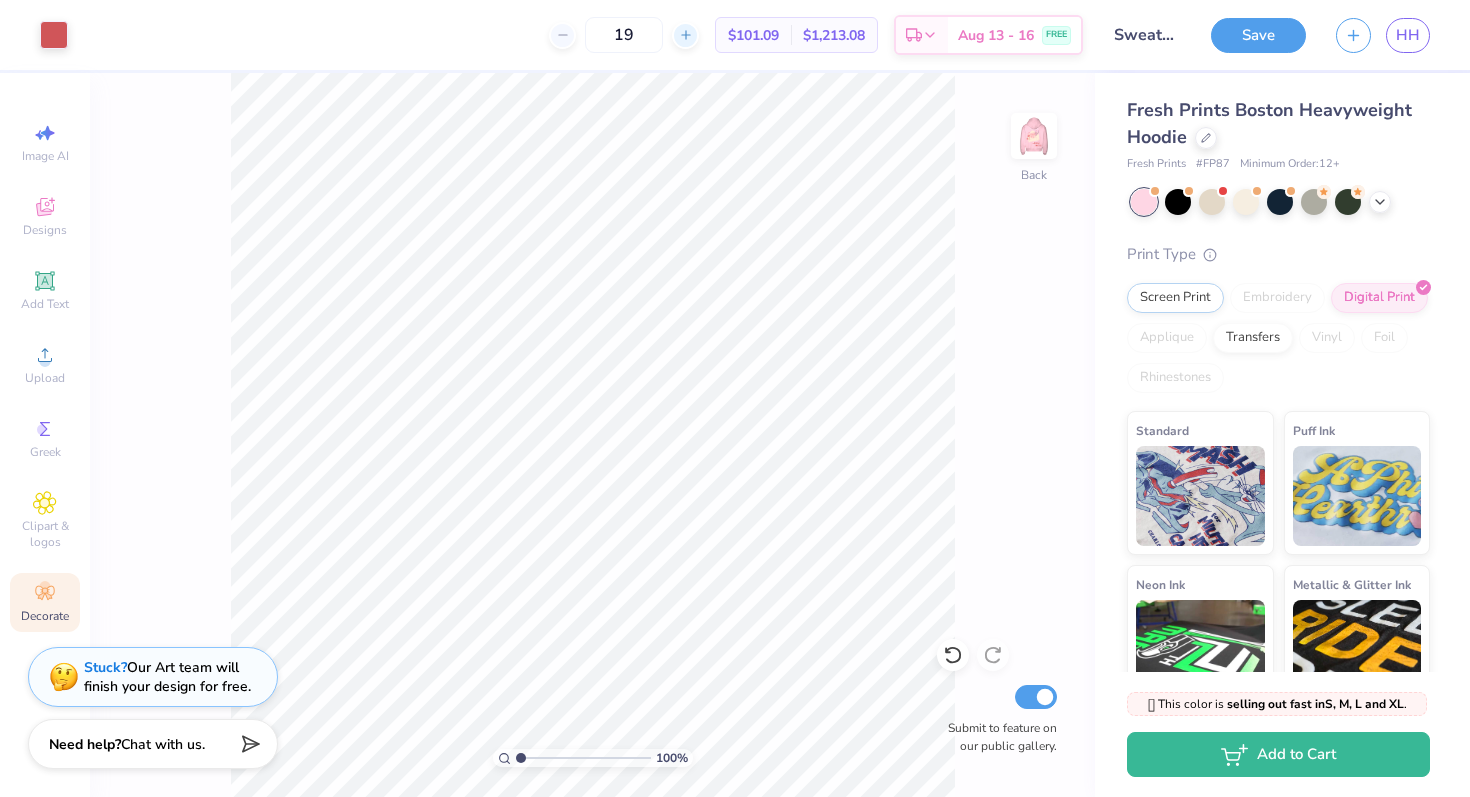 click at bounding box center [685, 35] 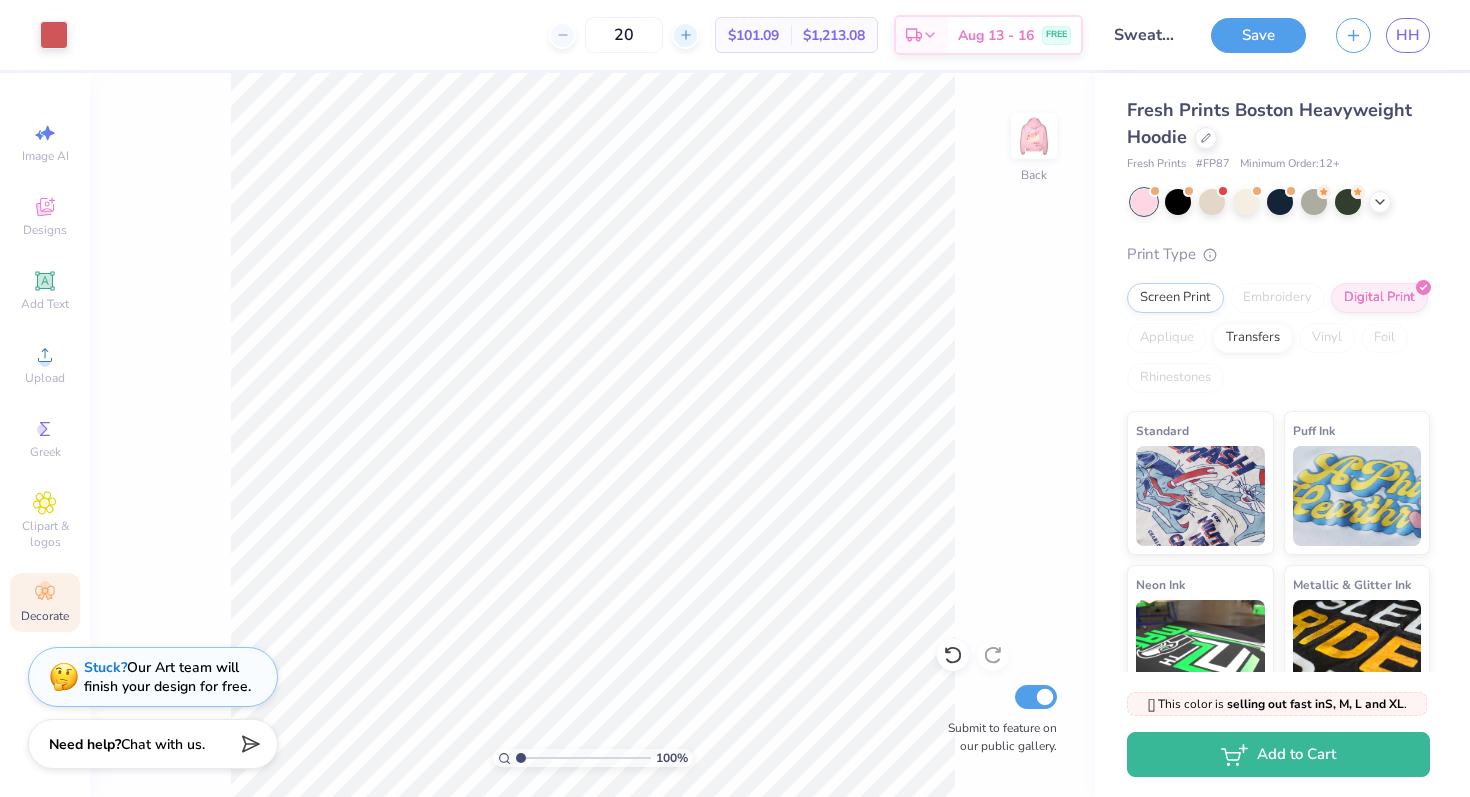 click at bounding box center (685, 35) 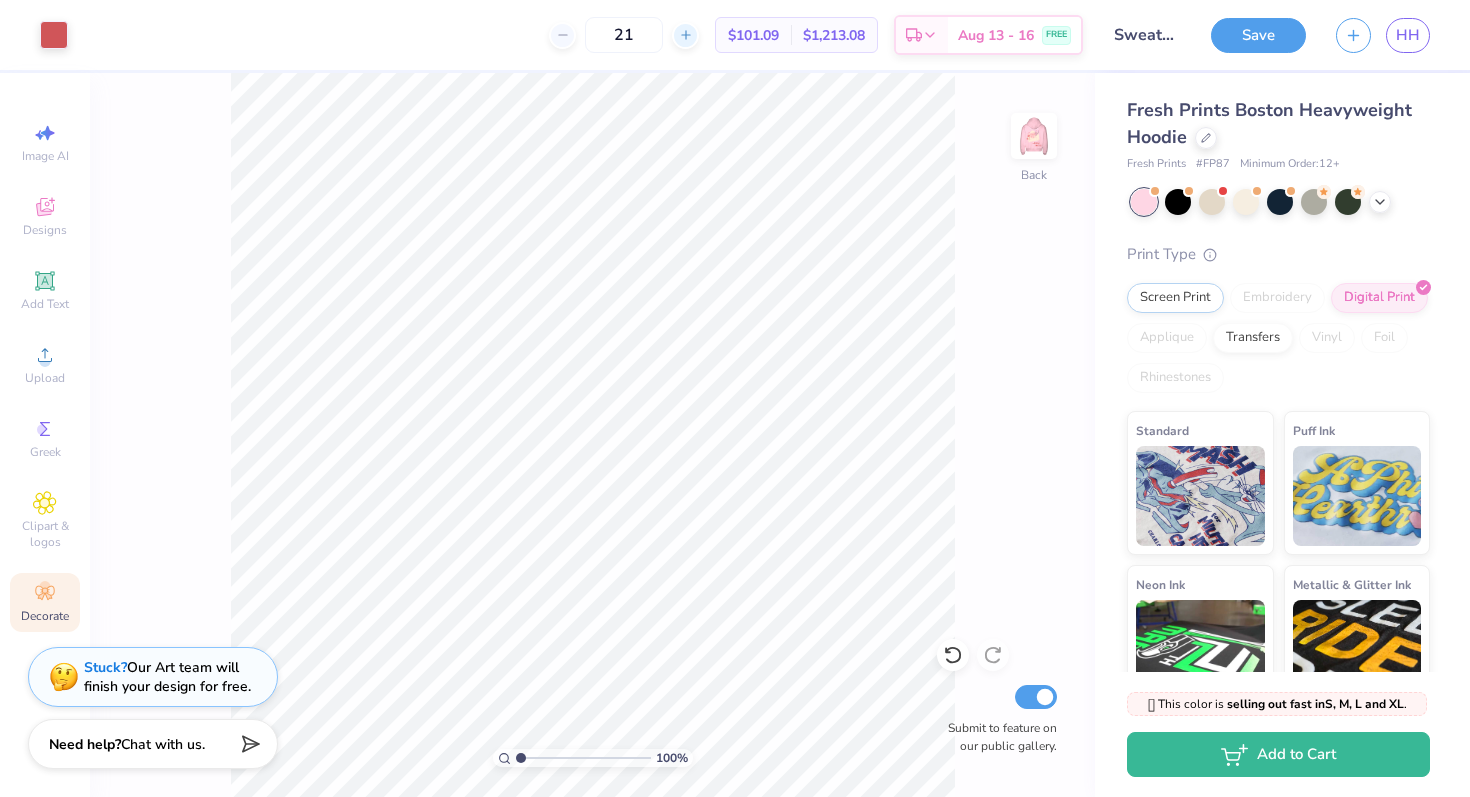click at bounding box center [685, 35] 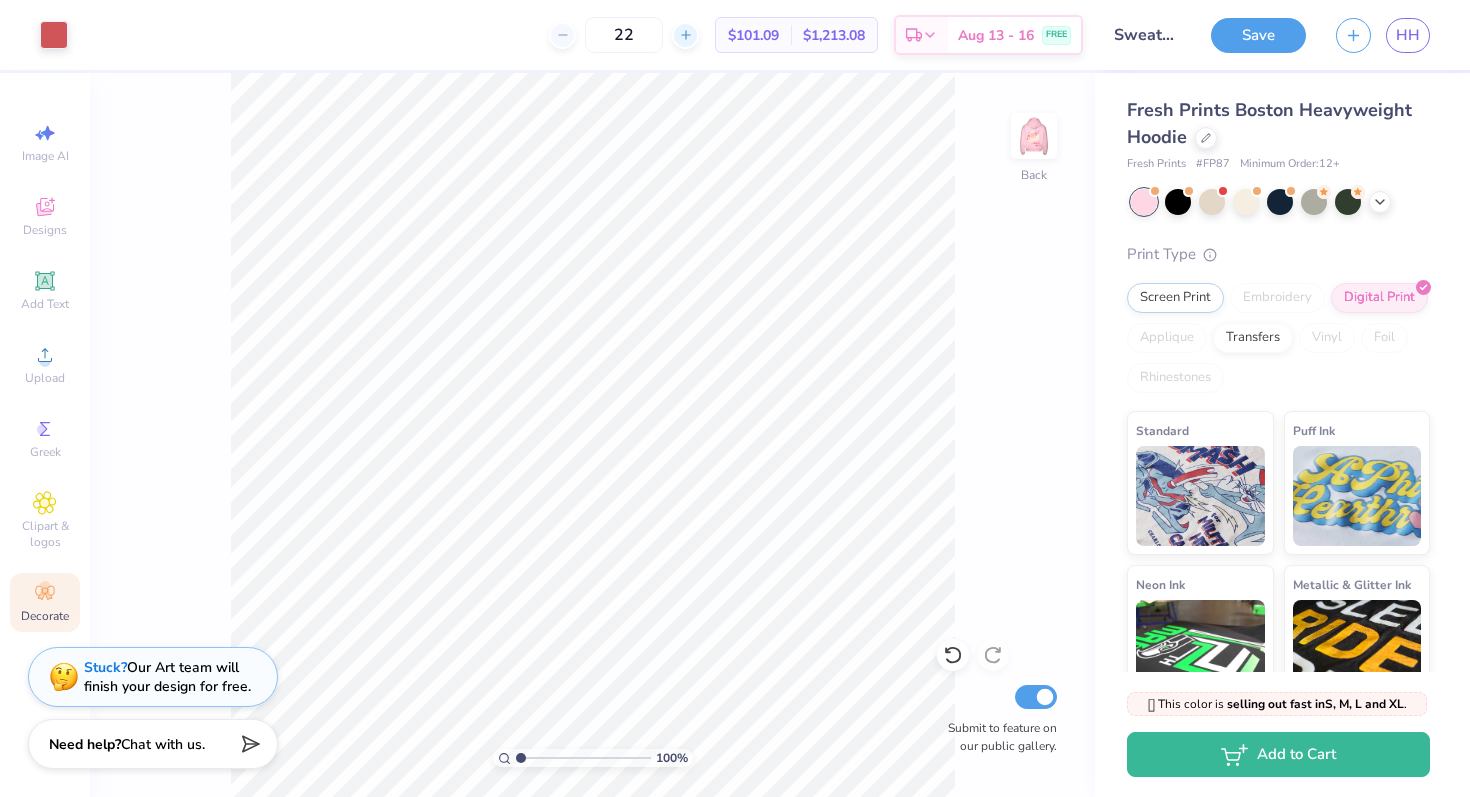 click at bounding box center [685, 35] 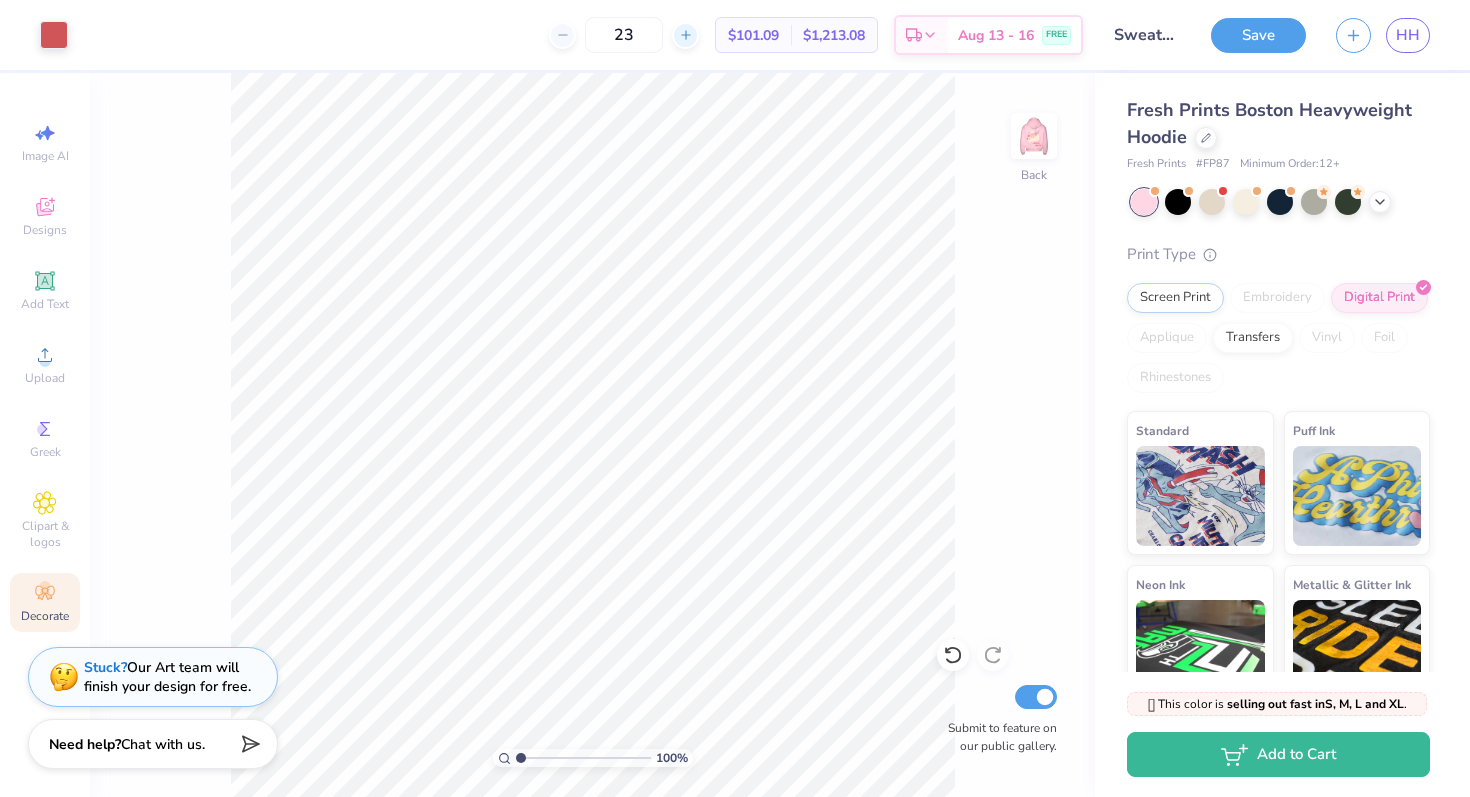 click at bounding box center (685, 35) 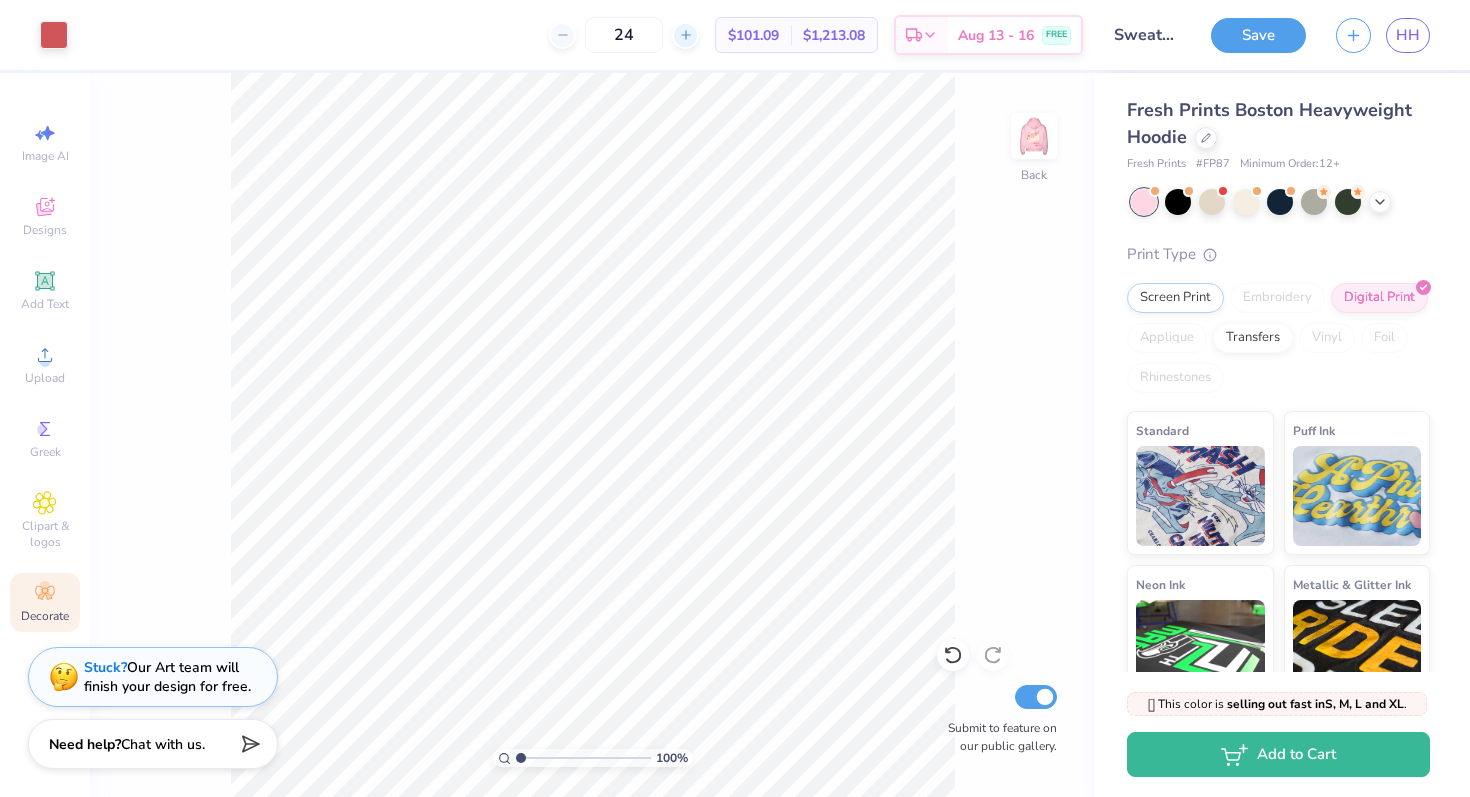 click at bounding box center (685, 35) 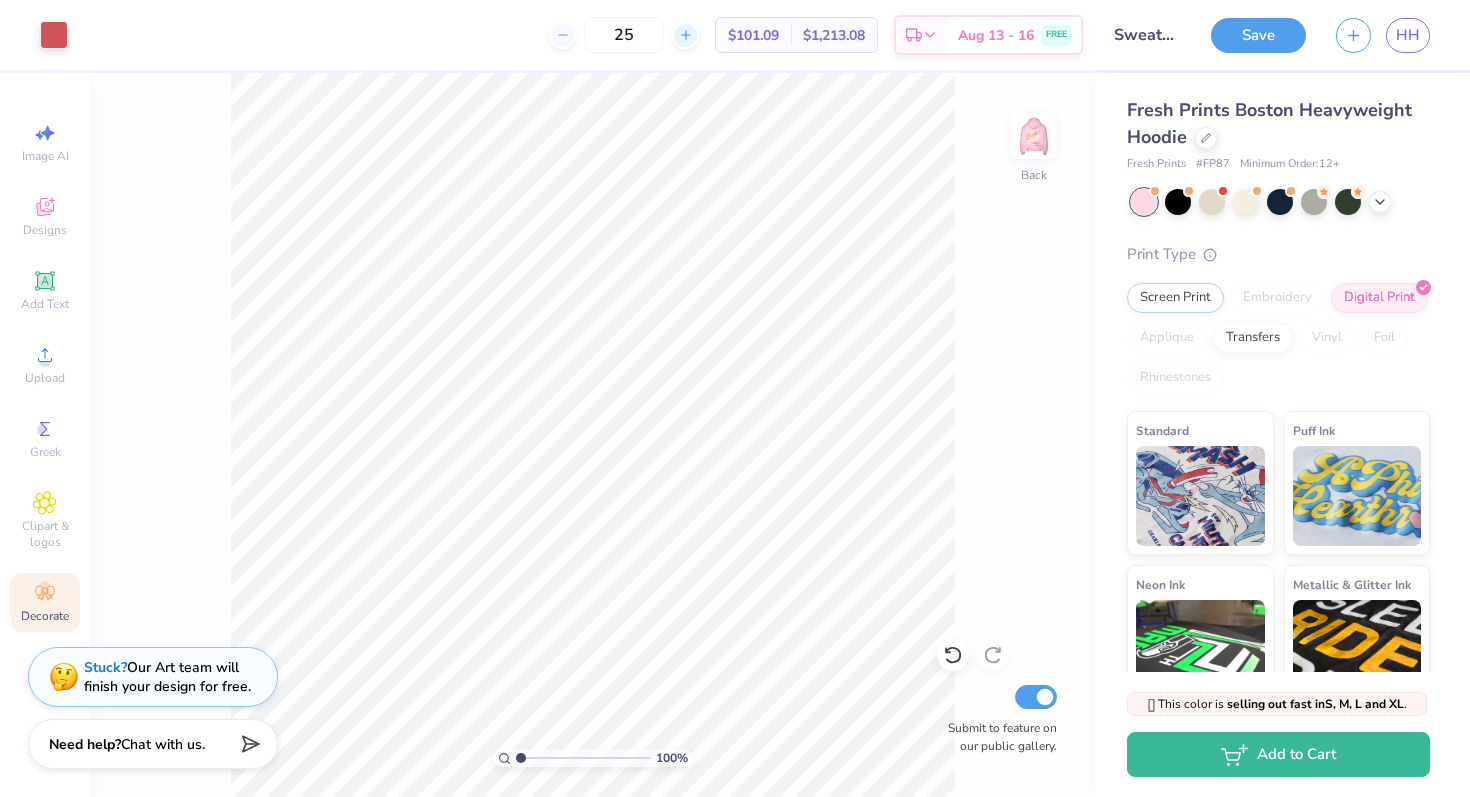 click at bounding box center [685, 35] 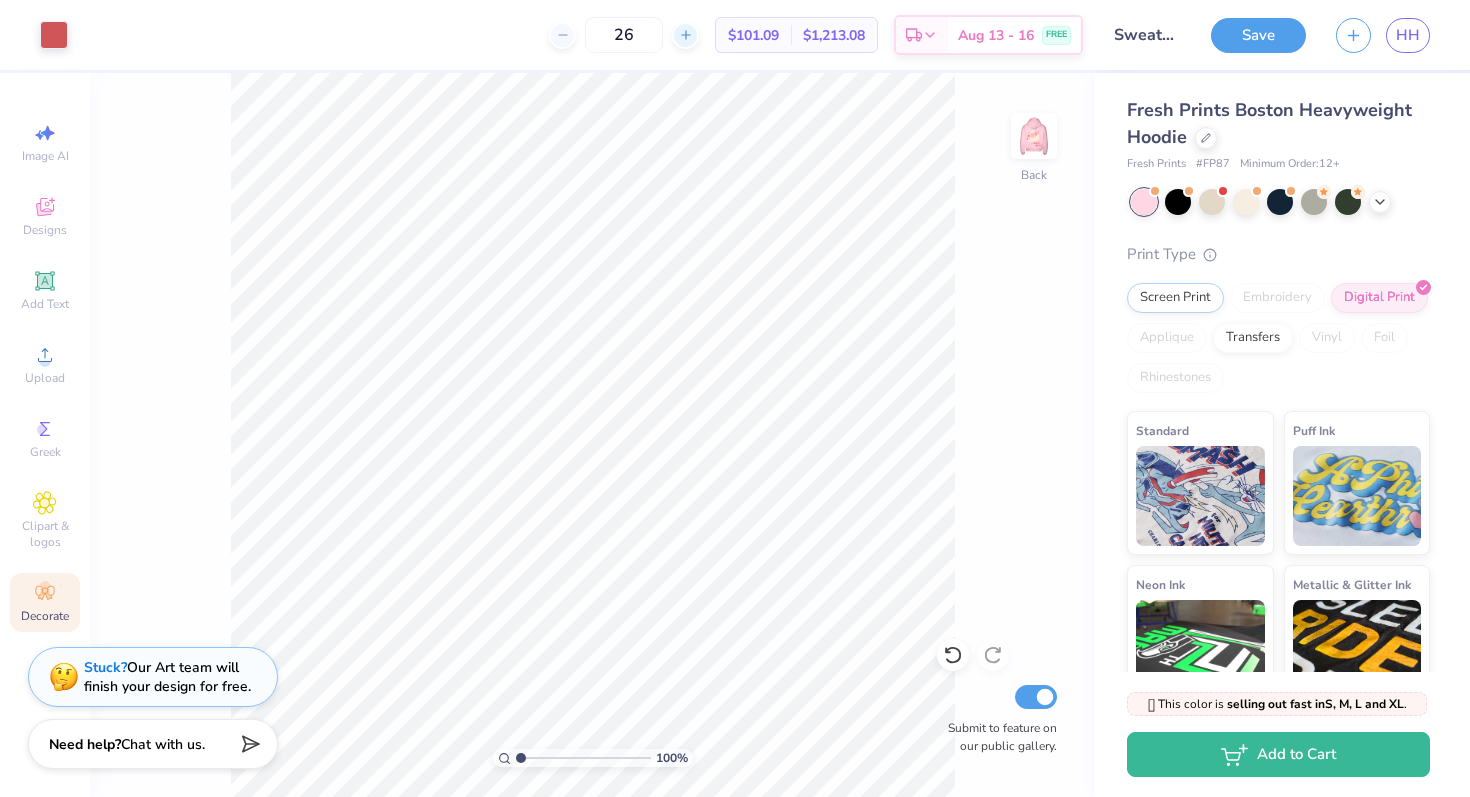 click at bounding box center [685, 35] 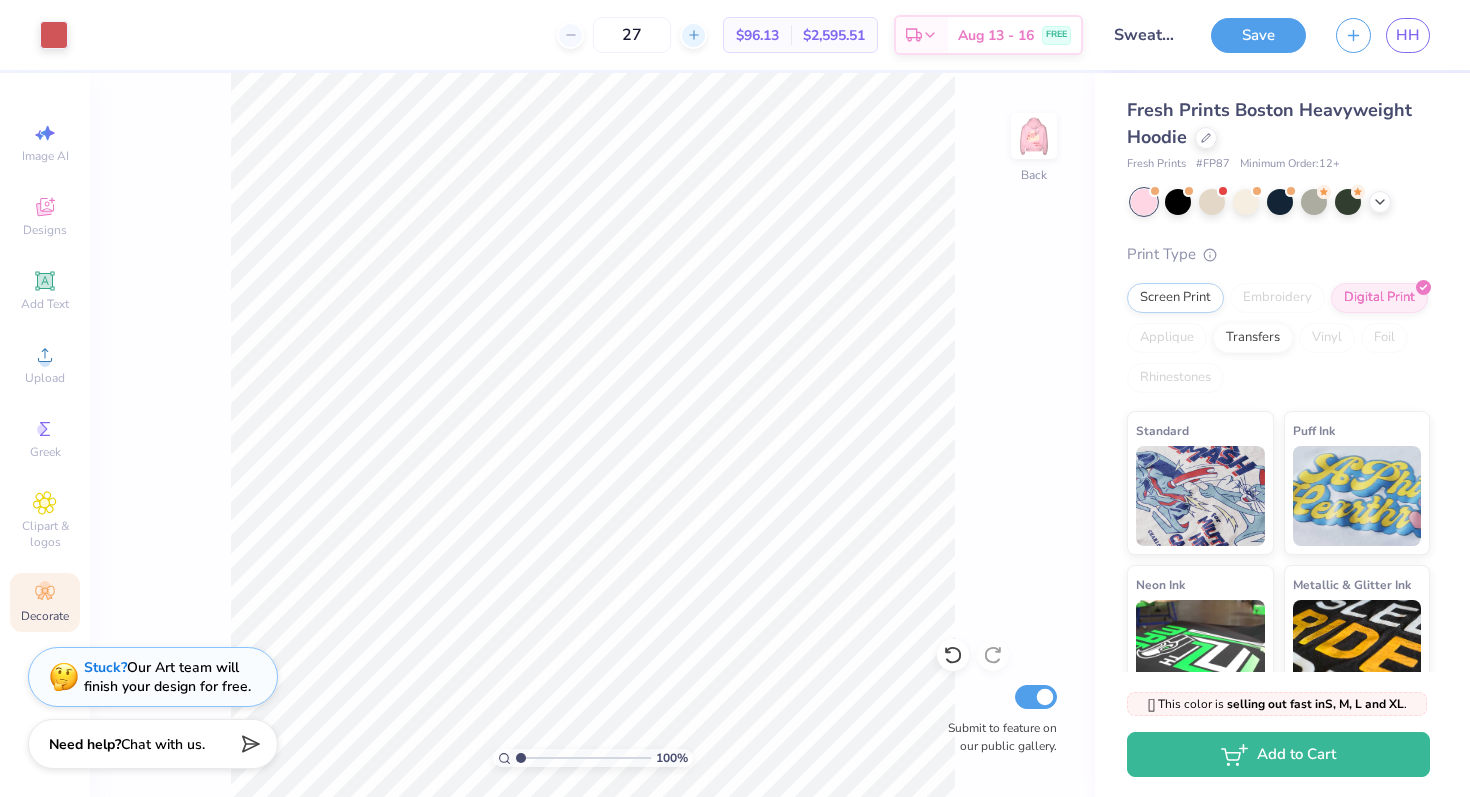 click 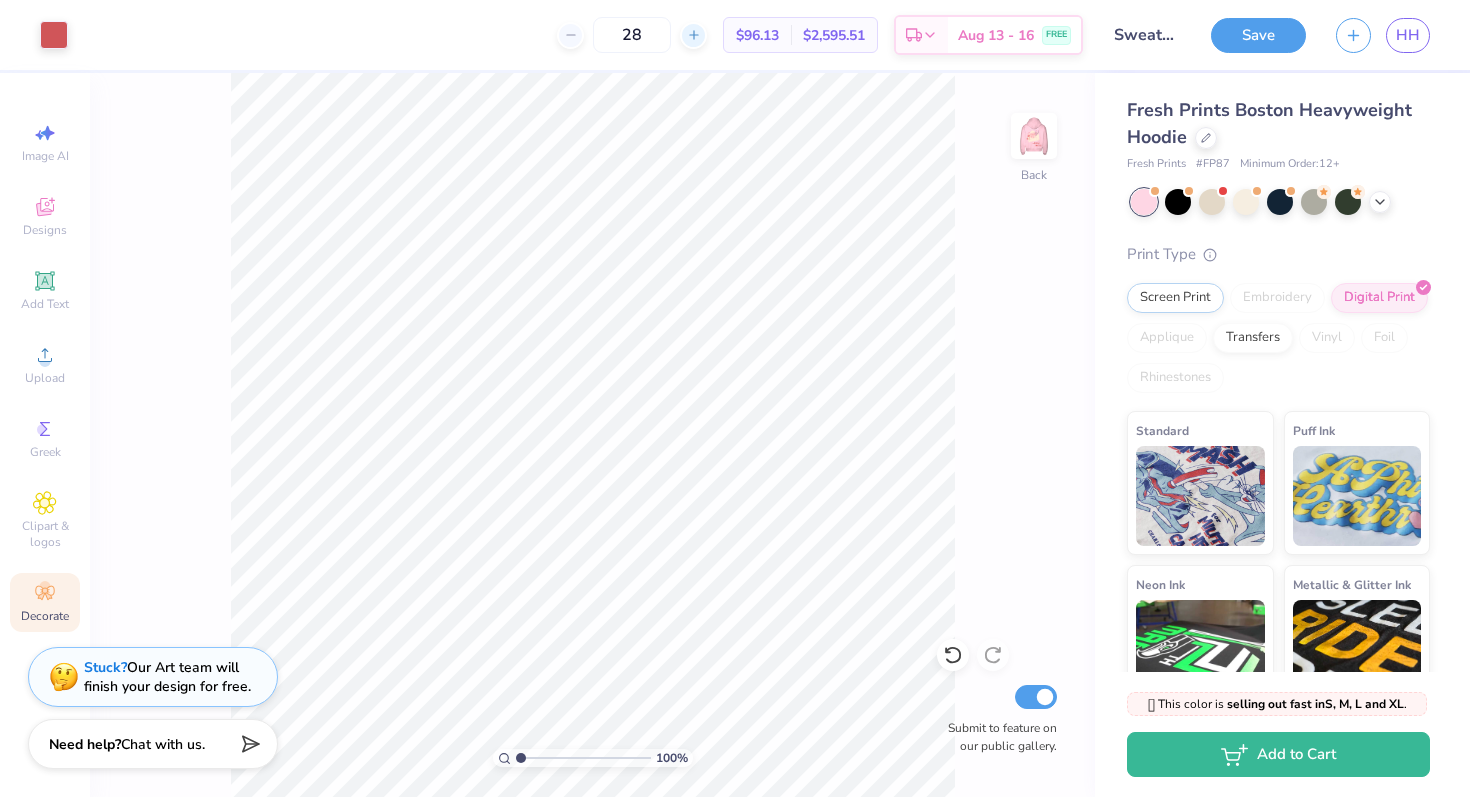 click 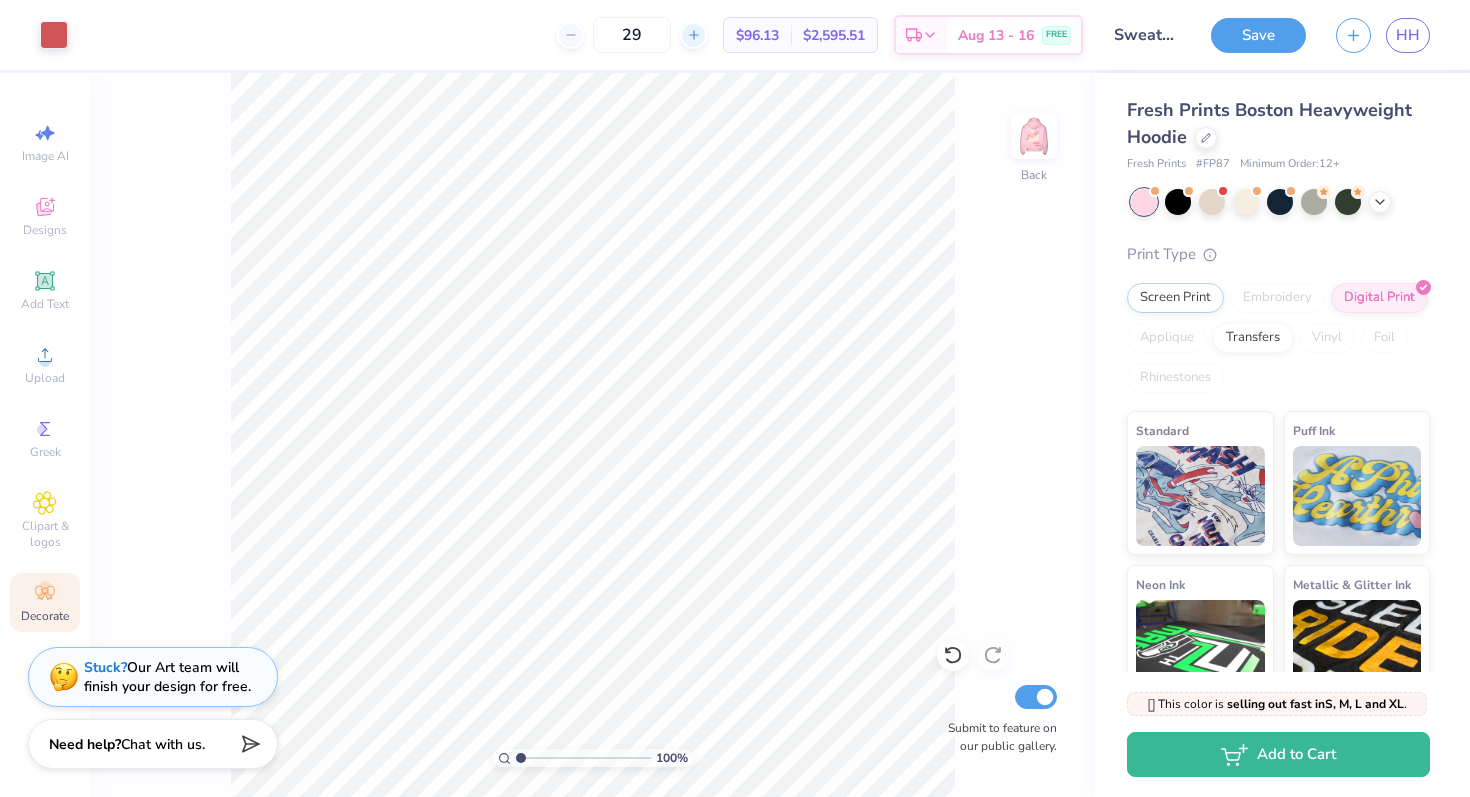 click 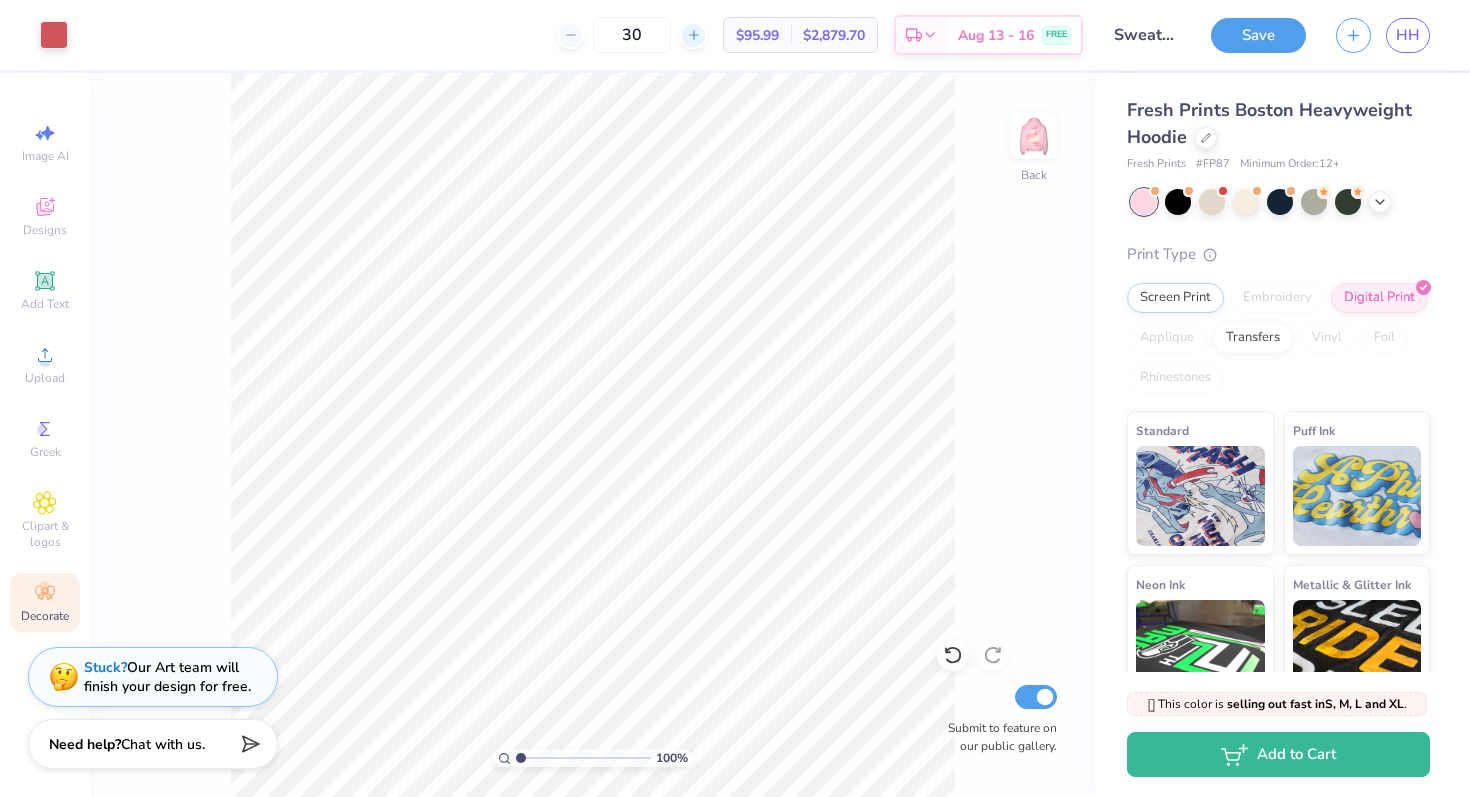 click 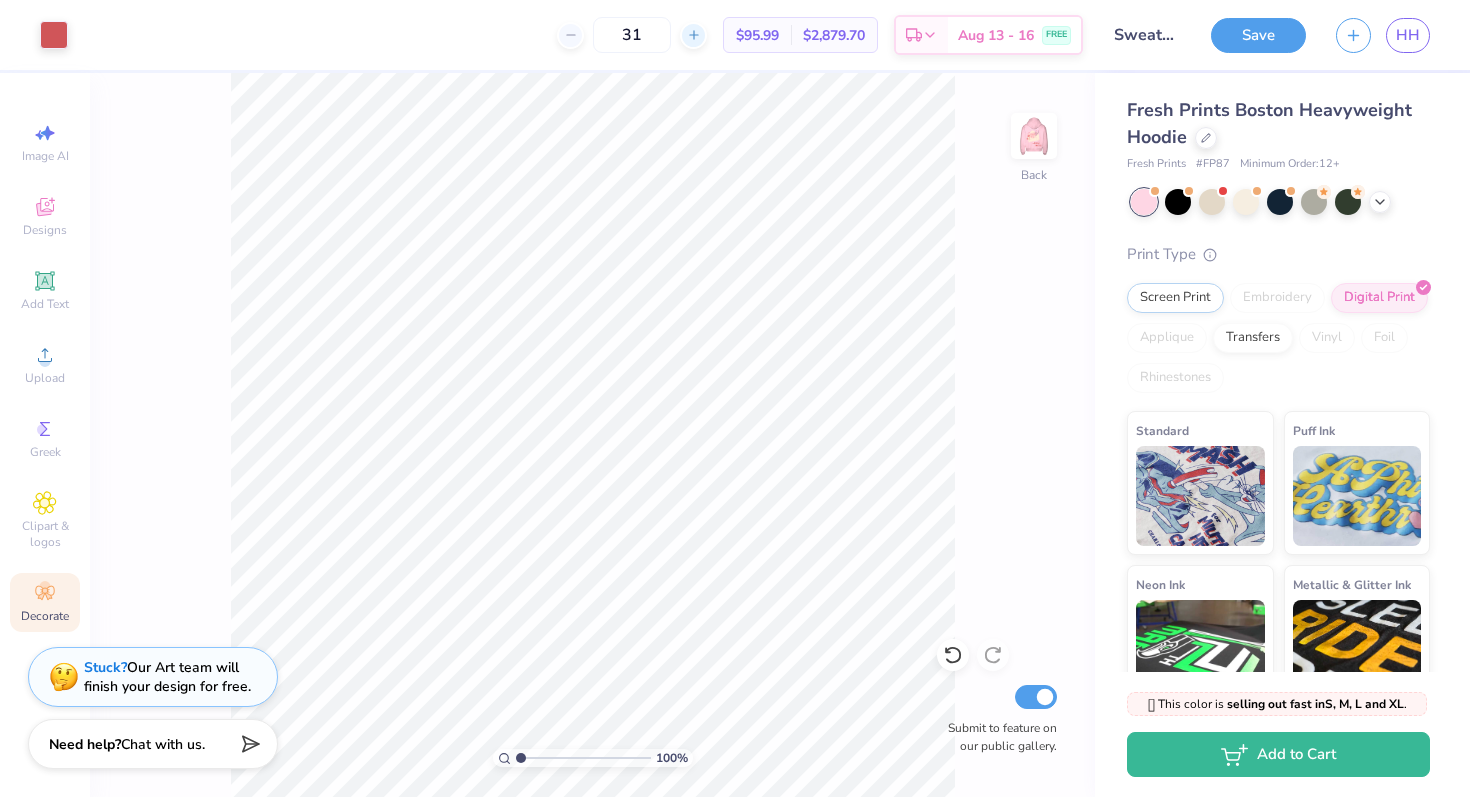 click 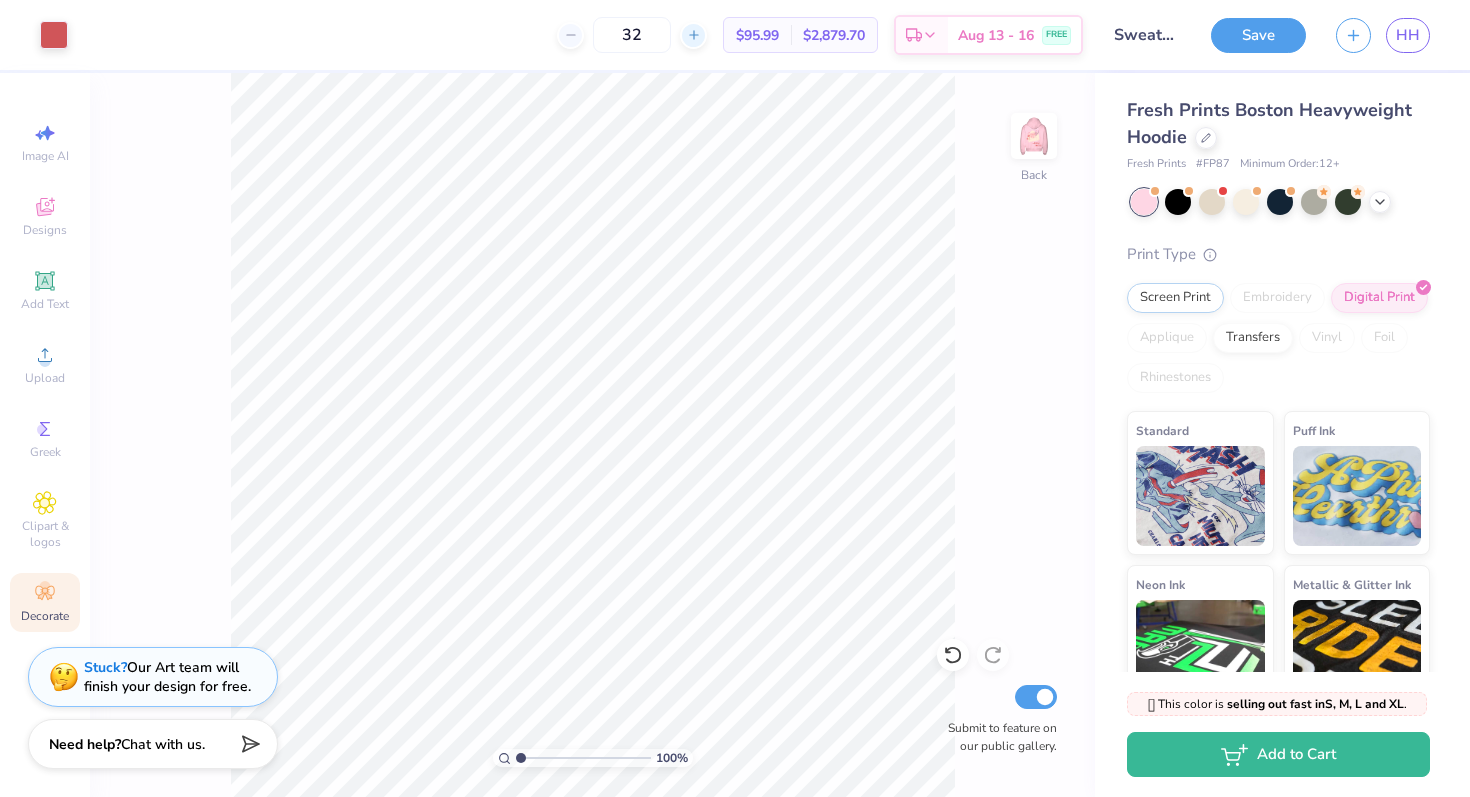 click 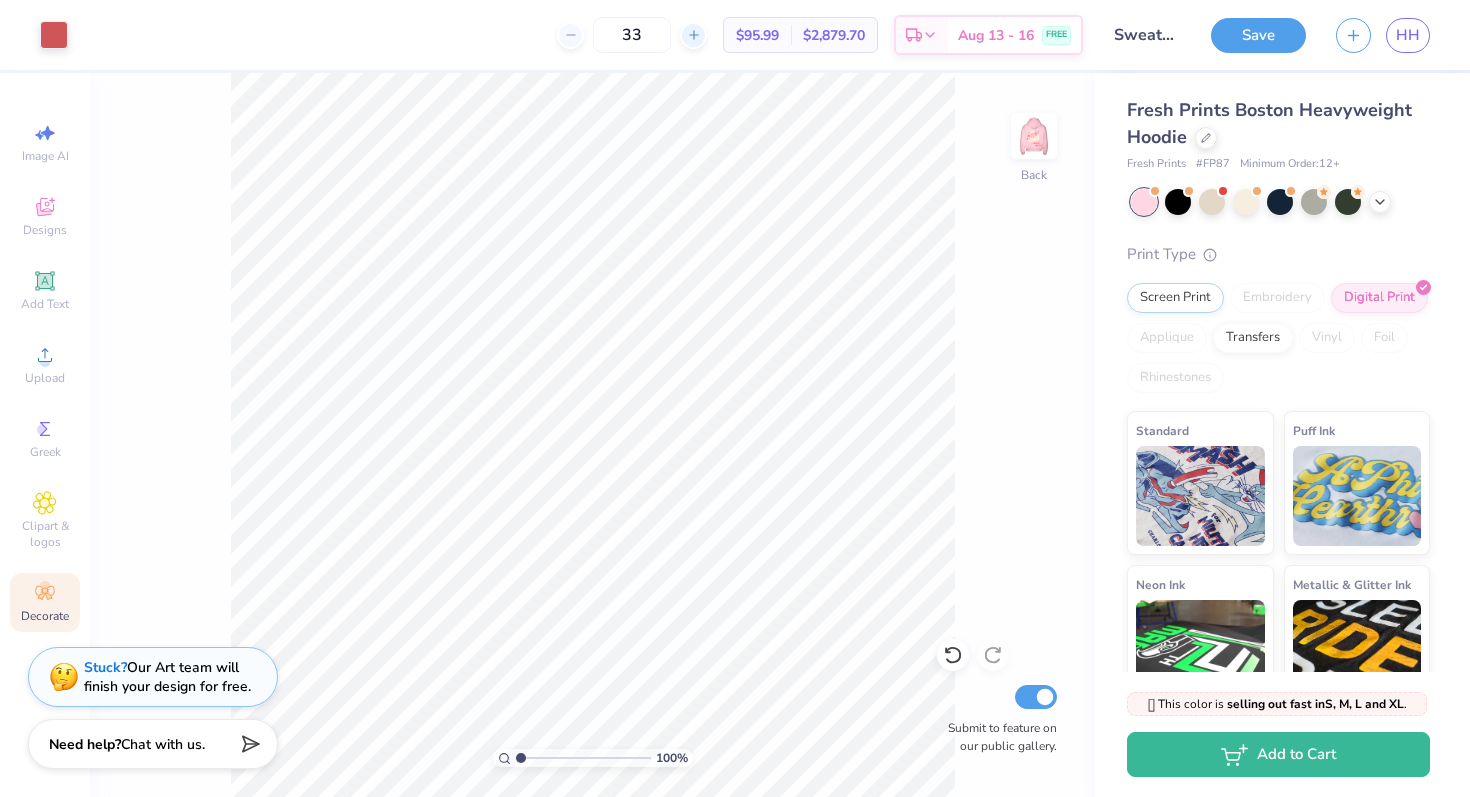 click 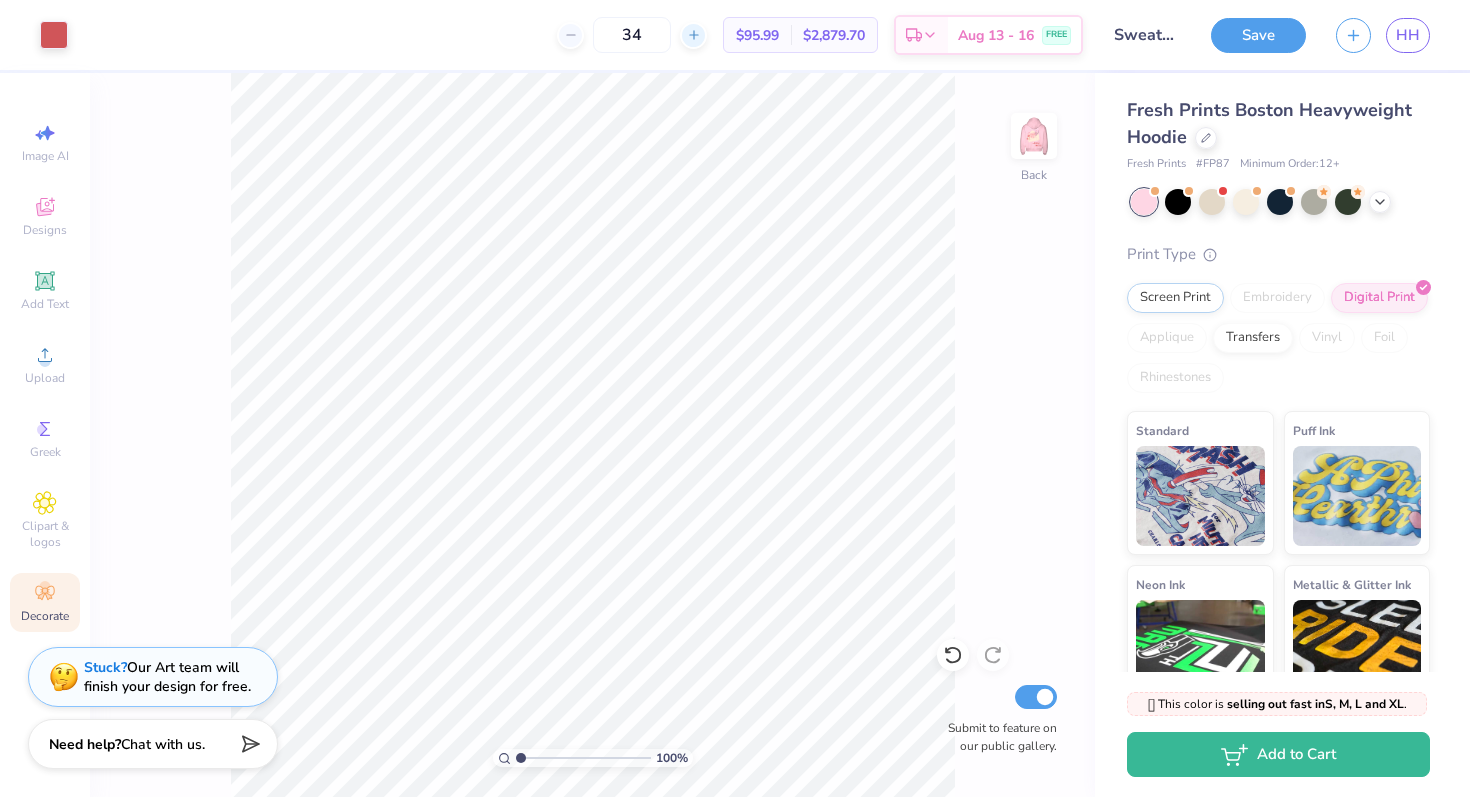 click 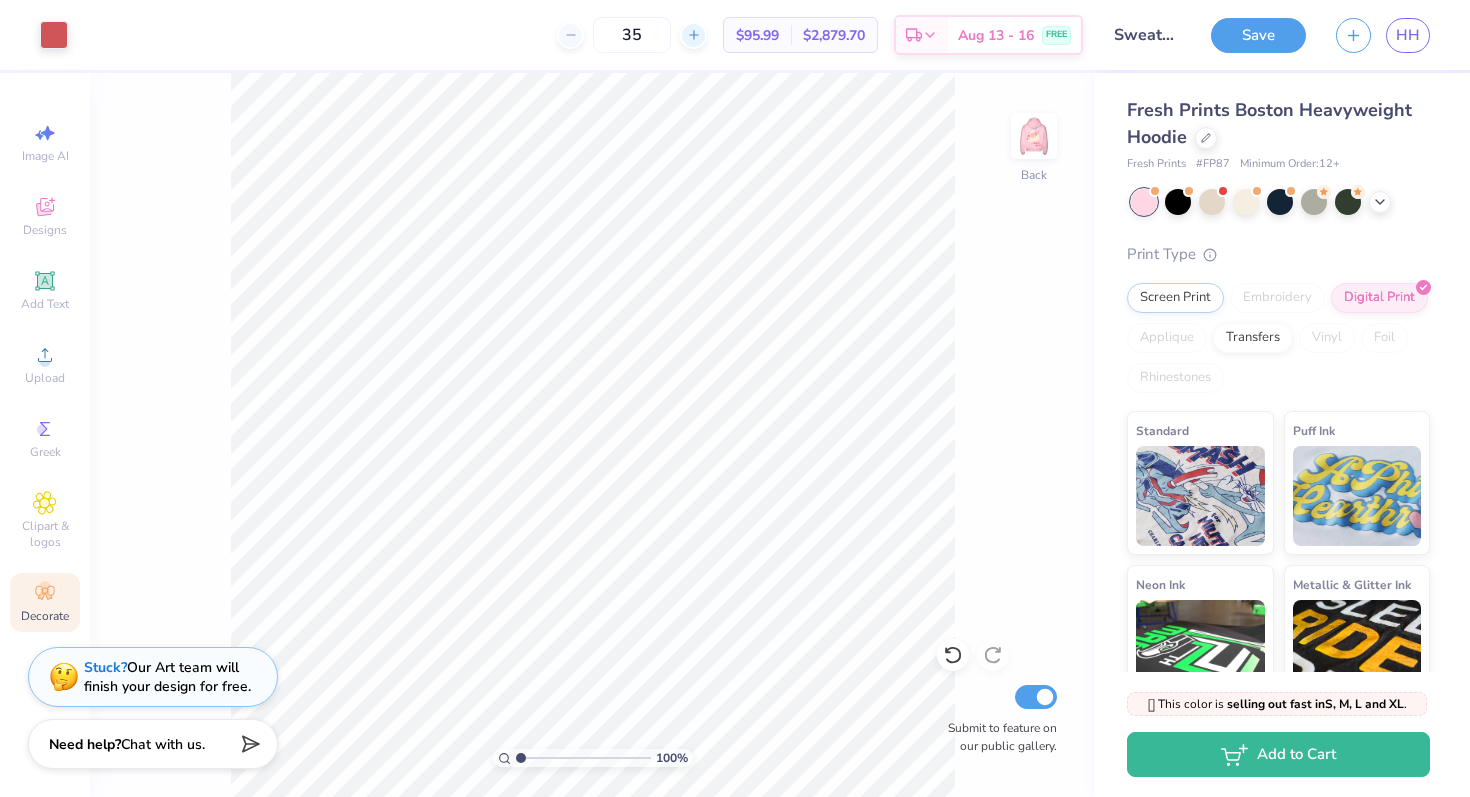 click 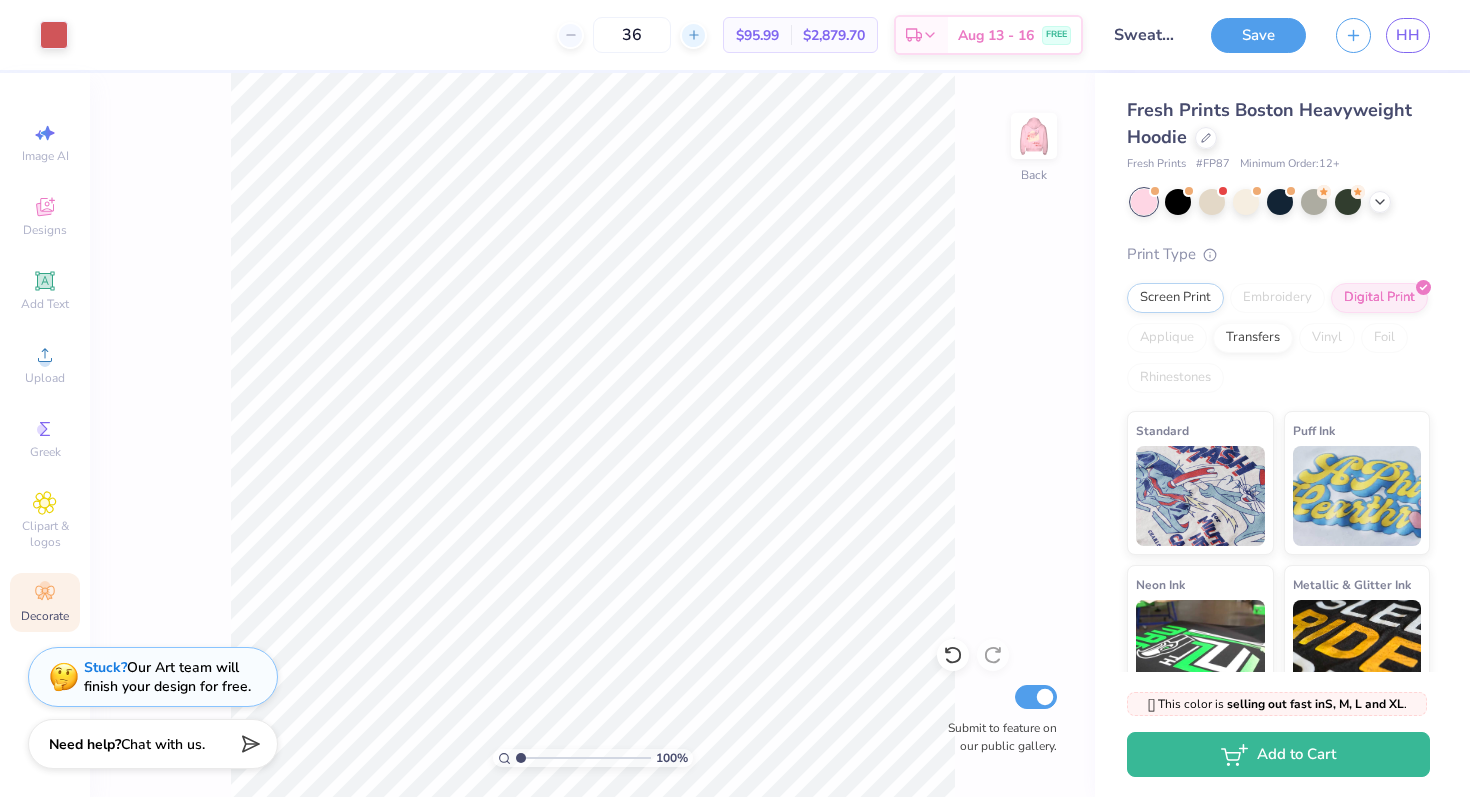 click 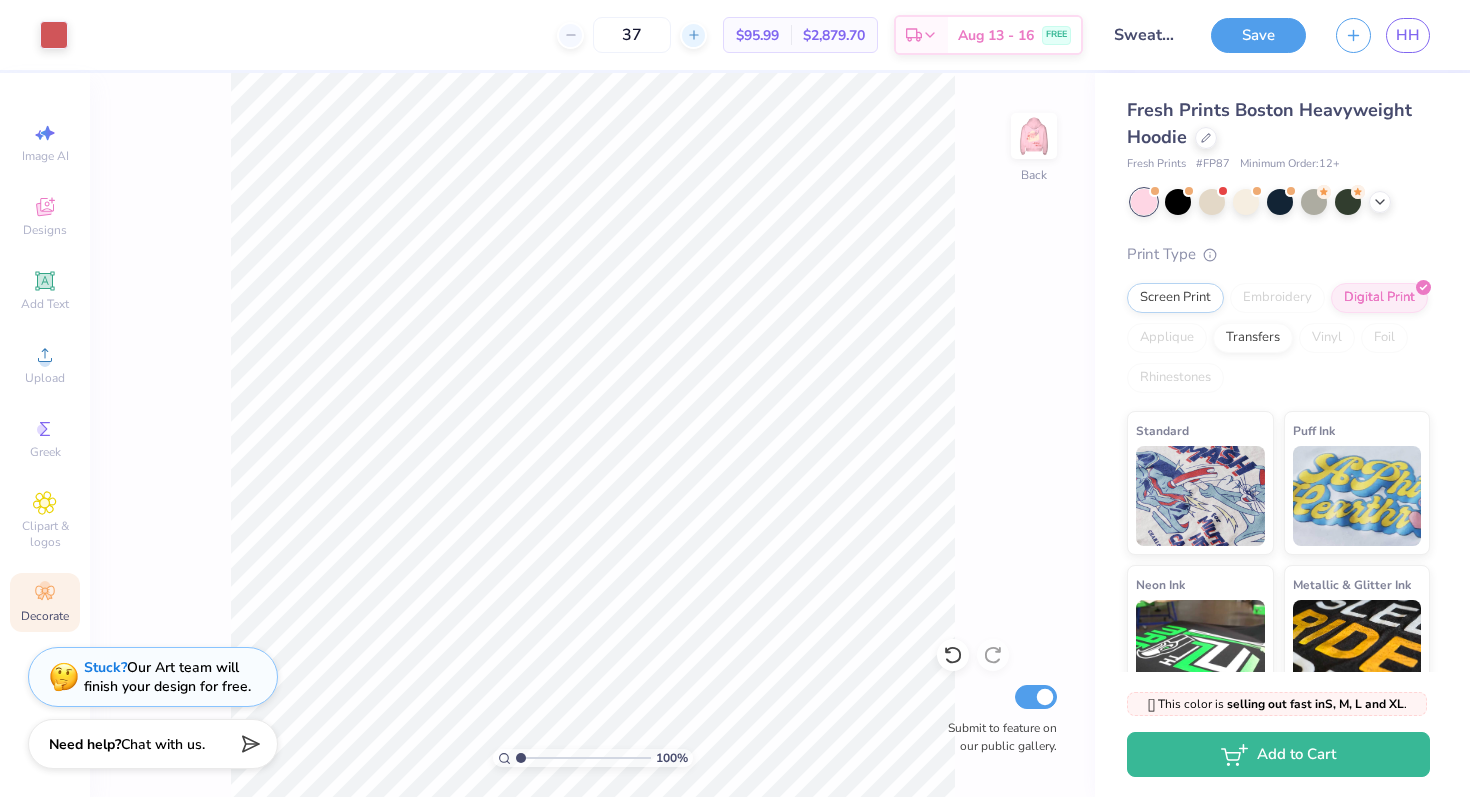 click 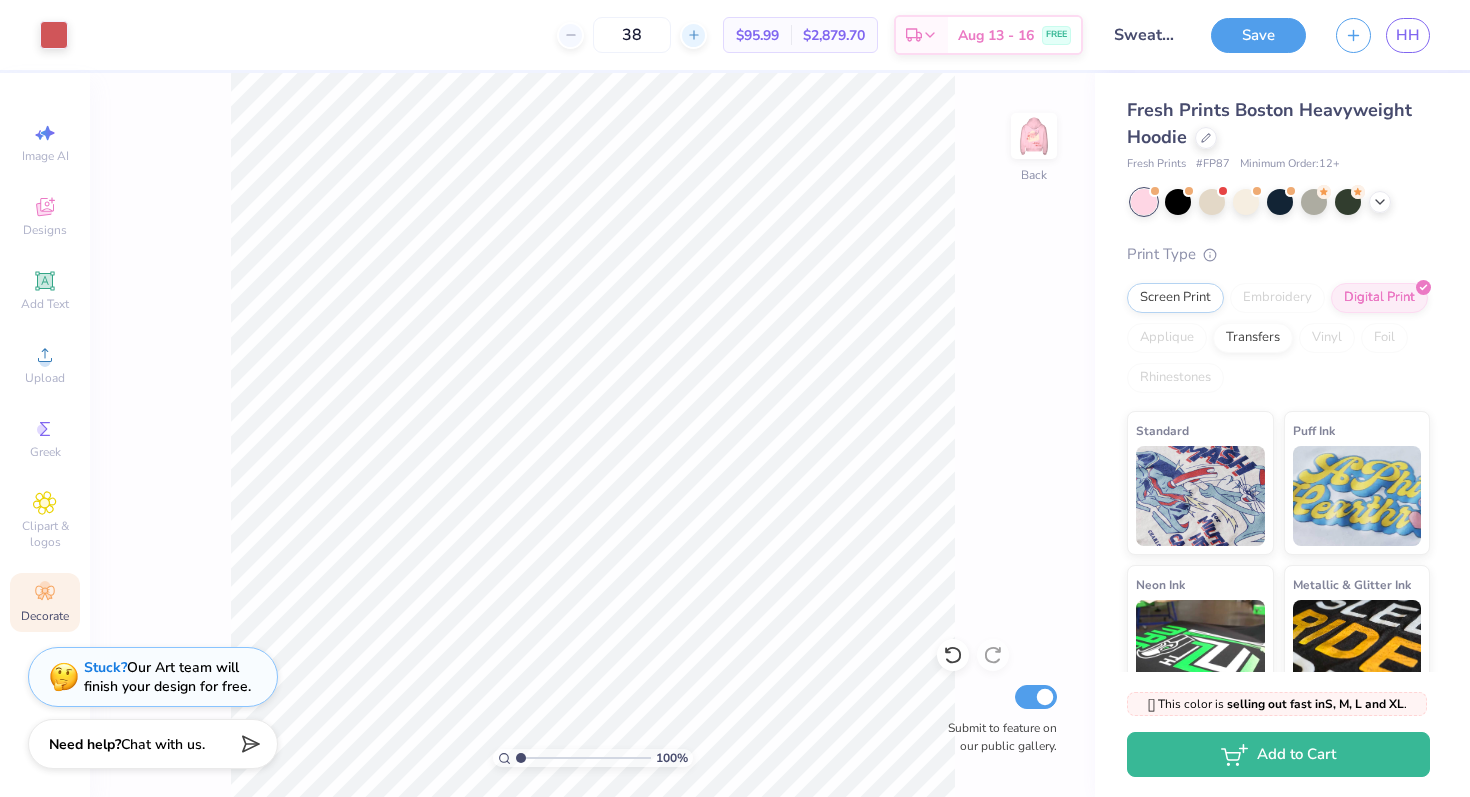 click 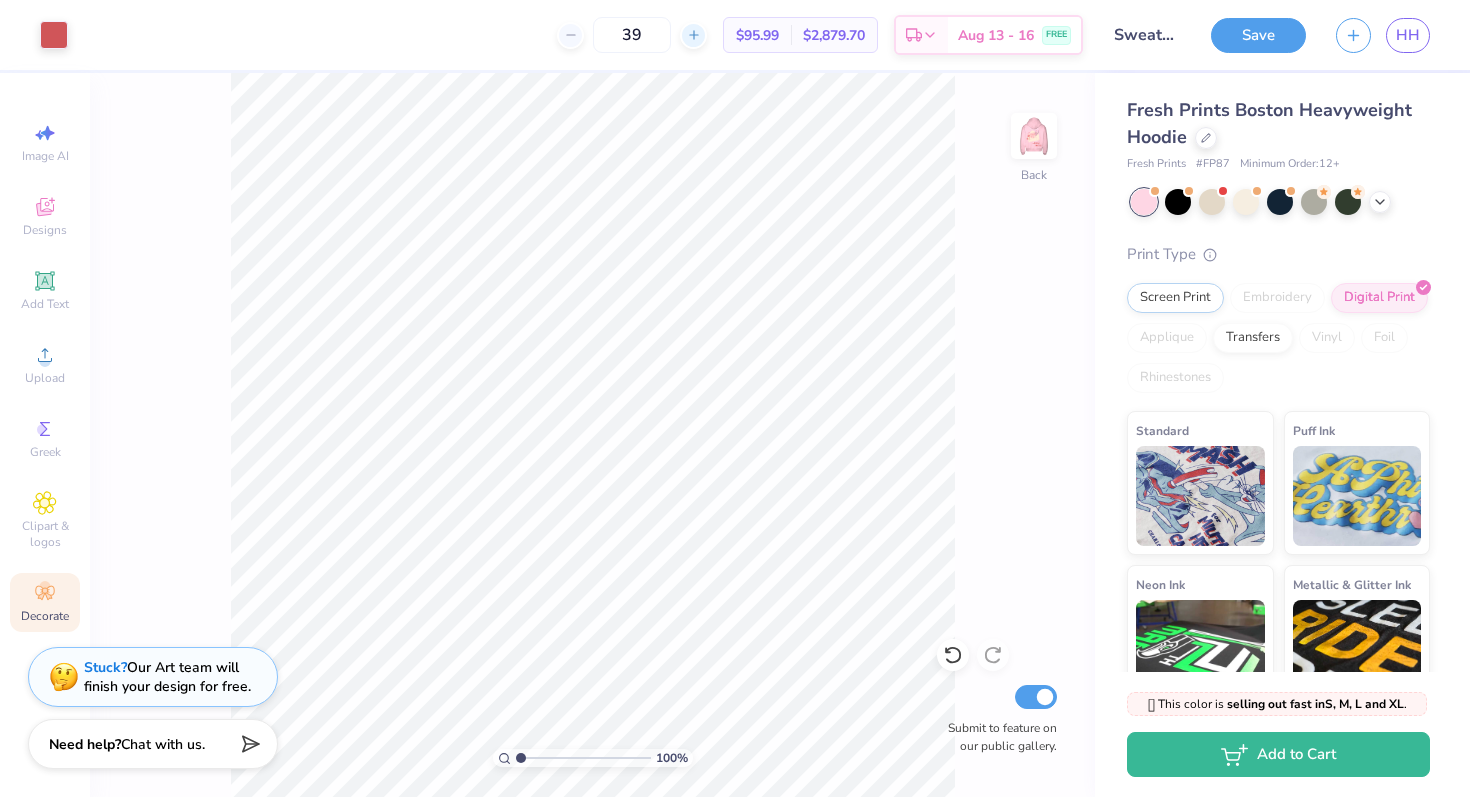 click 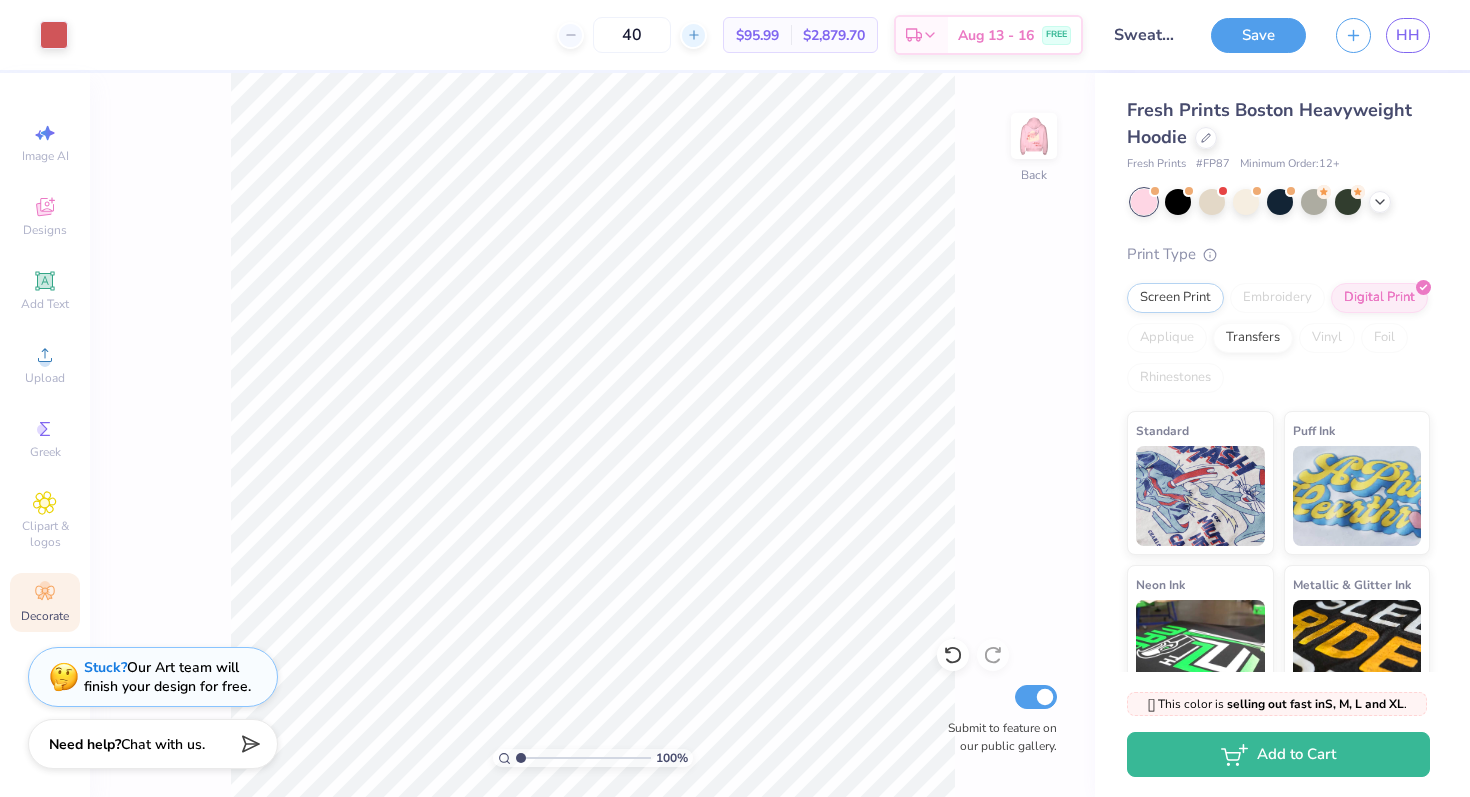 click 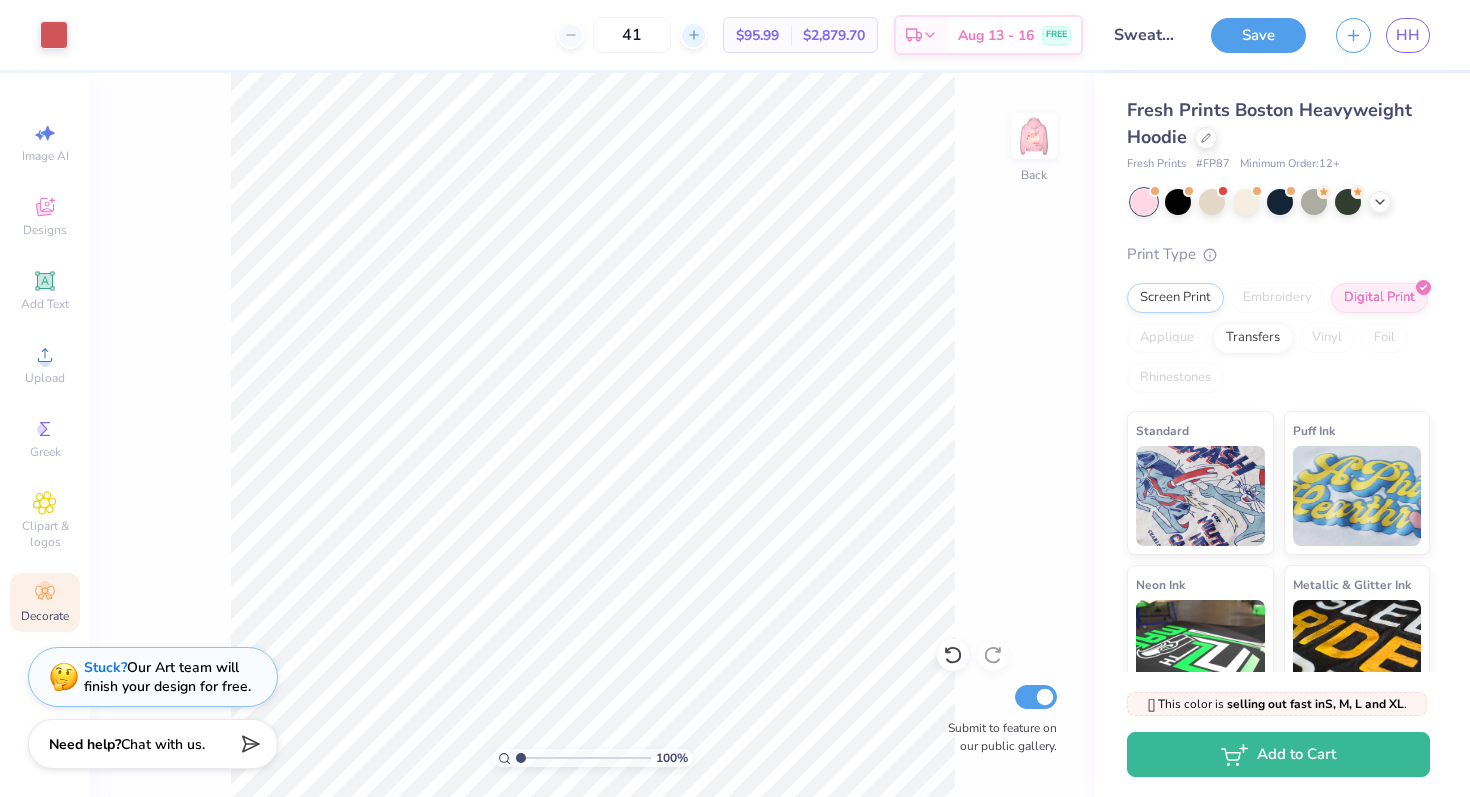 click 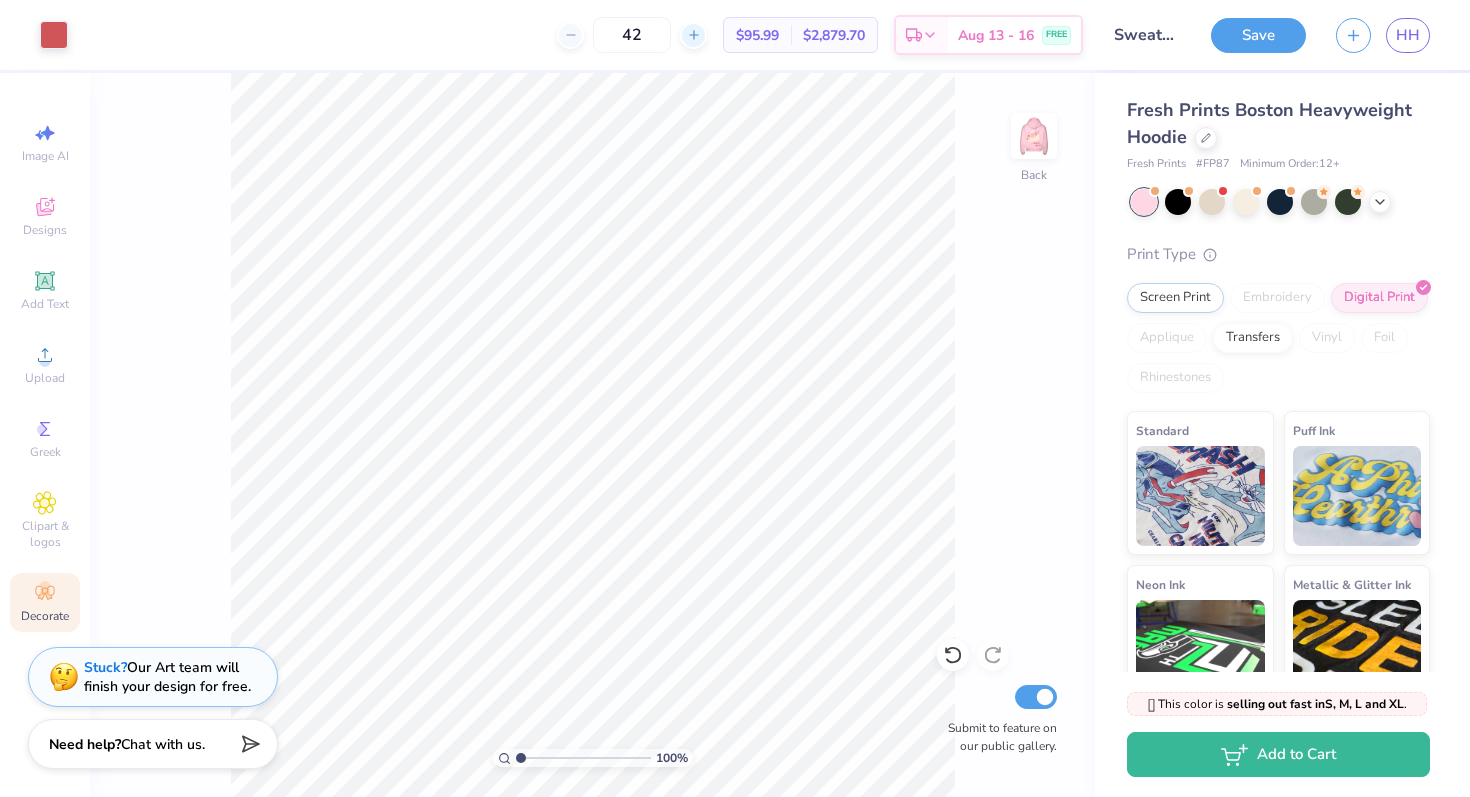 click 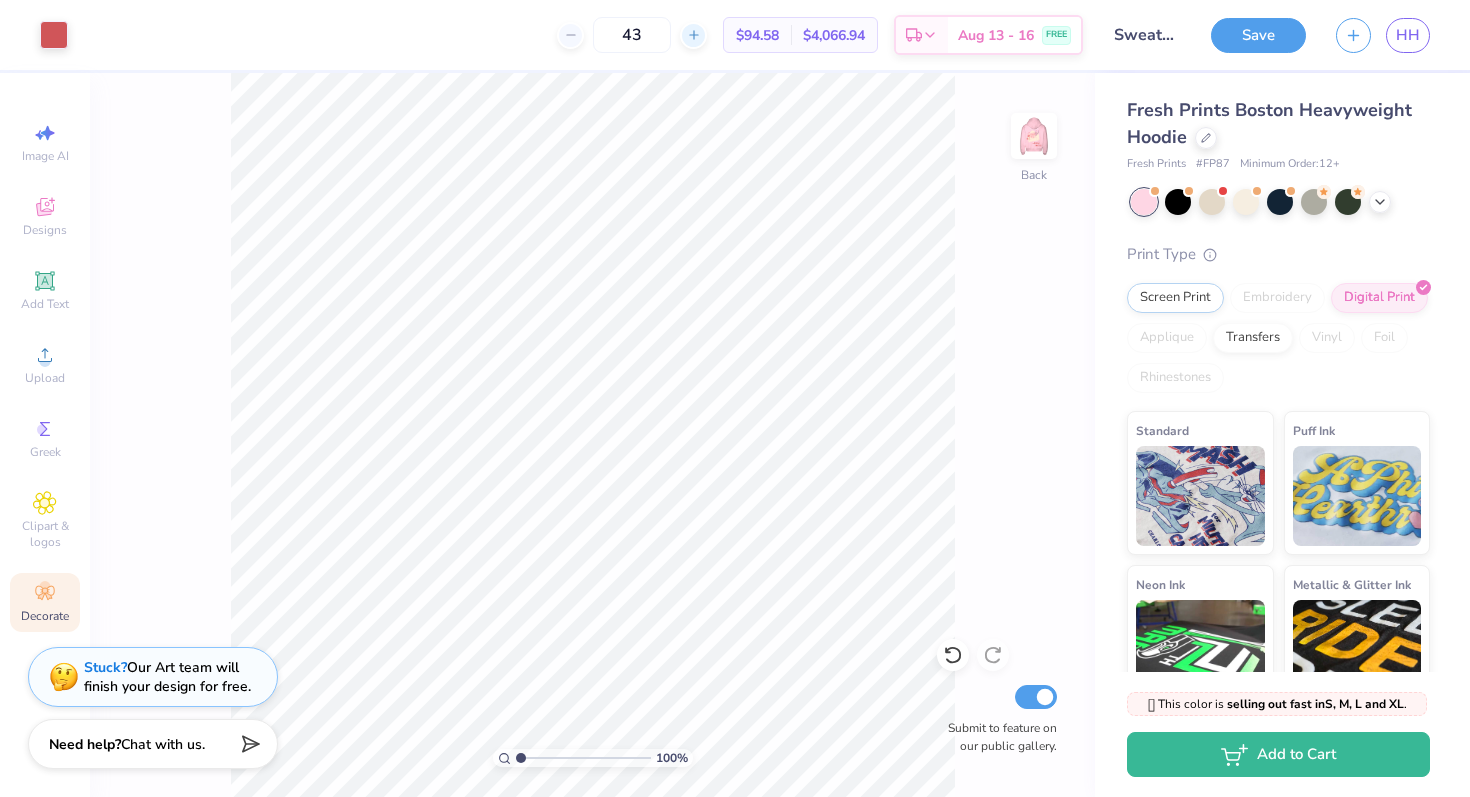 click 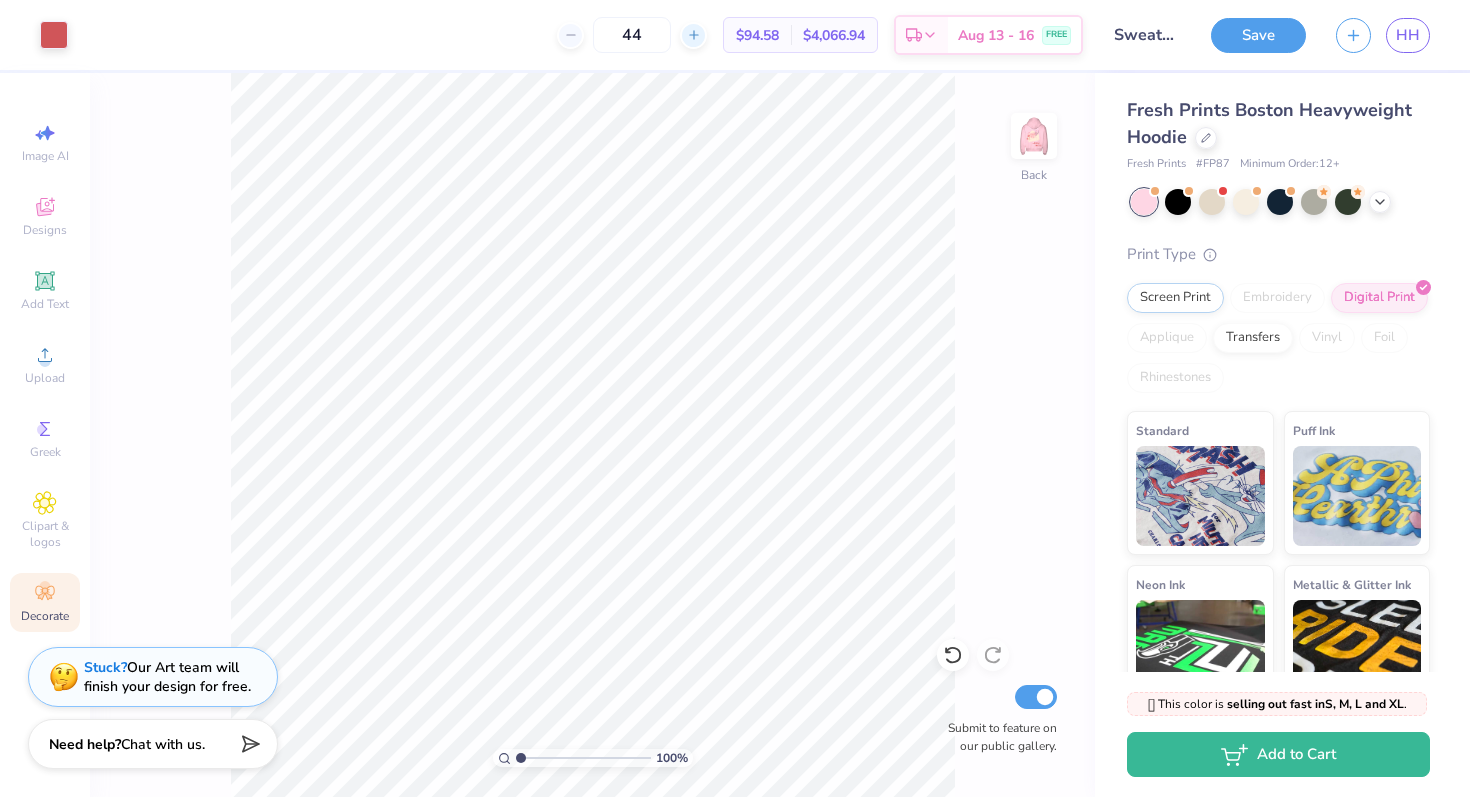 click 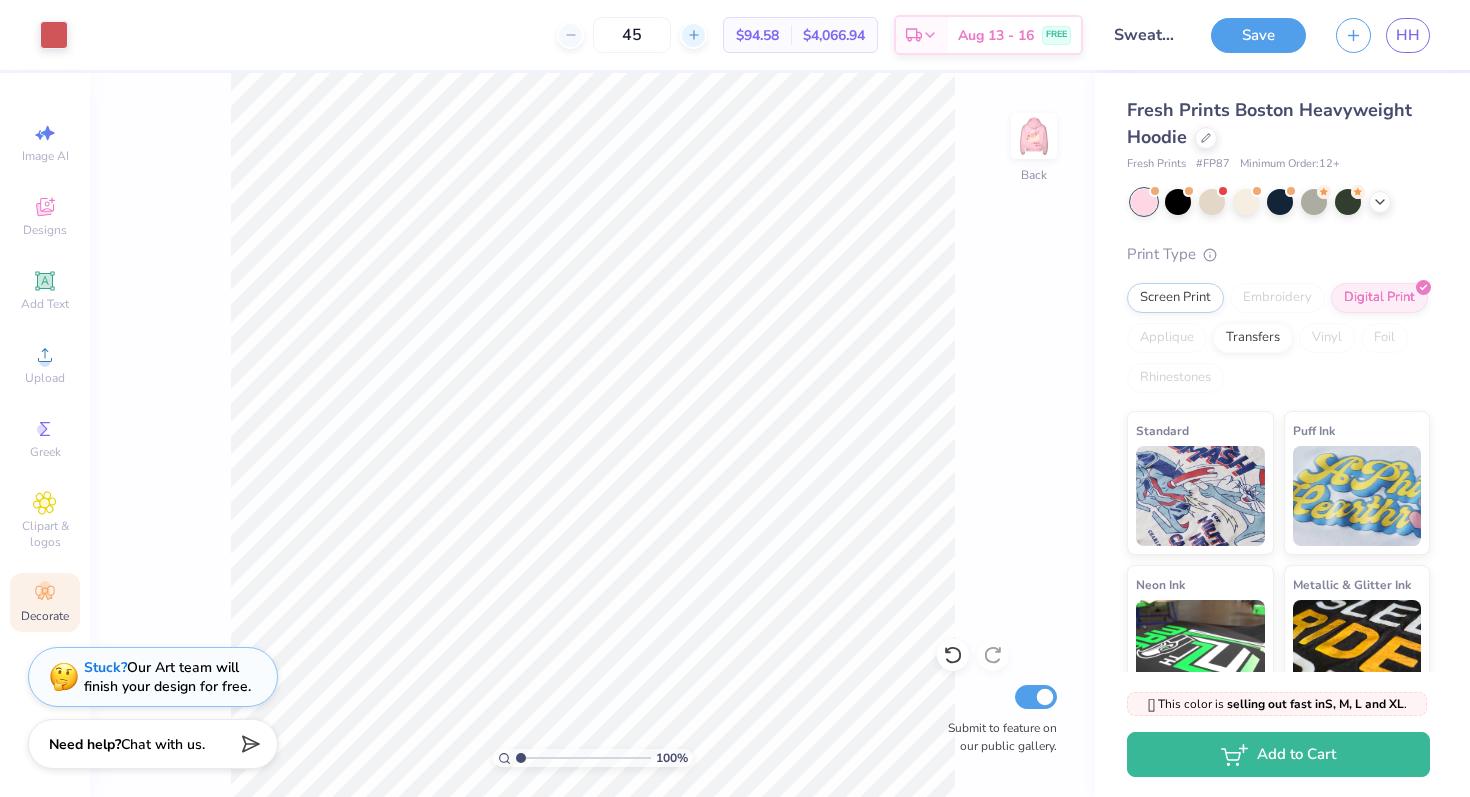 click 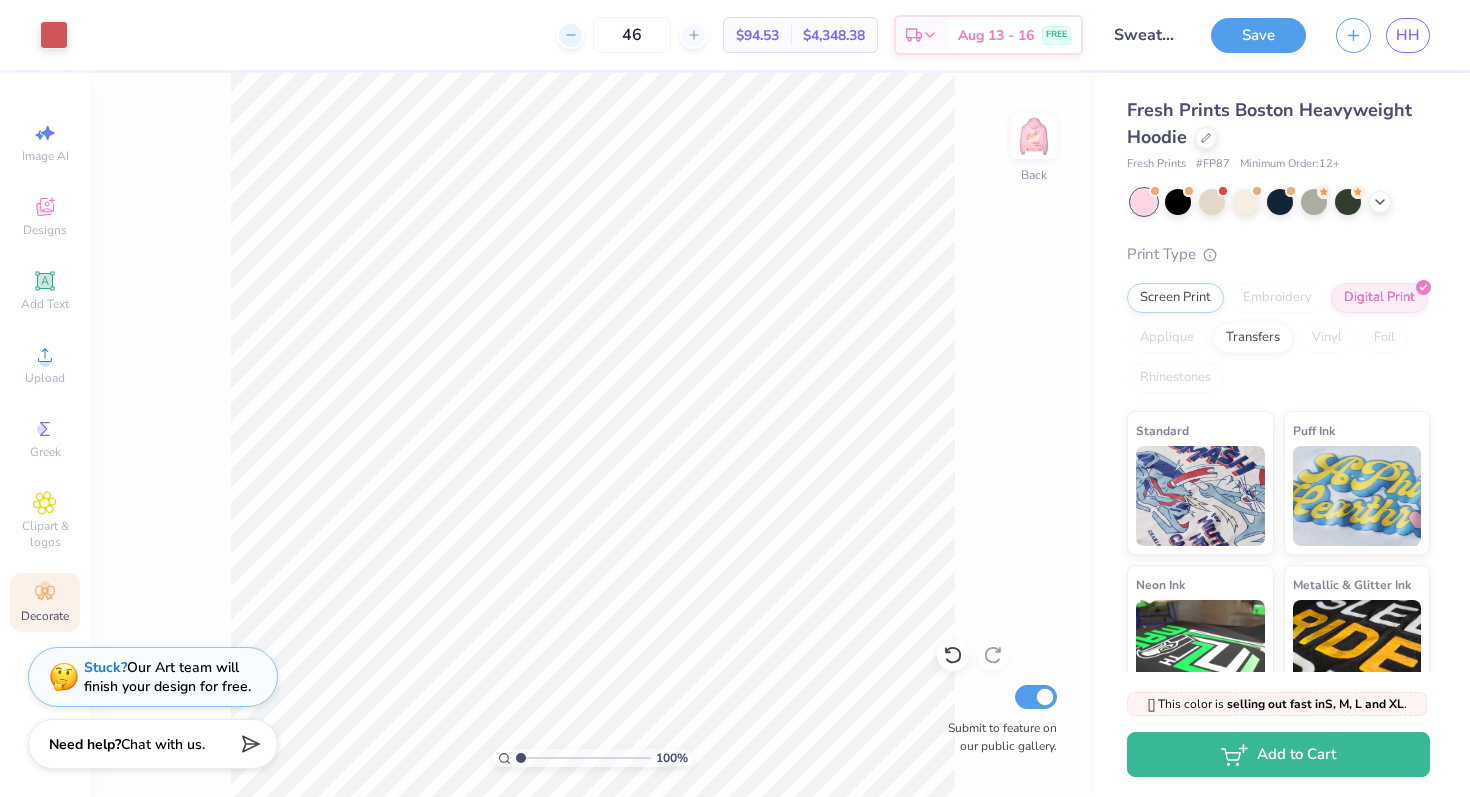 click 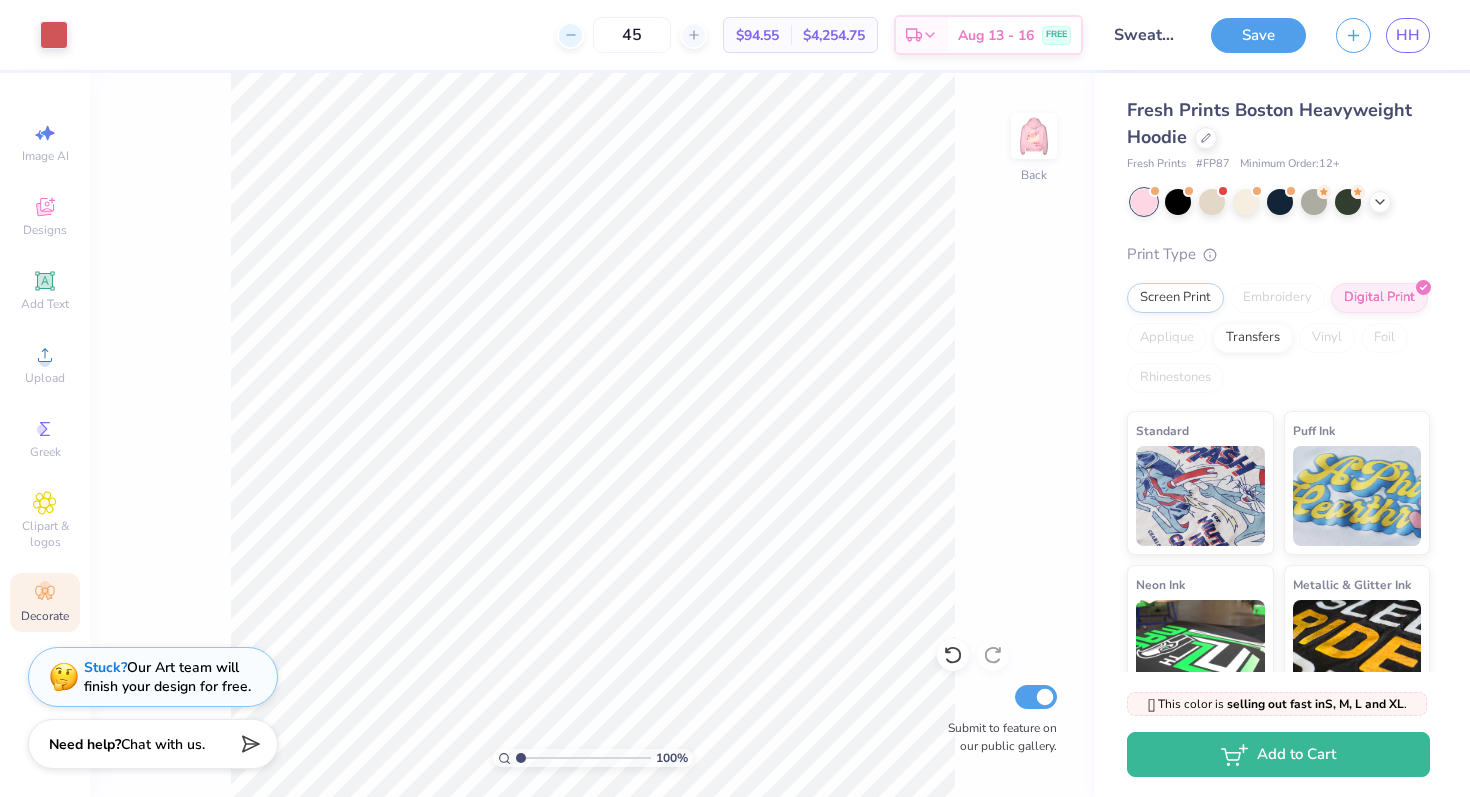 click 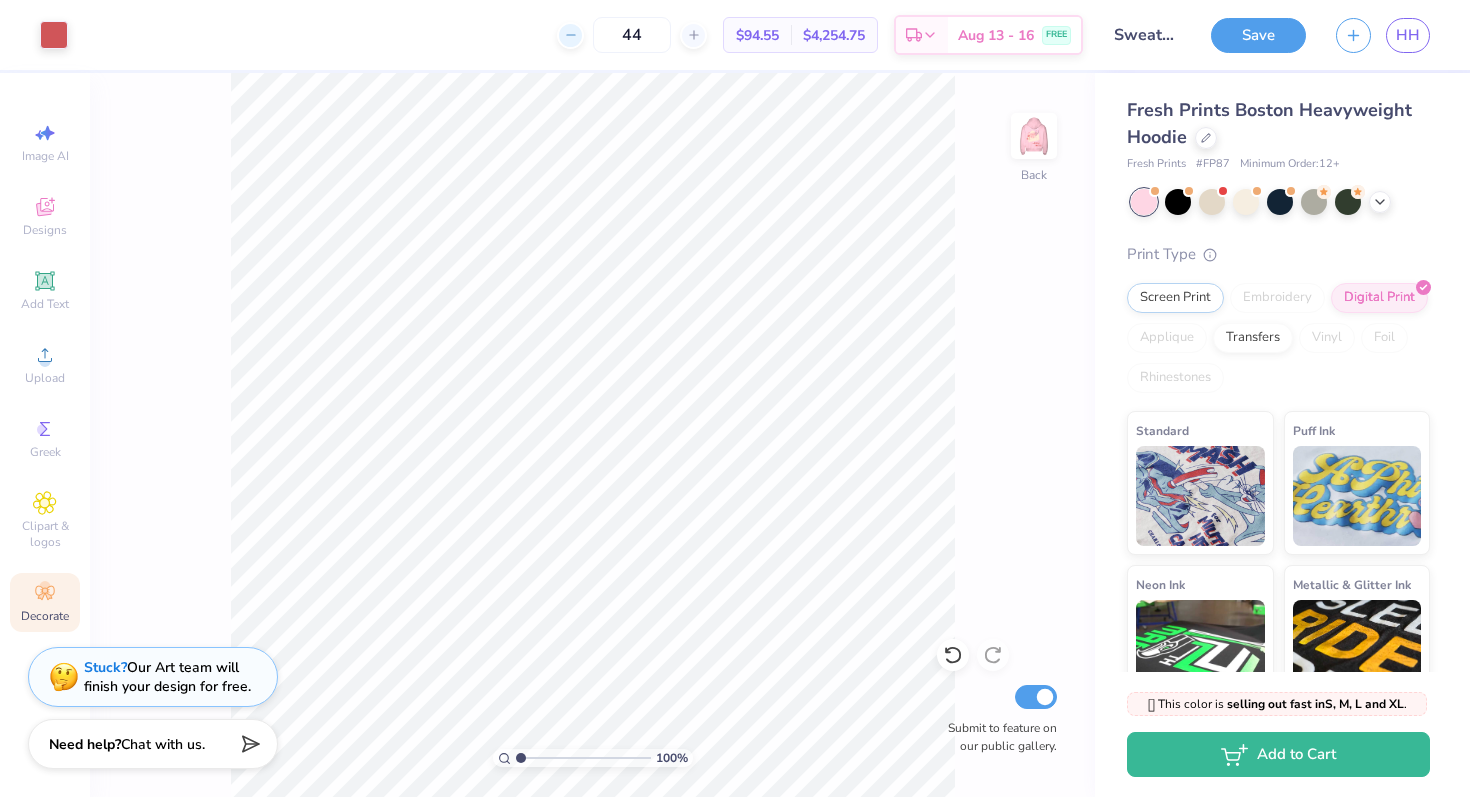 click 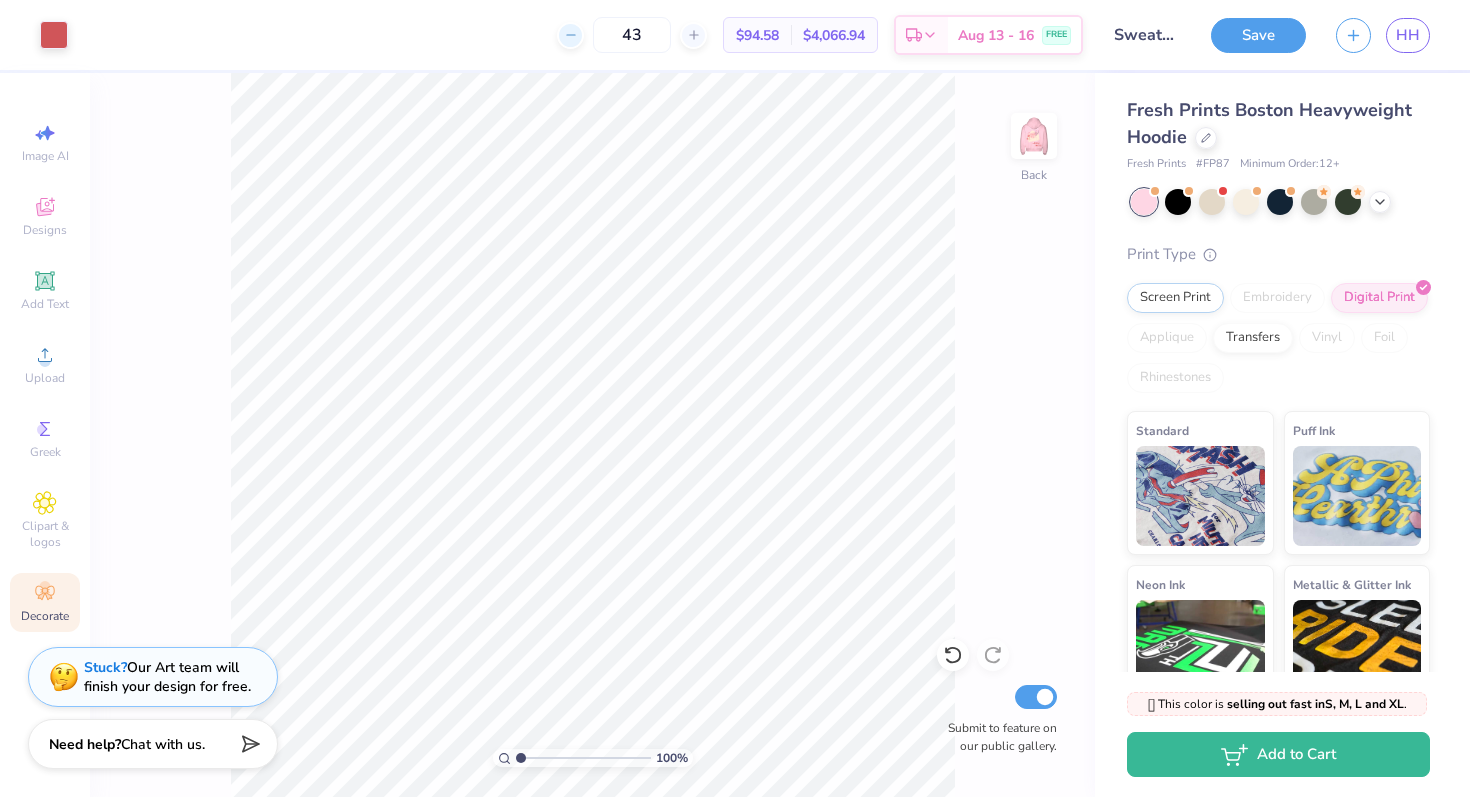 click 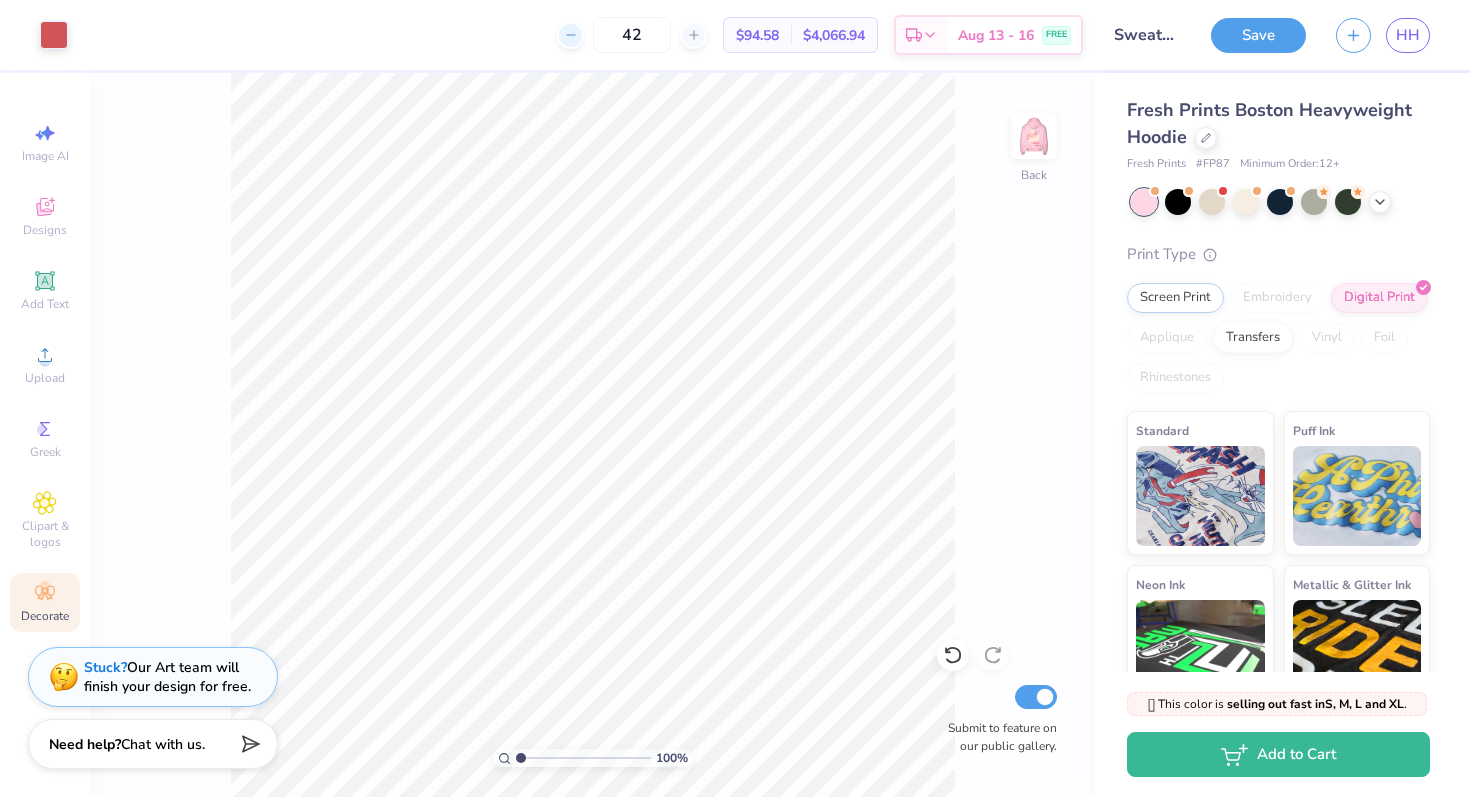 click 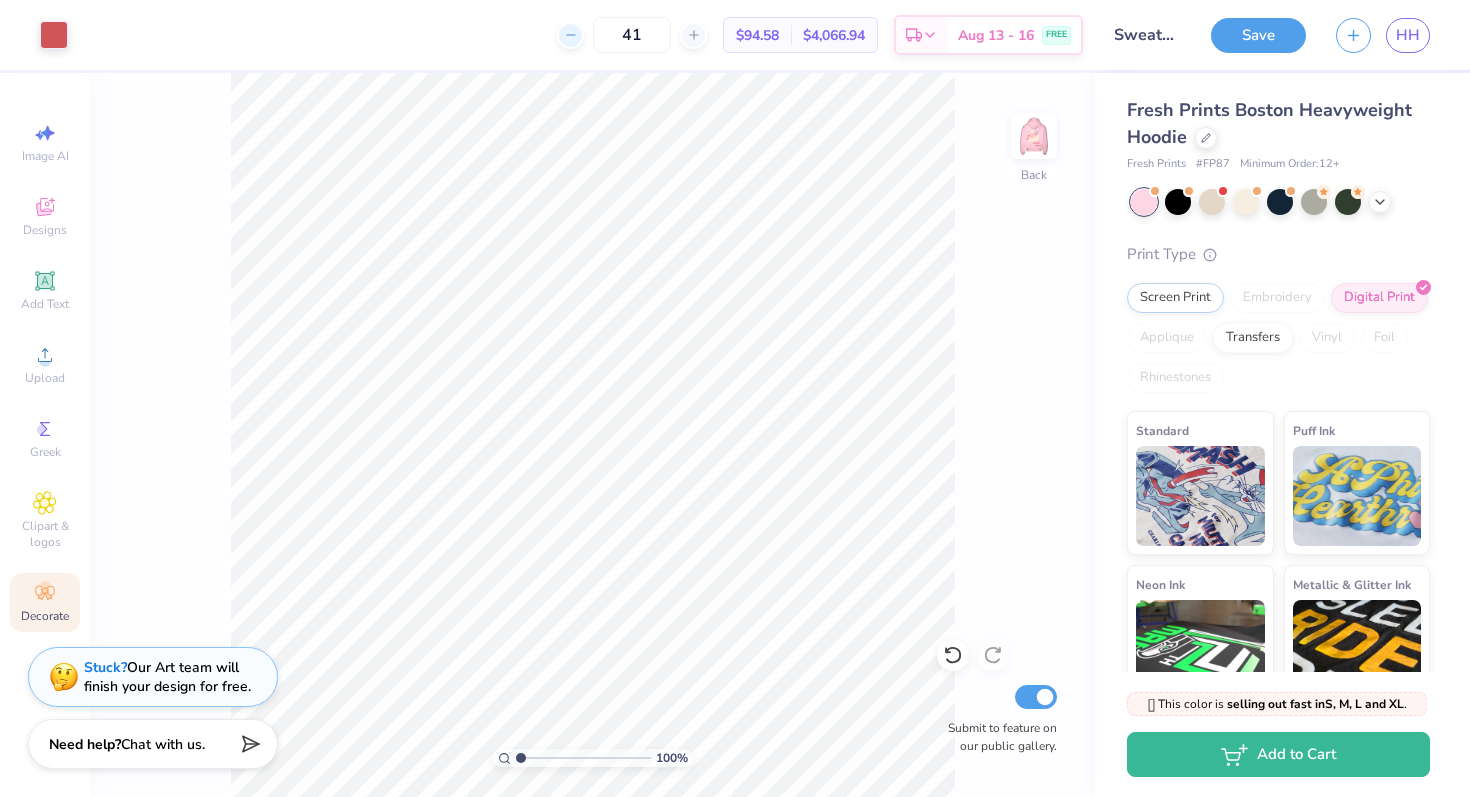 click 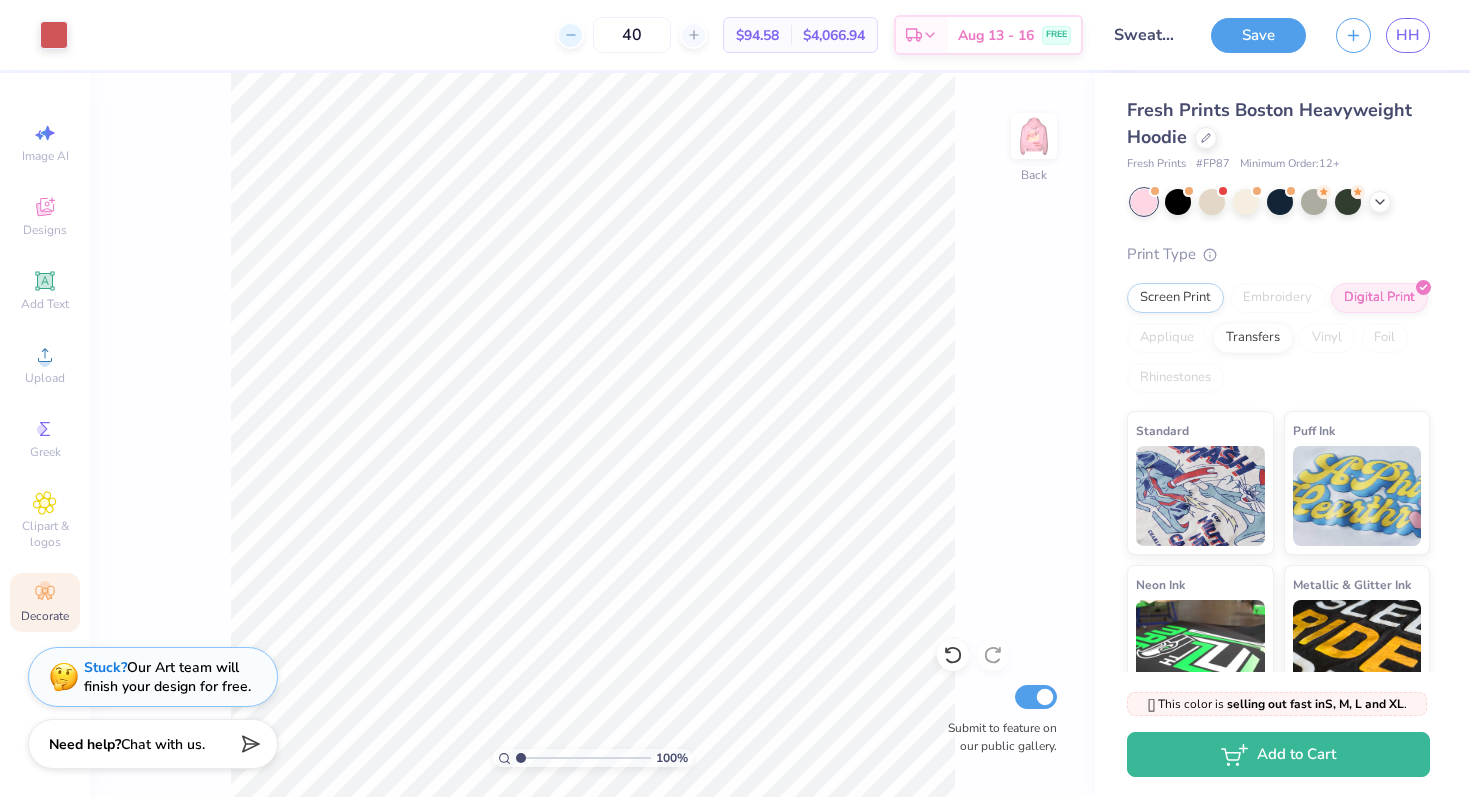 click 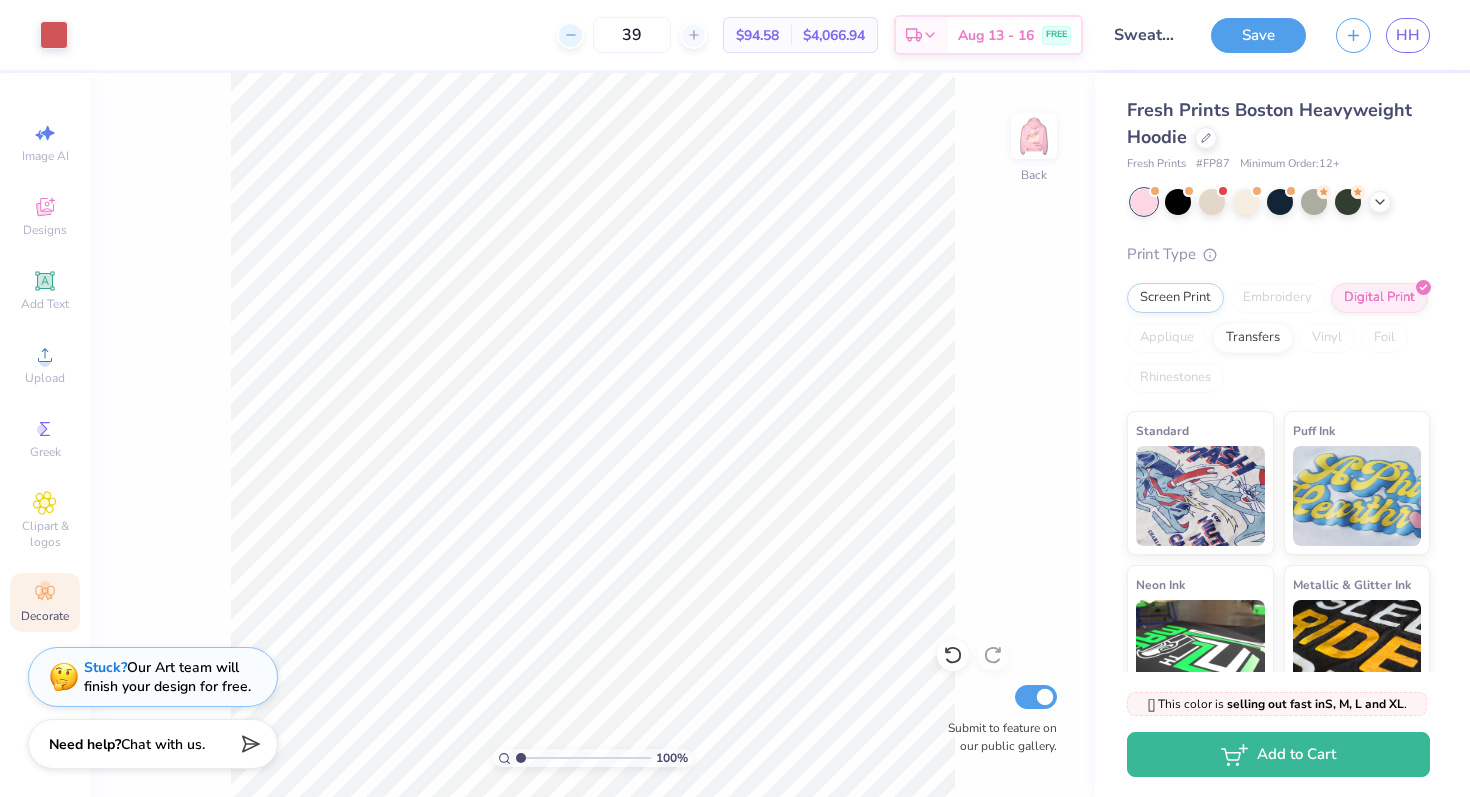 click 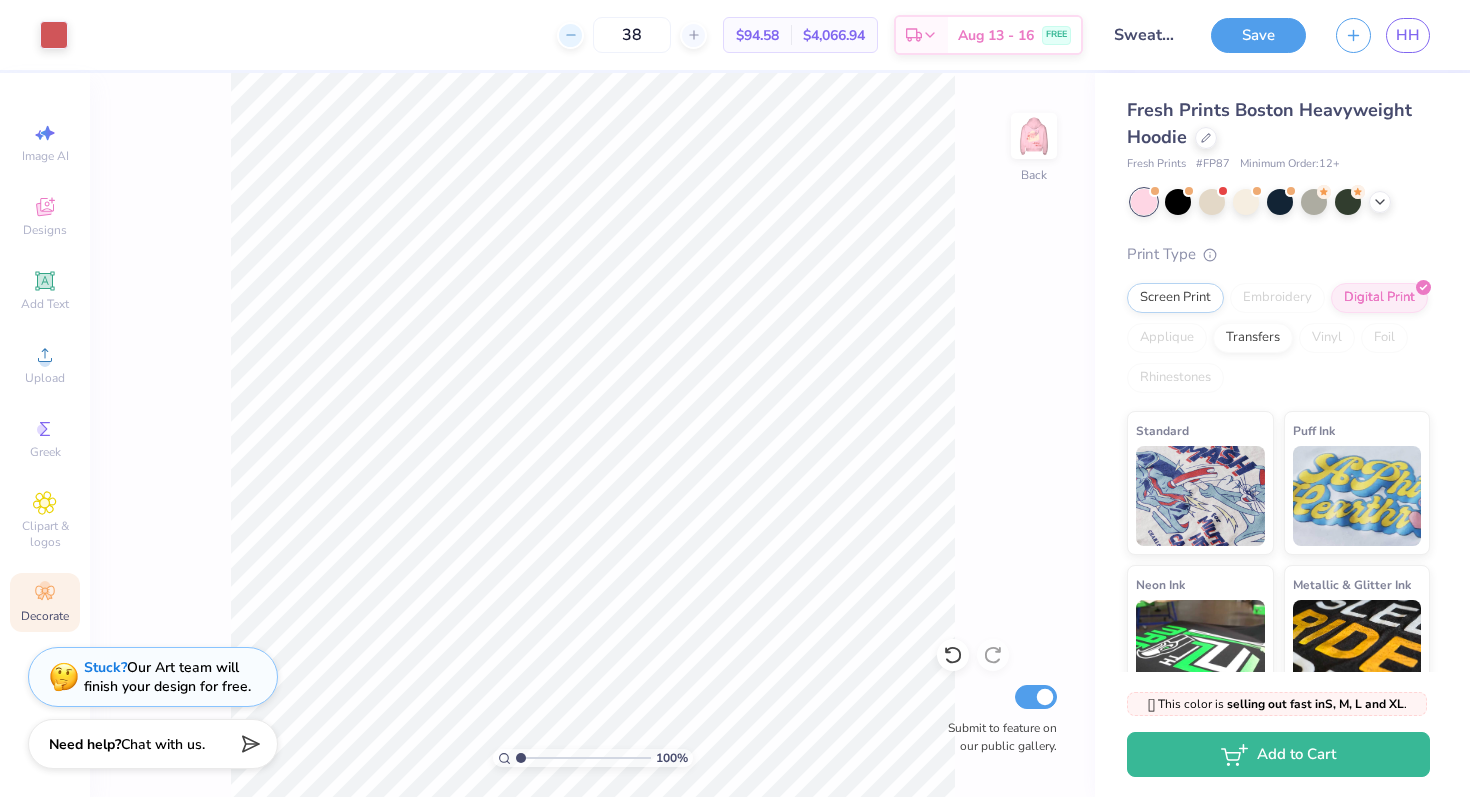 click 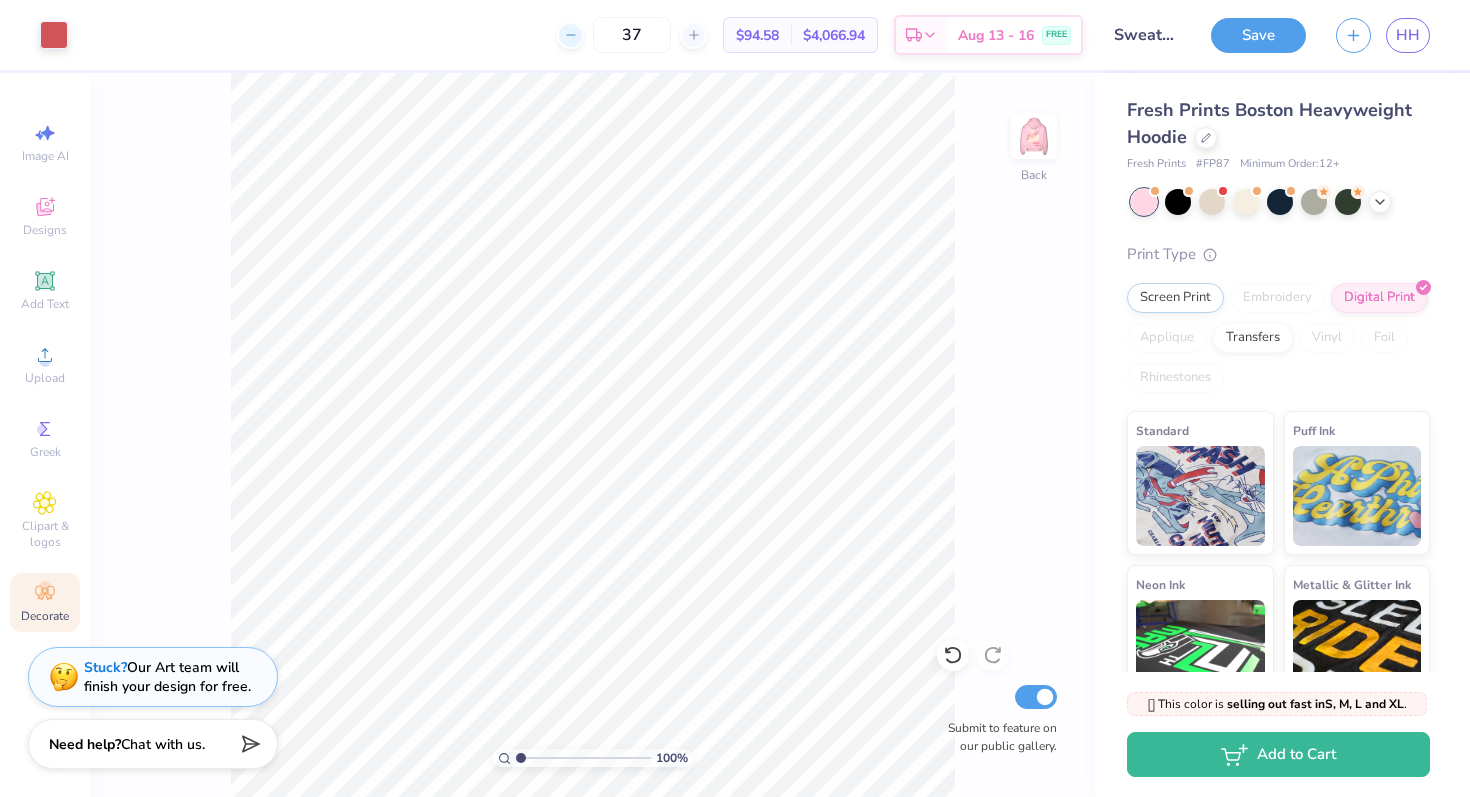 click 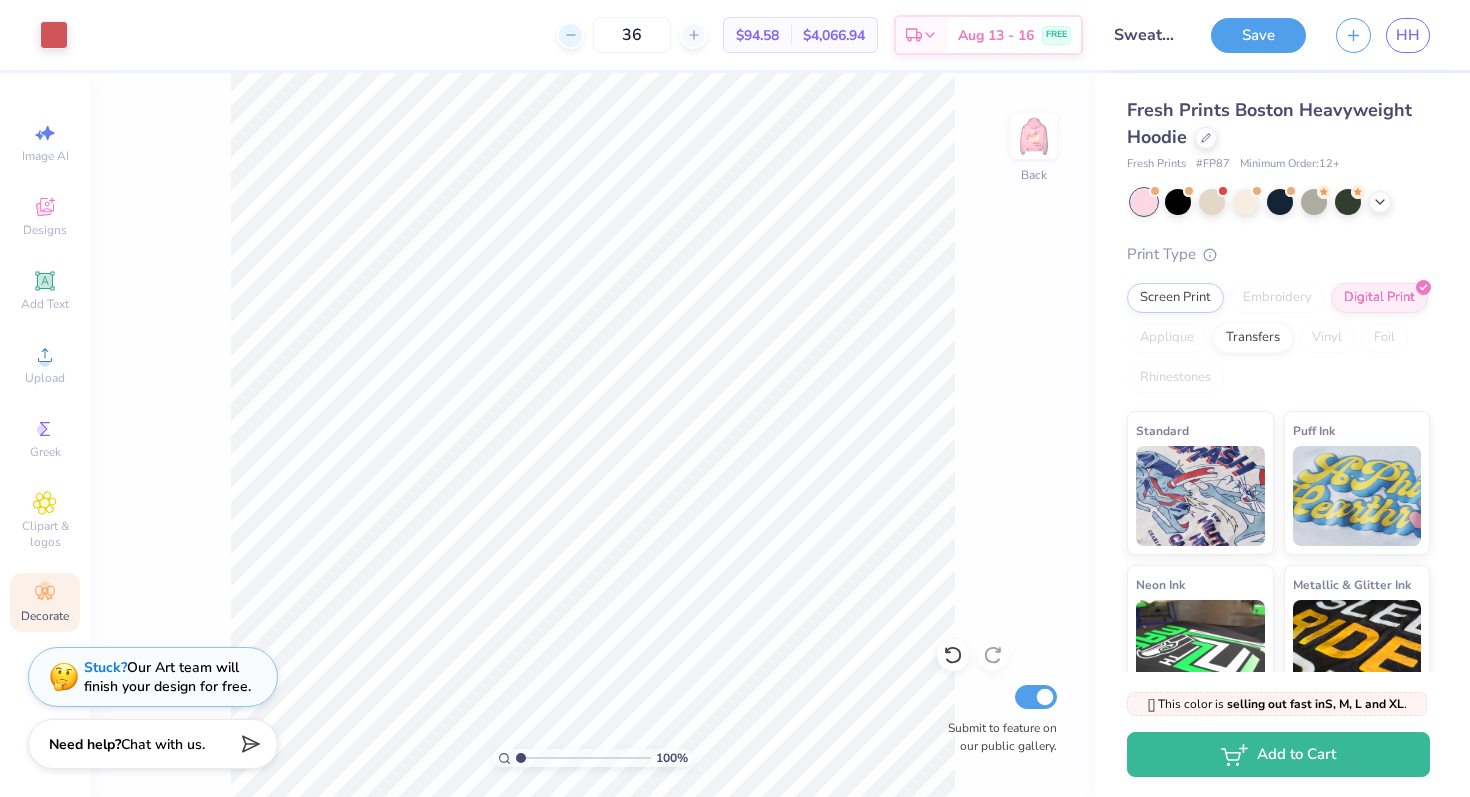 click 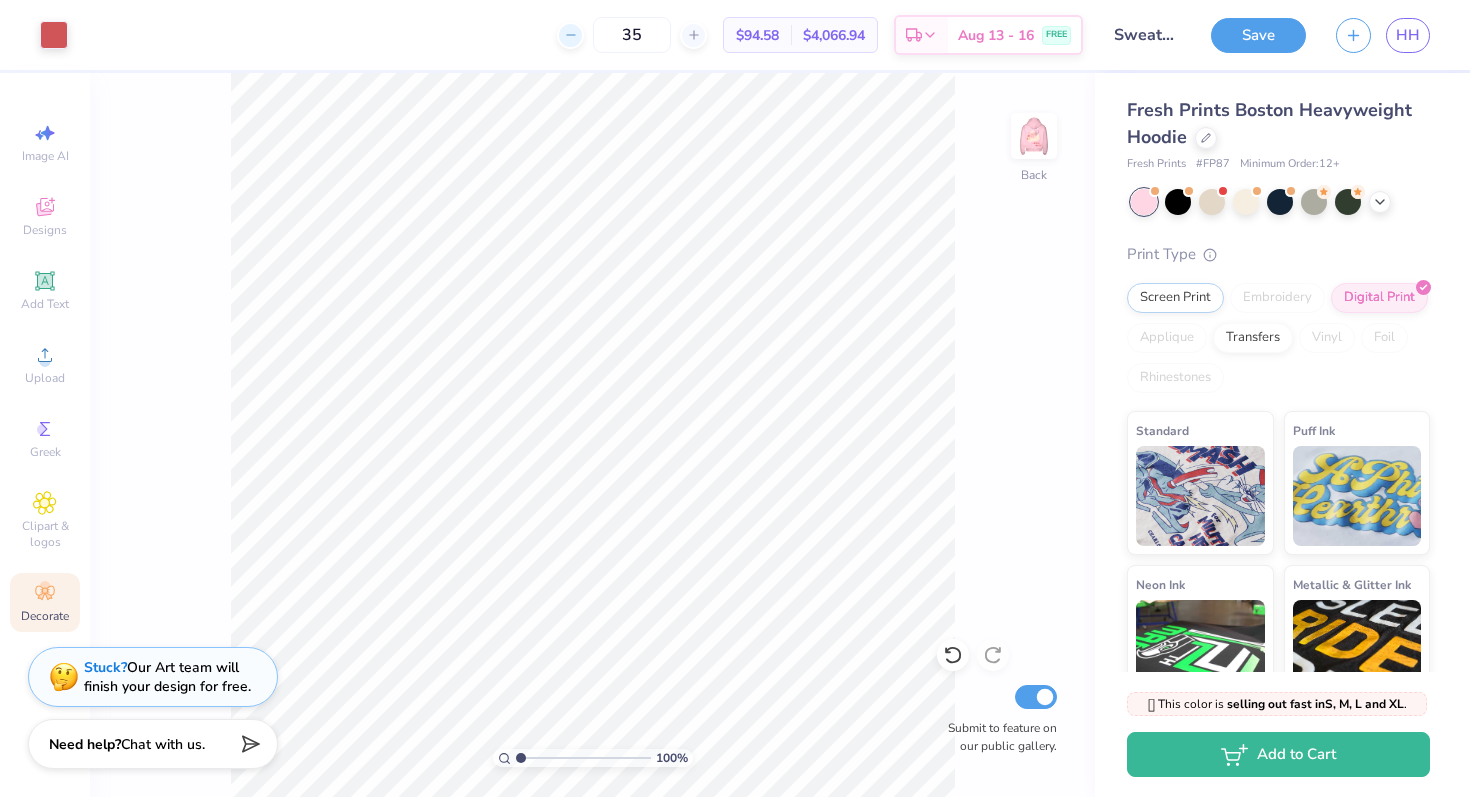 click 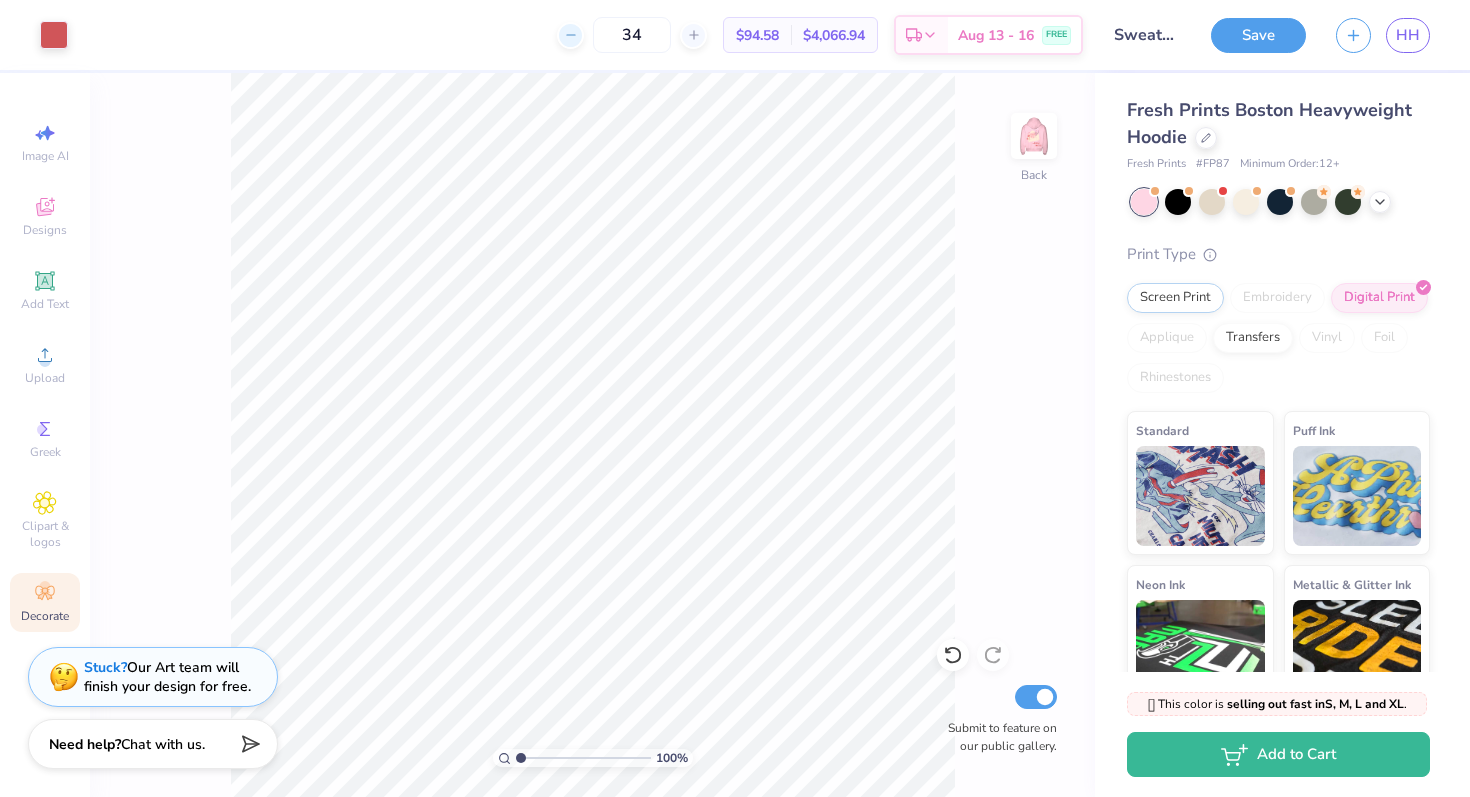 click 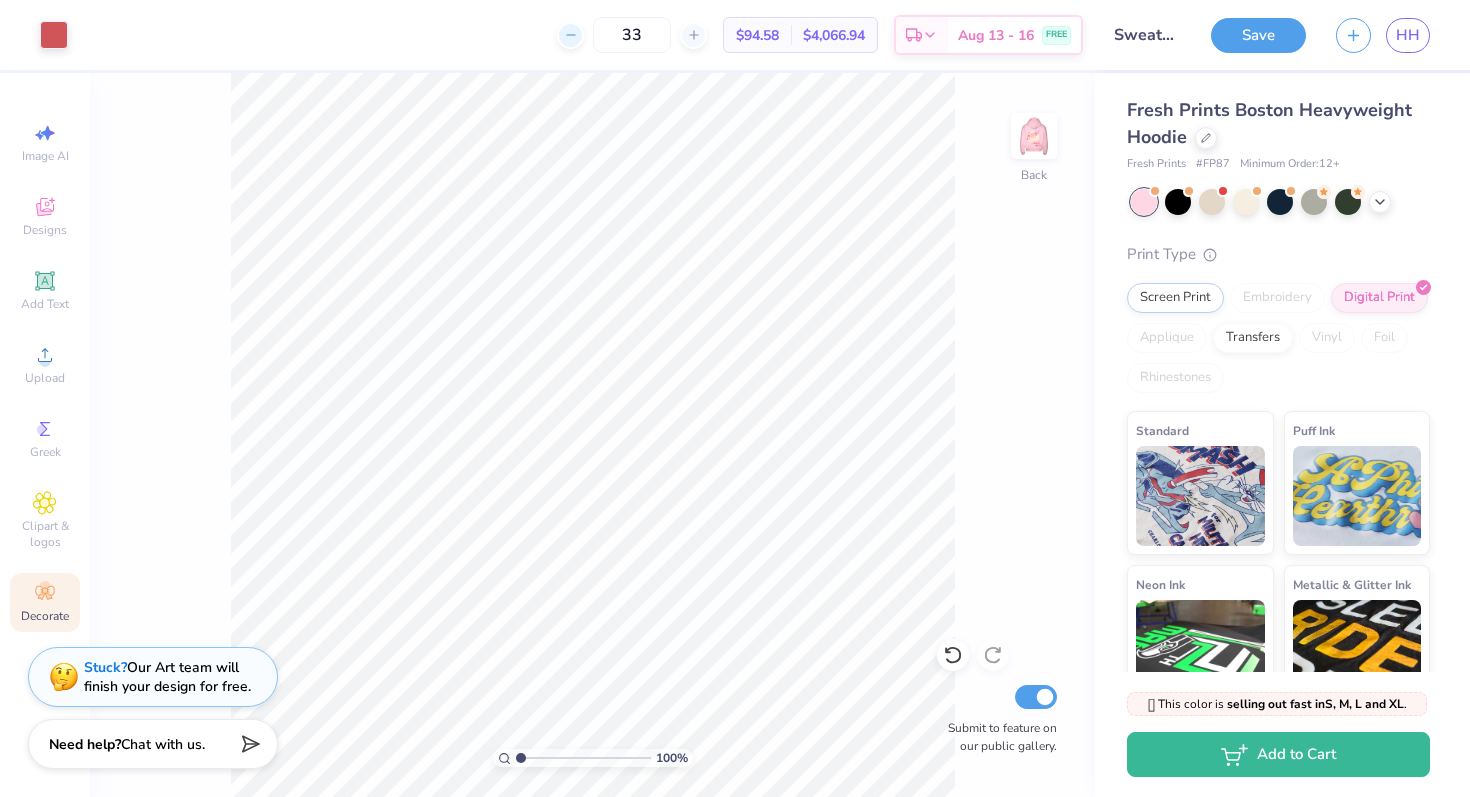 click 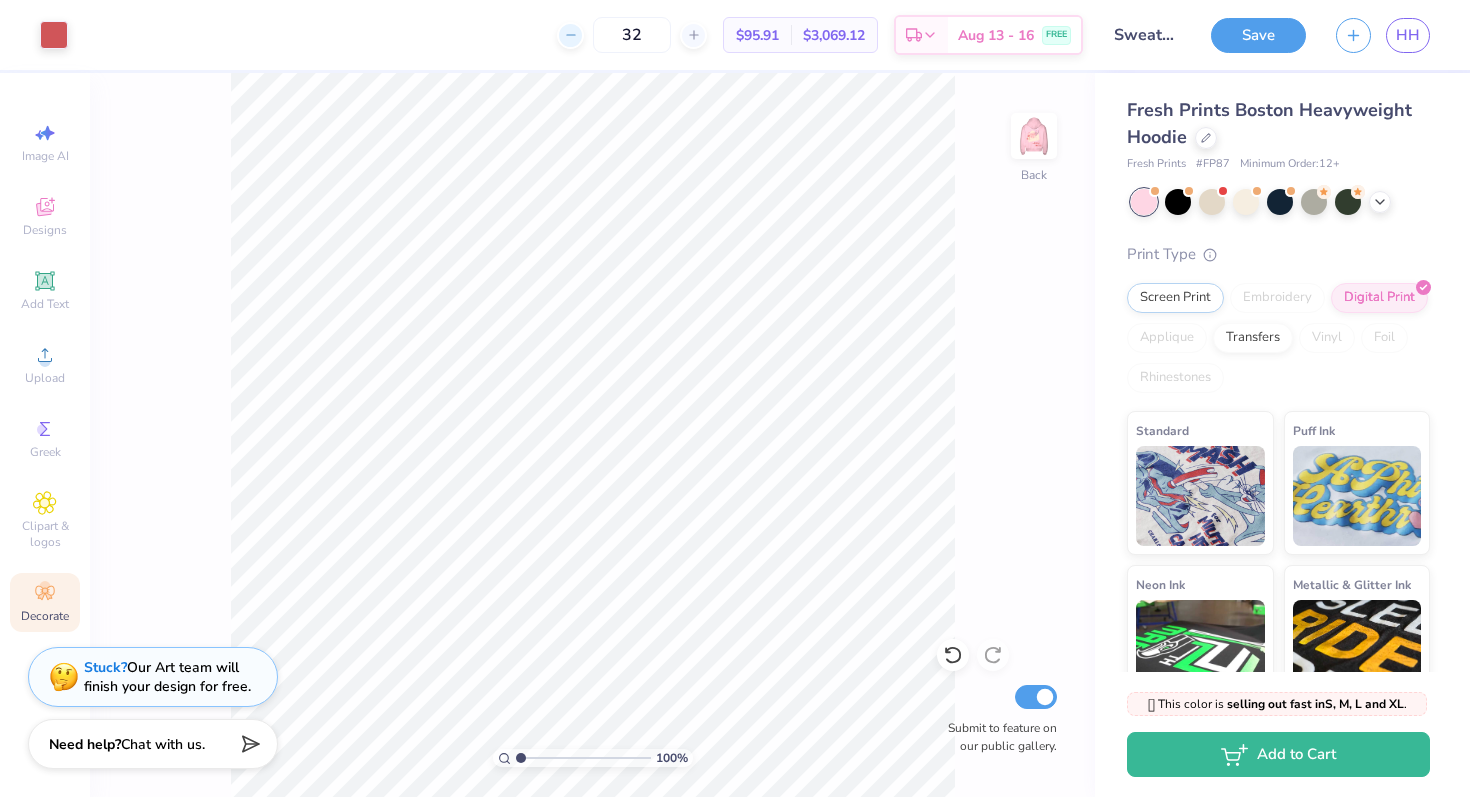 click 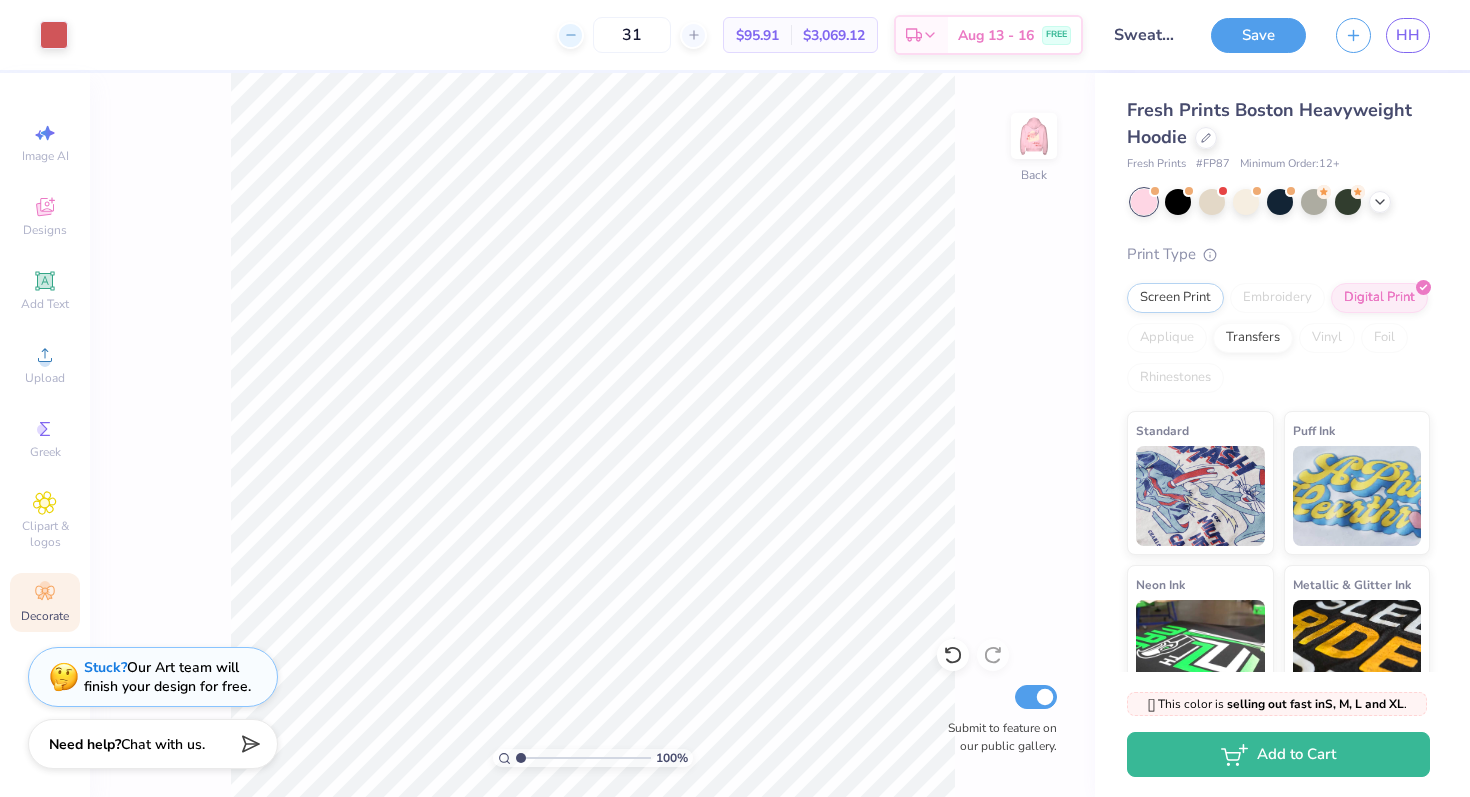 click 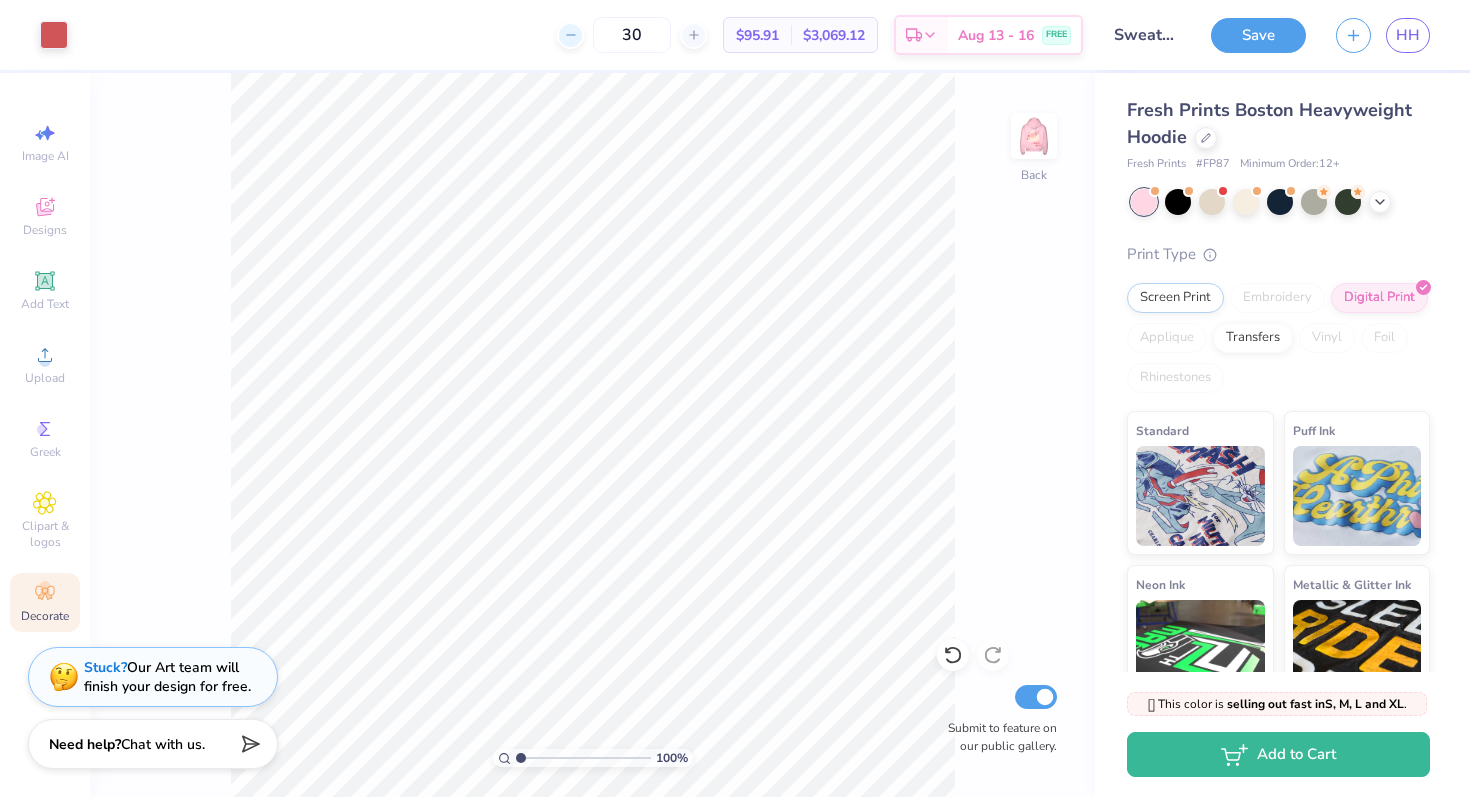 click 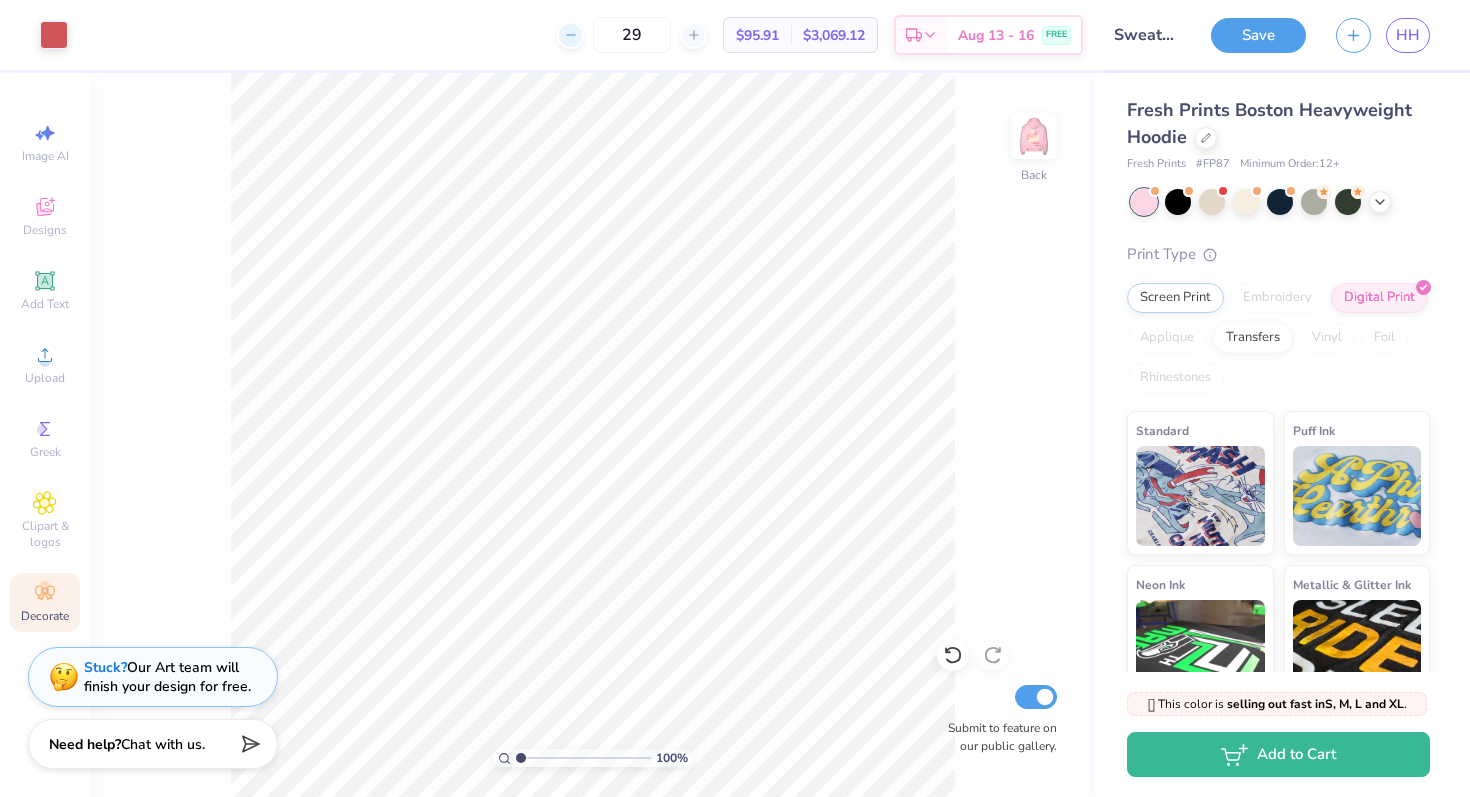 click 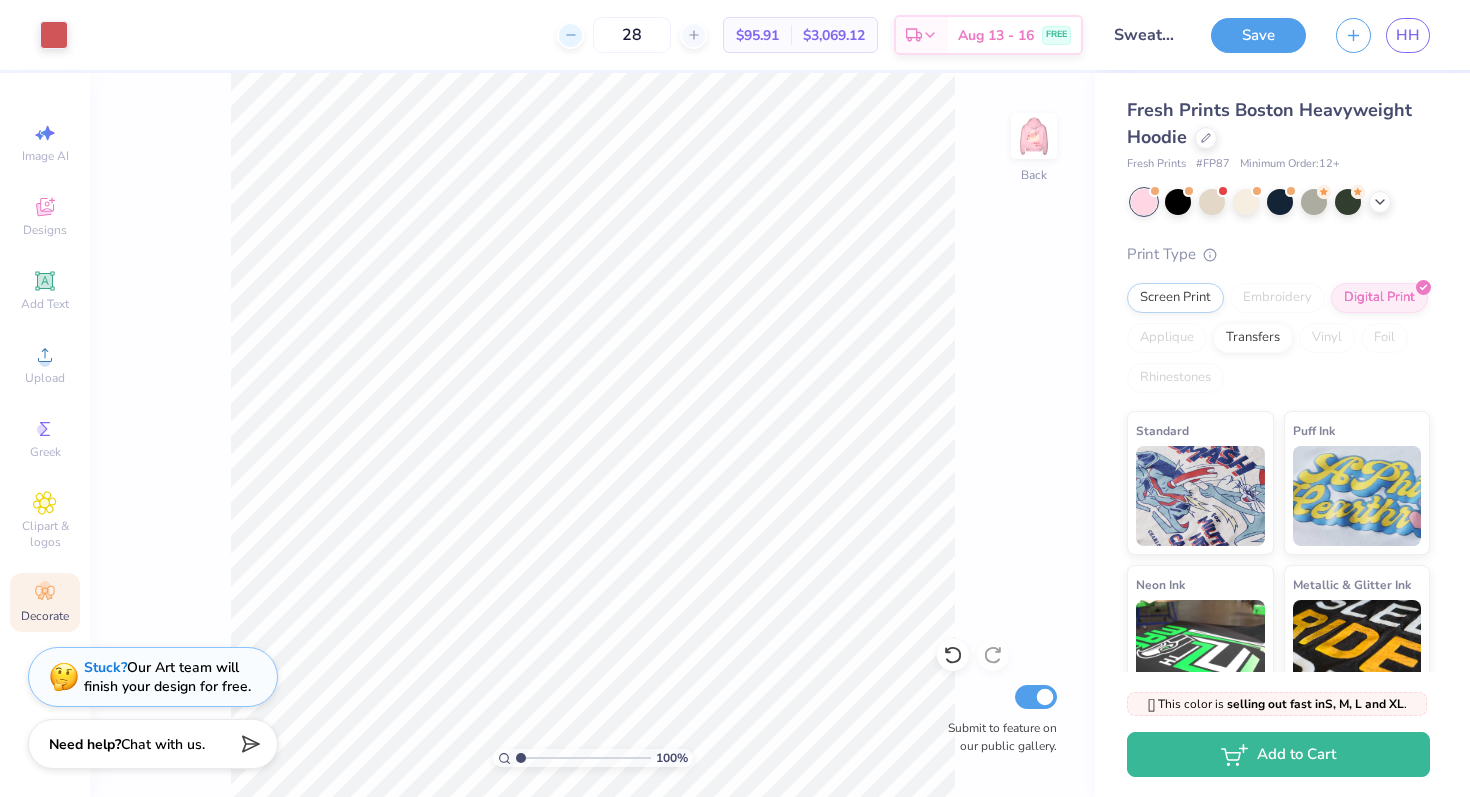 click 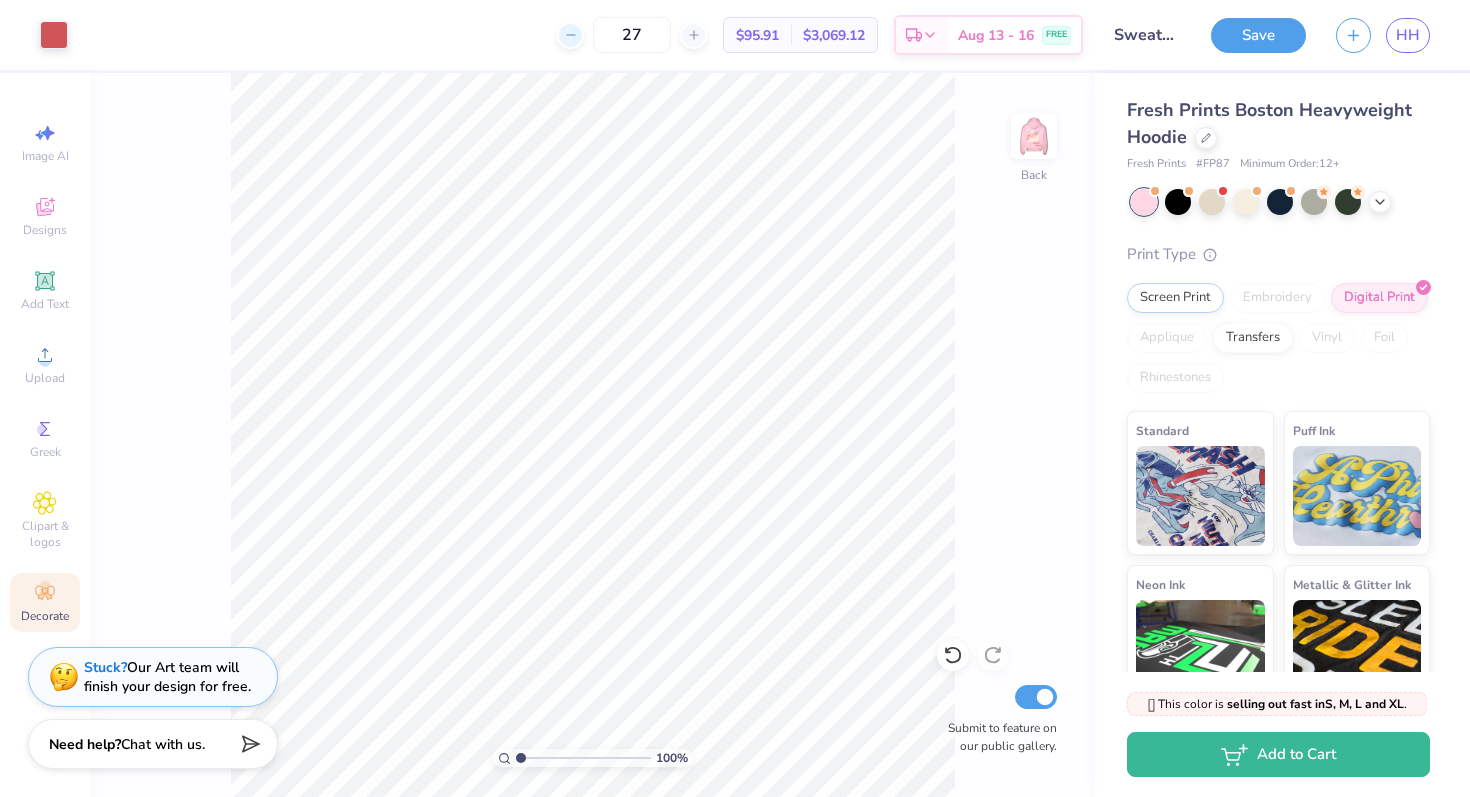 click 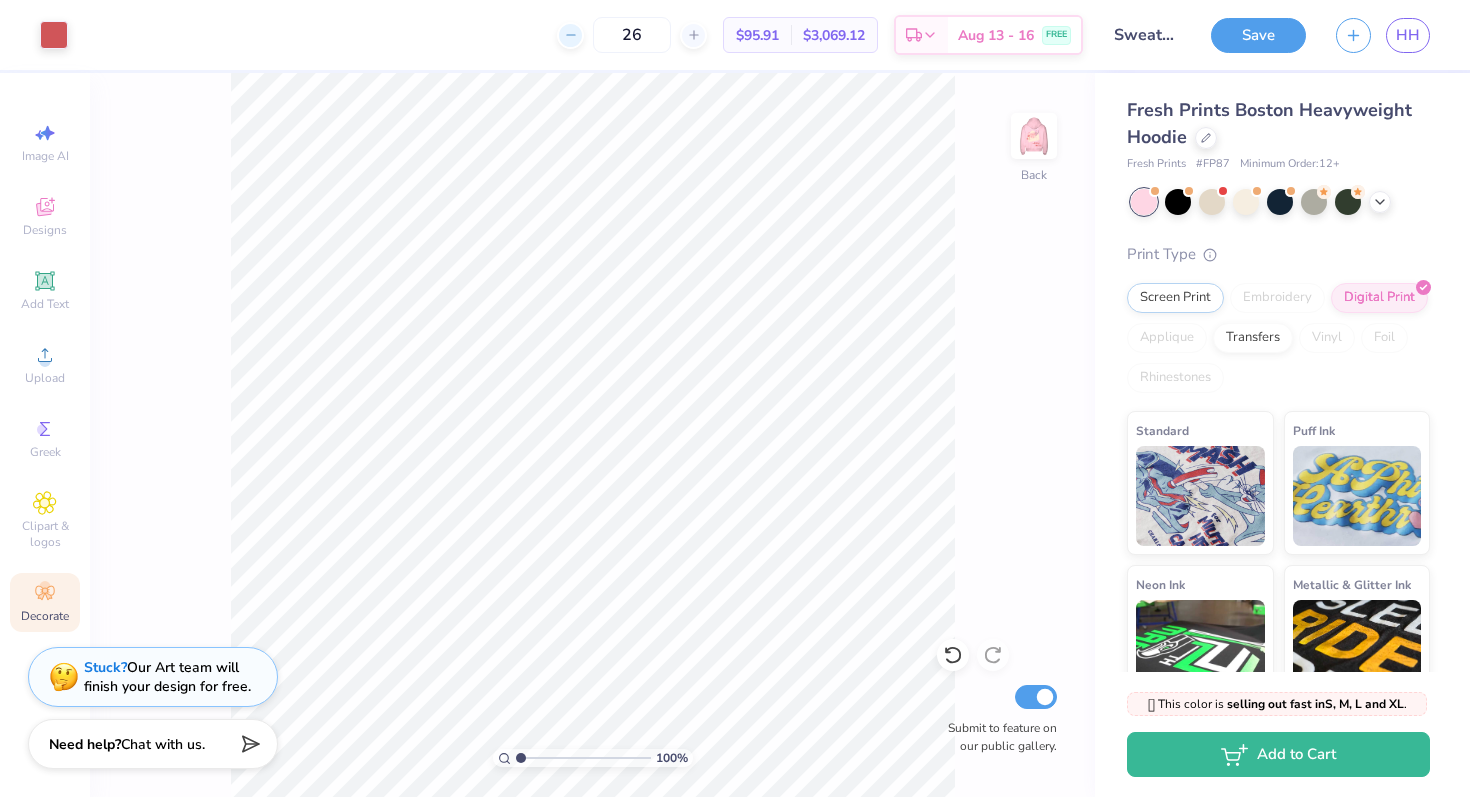 click 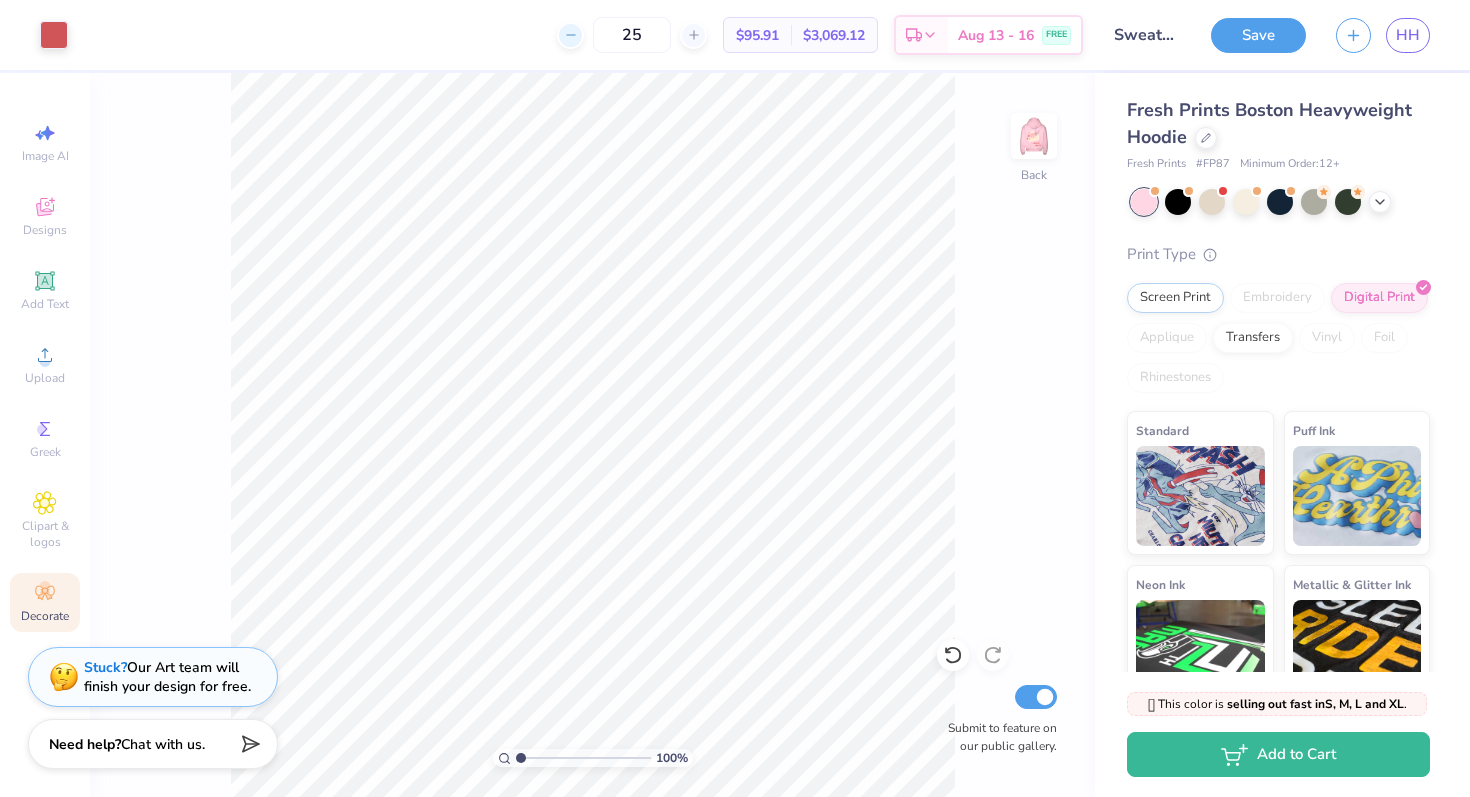 click 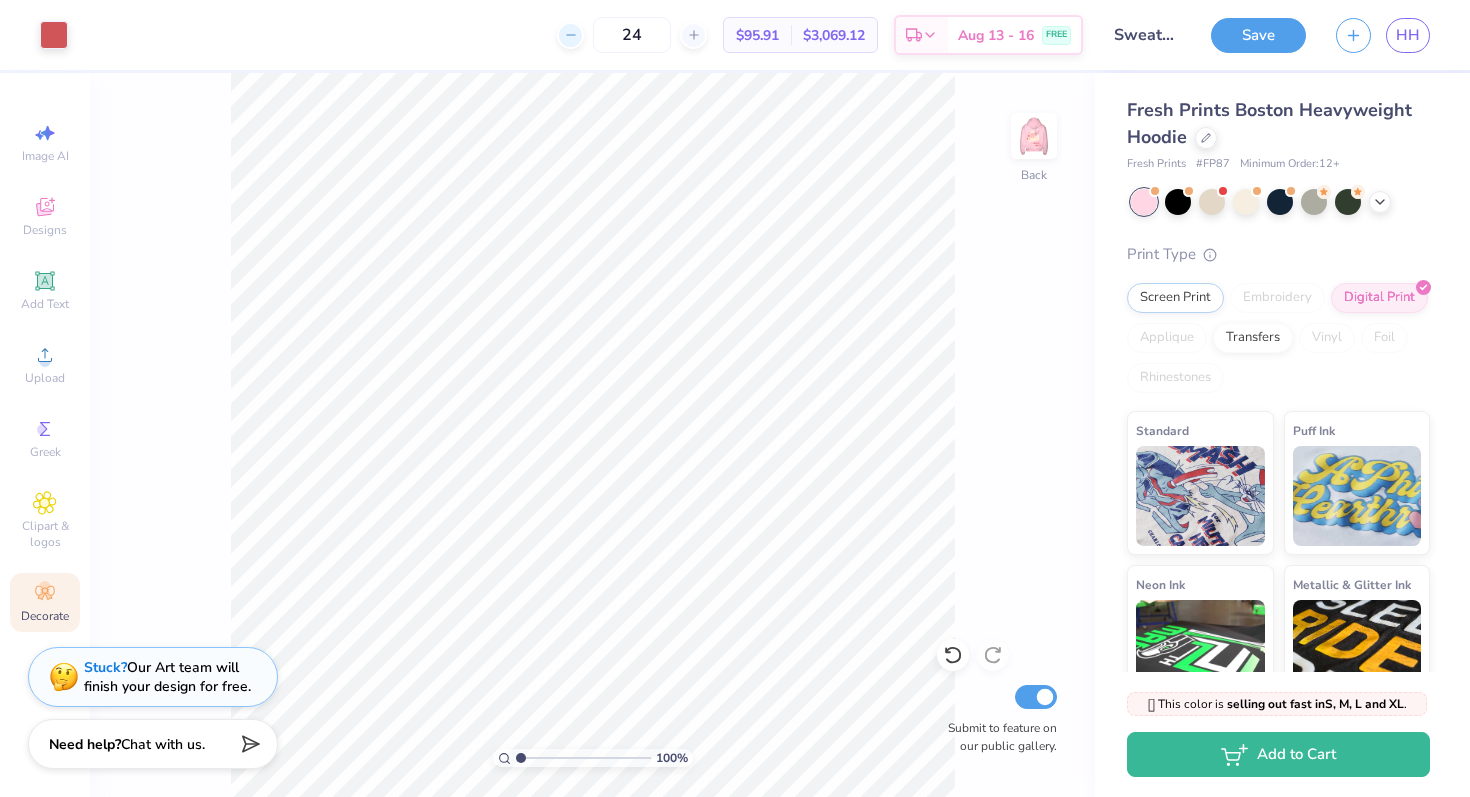 click 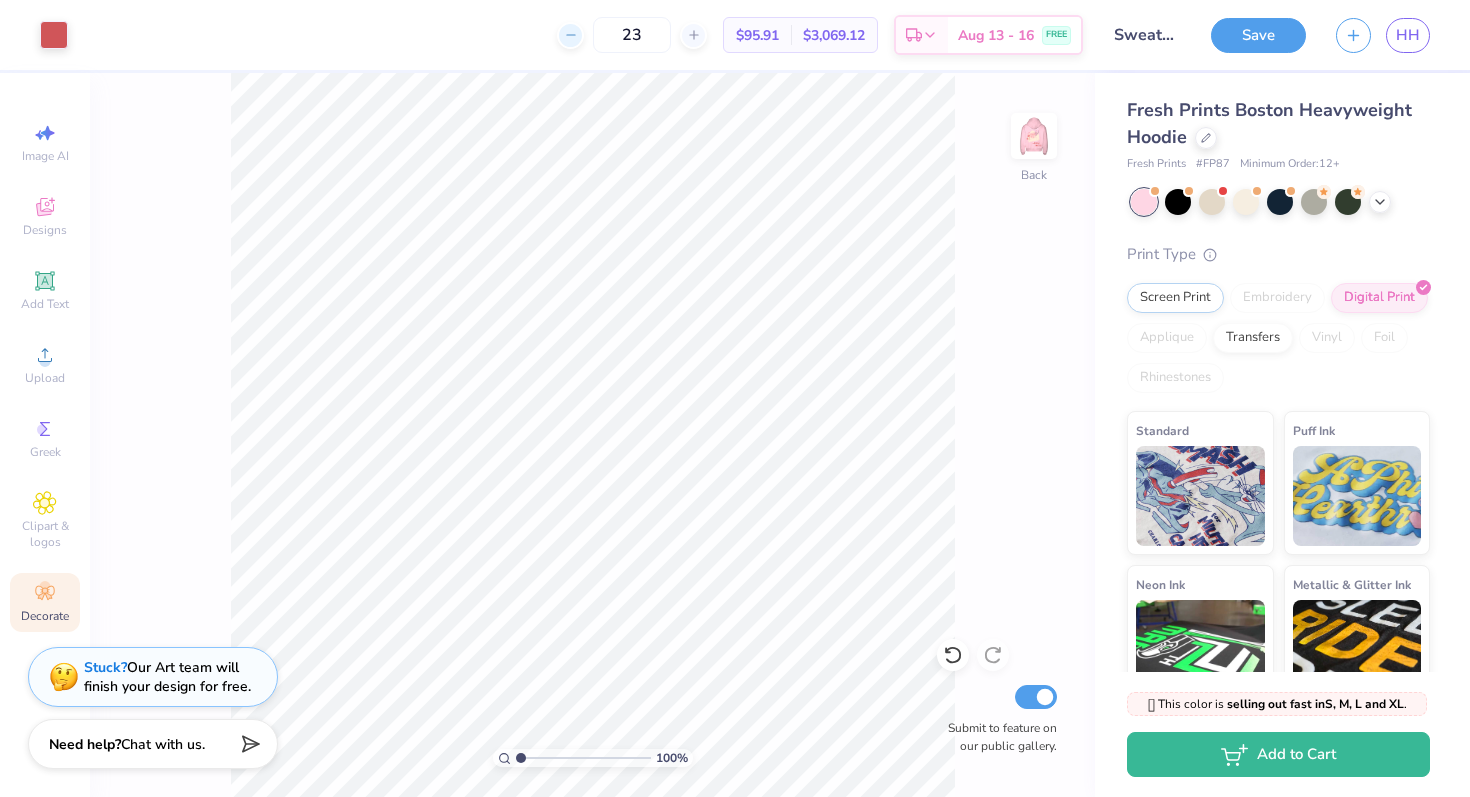 click 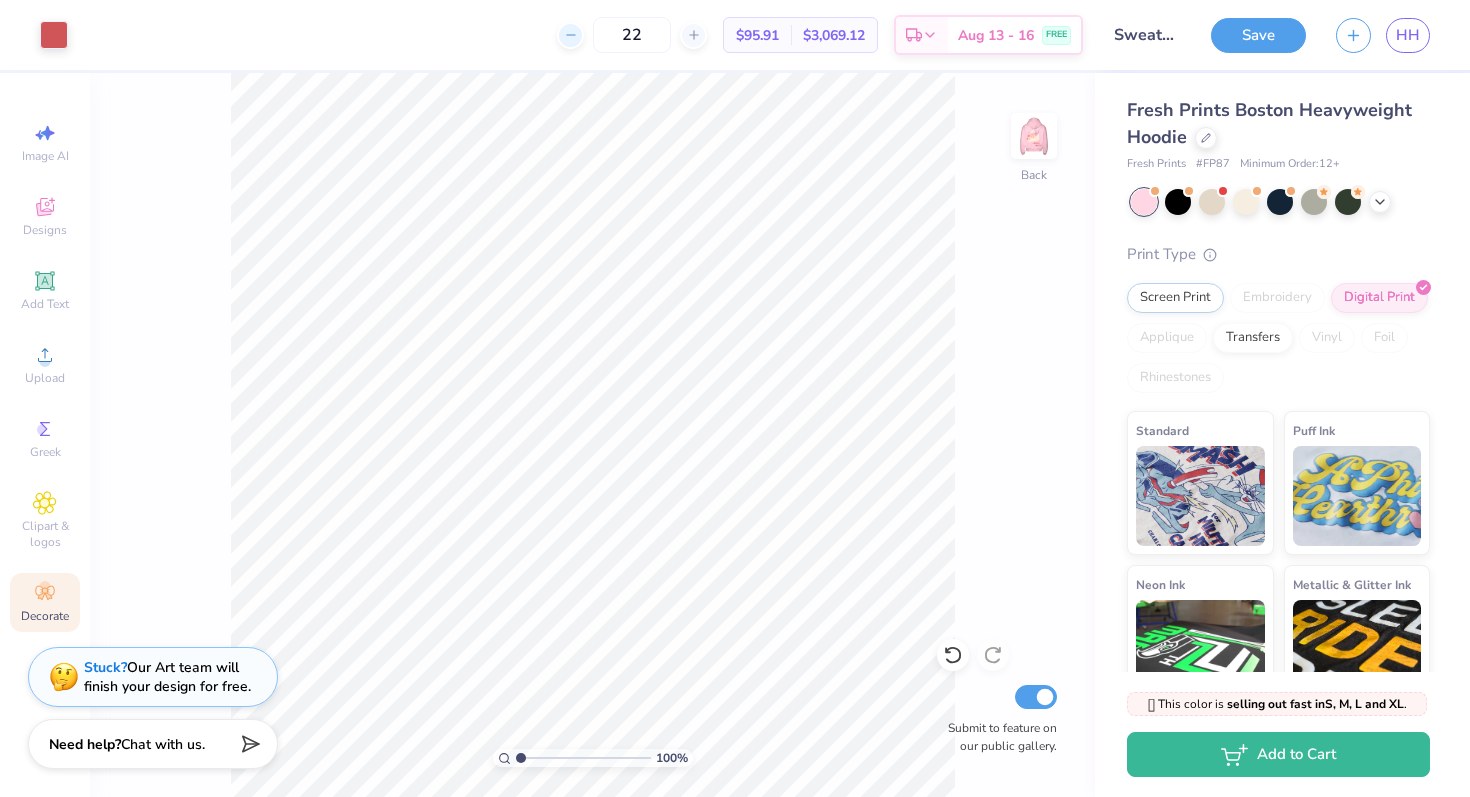 click 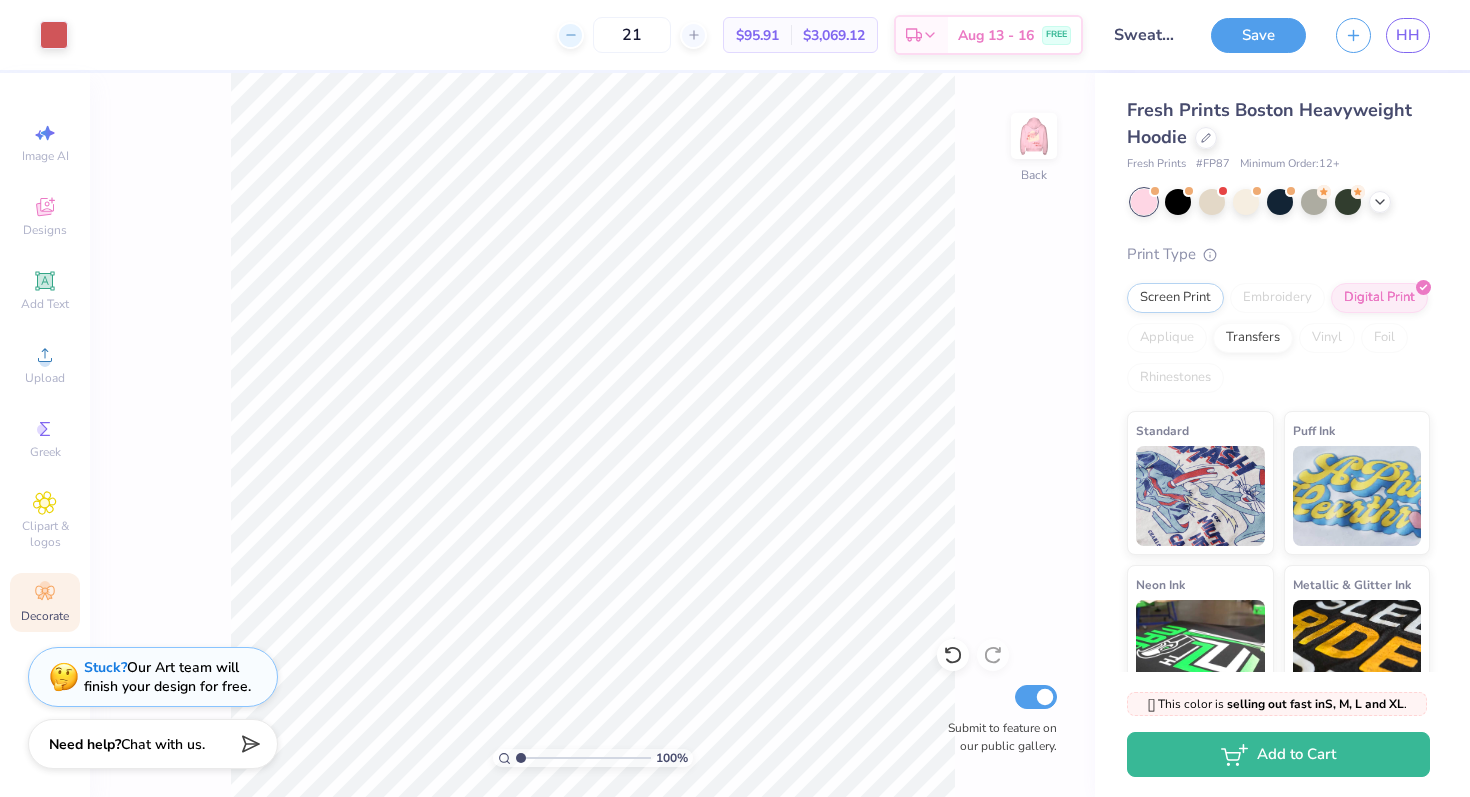 click 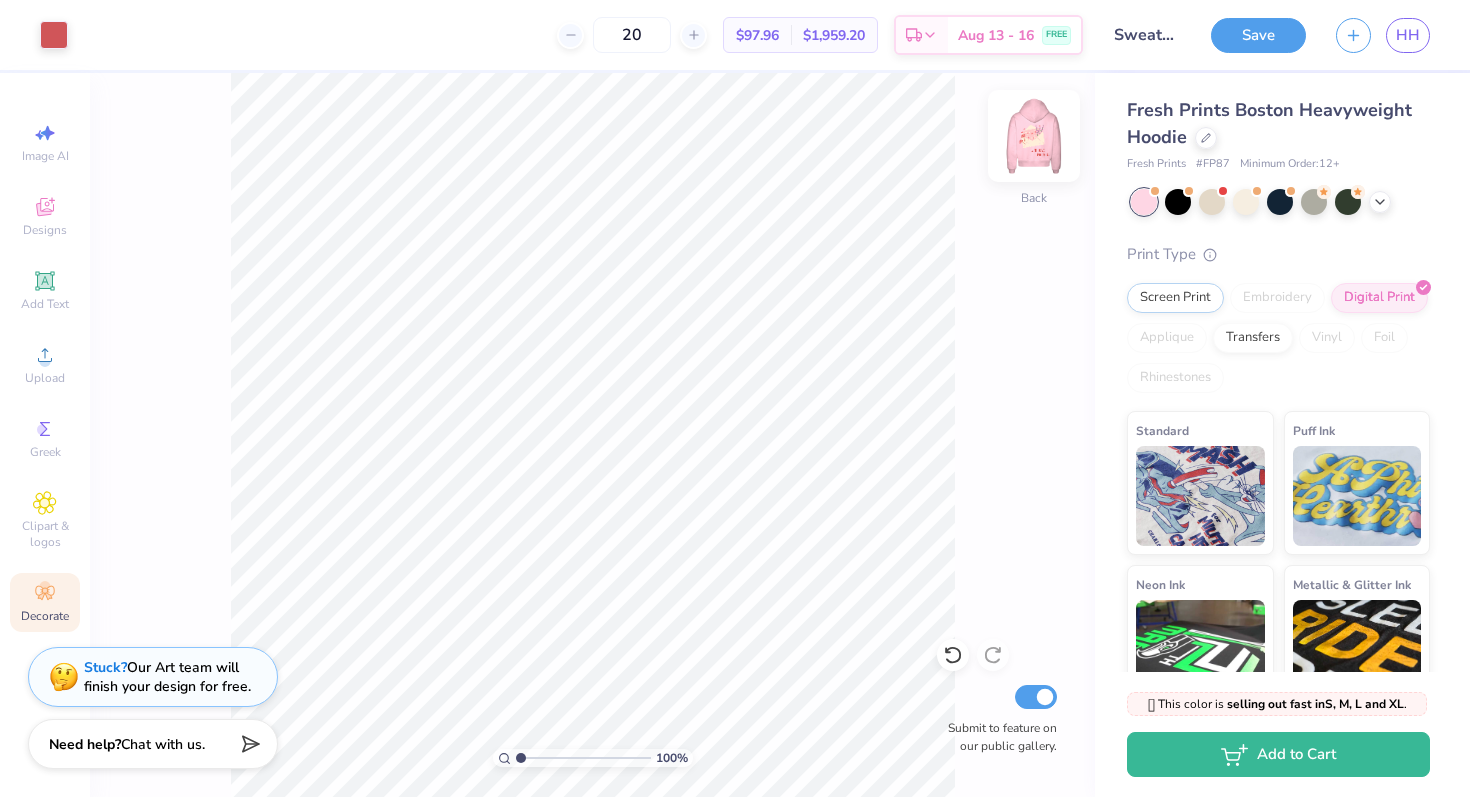 click at bounding box center [1034, 136] 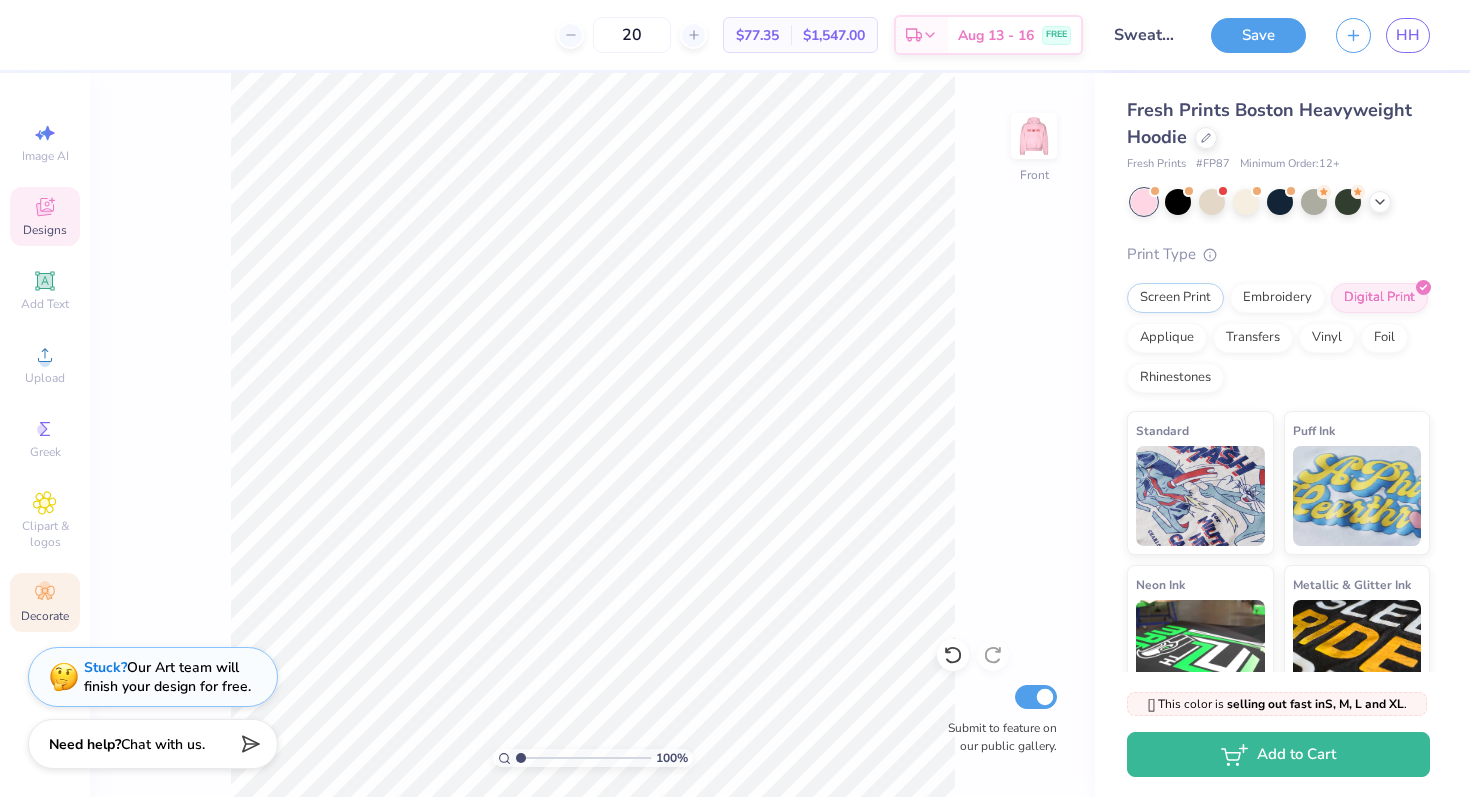 click 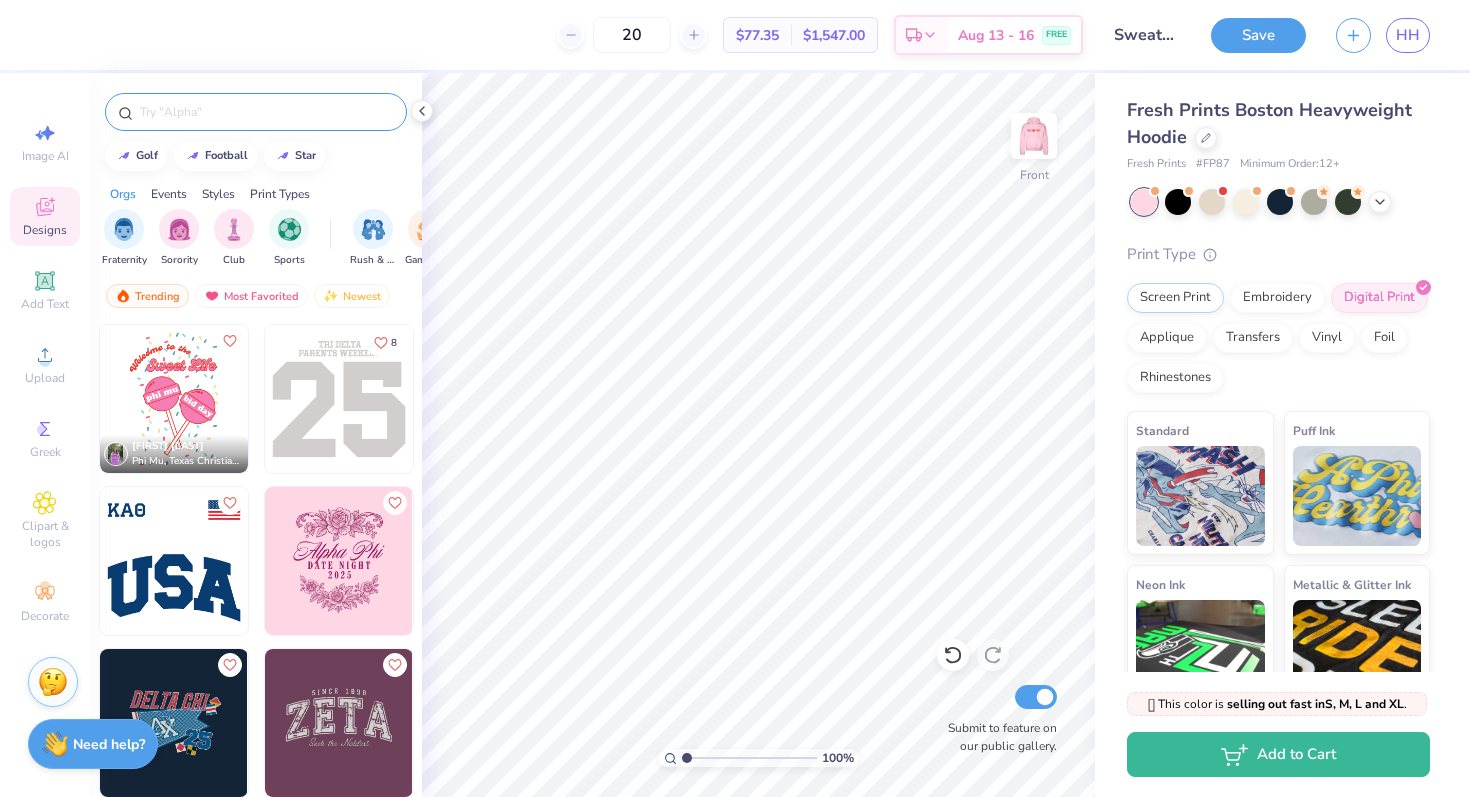click at bounding box center [266, 112] 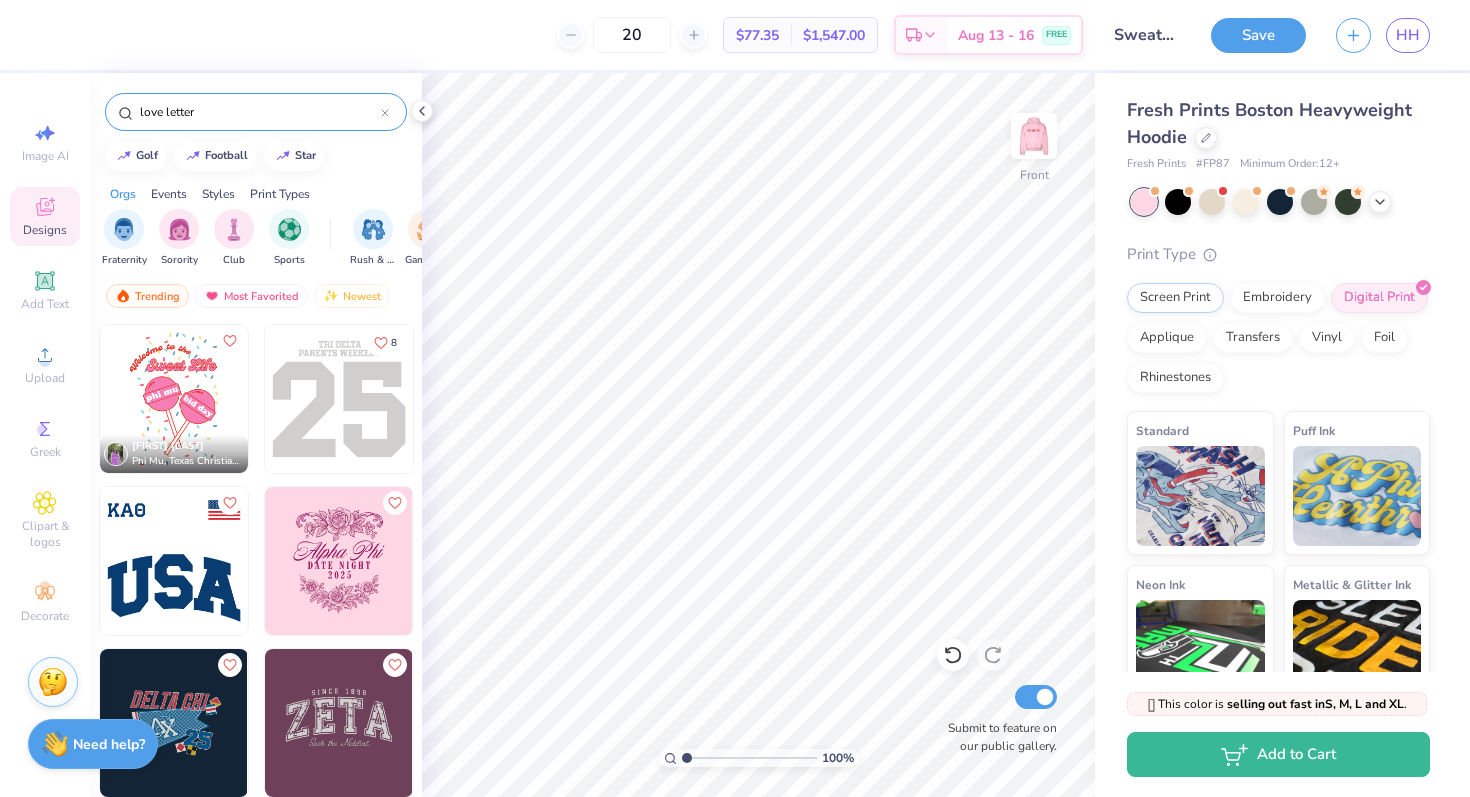 type on "love letter" 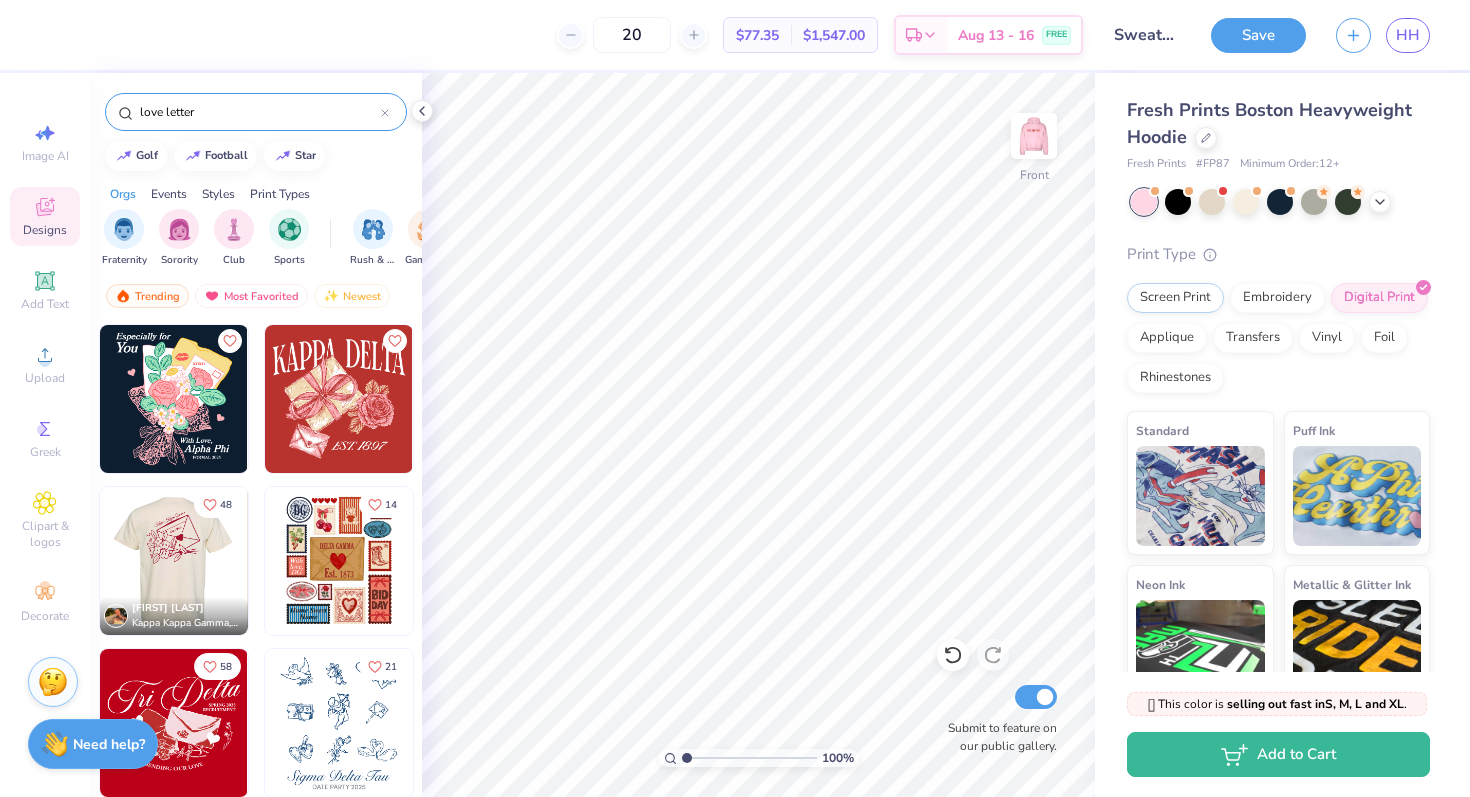 click at bounding box center (173, 561) 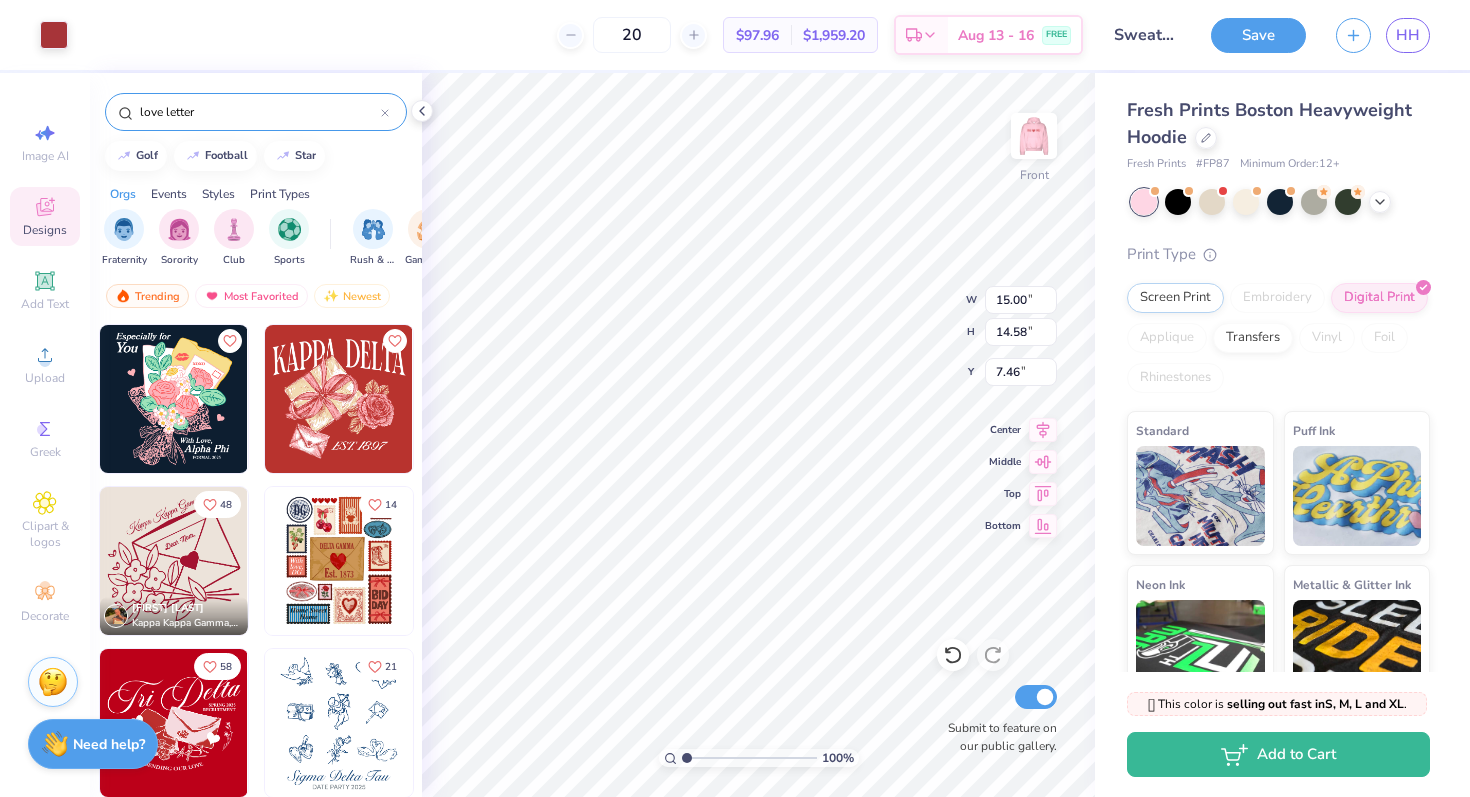 type on "6.21" 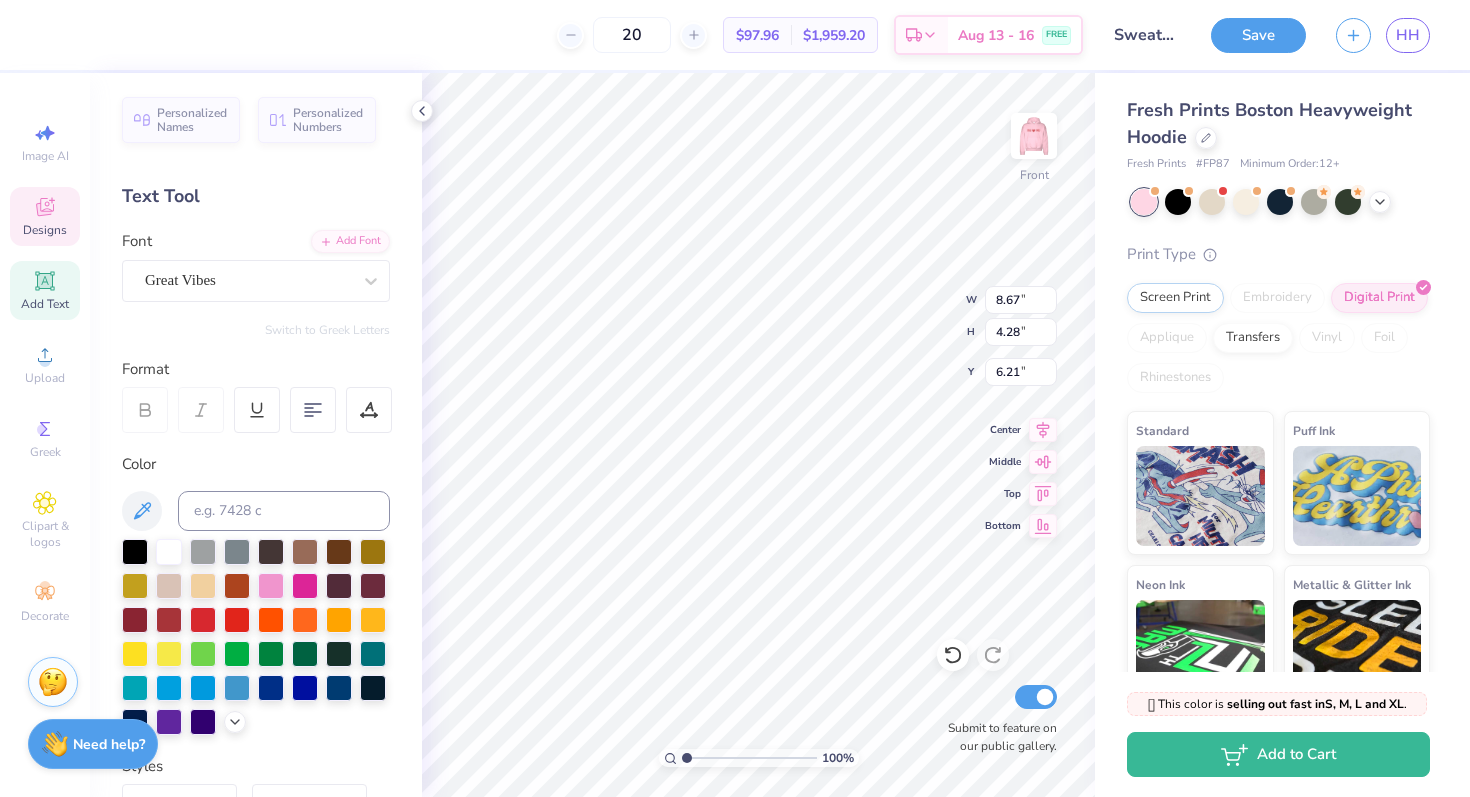scroll, scrollTop: 0, scrollLeft: 0, axis: both 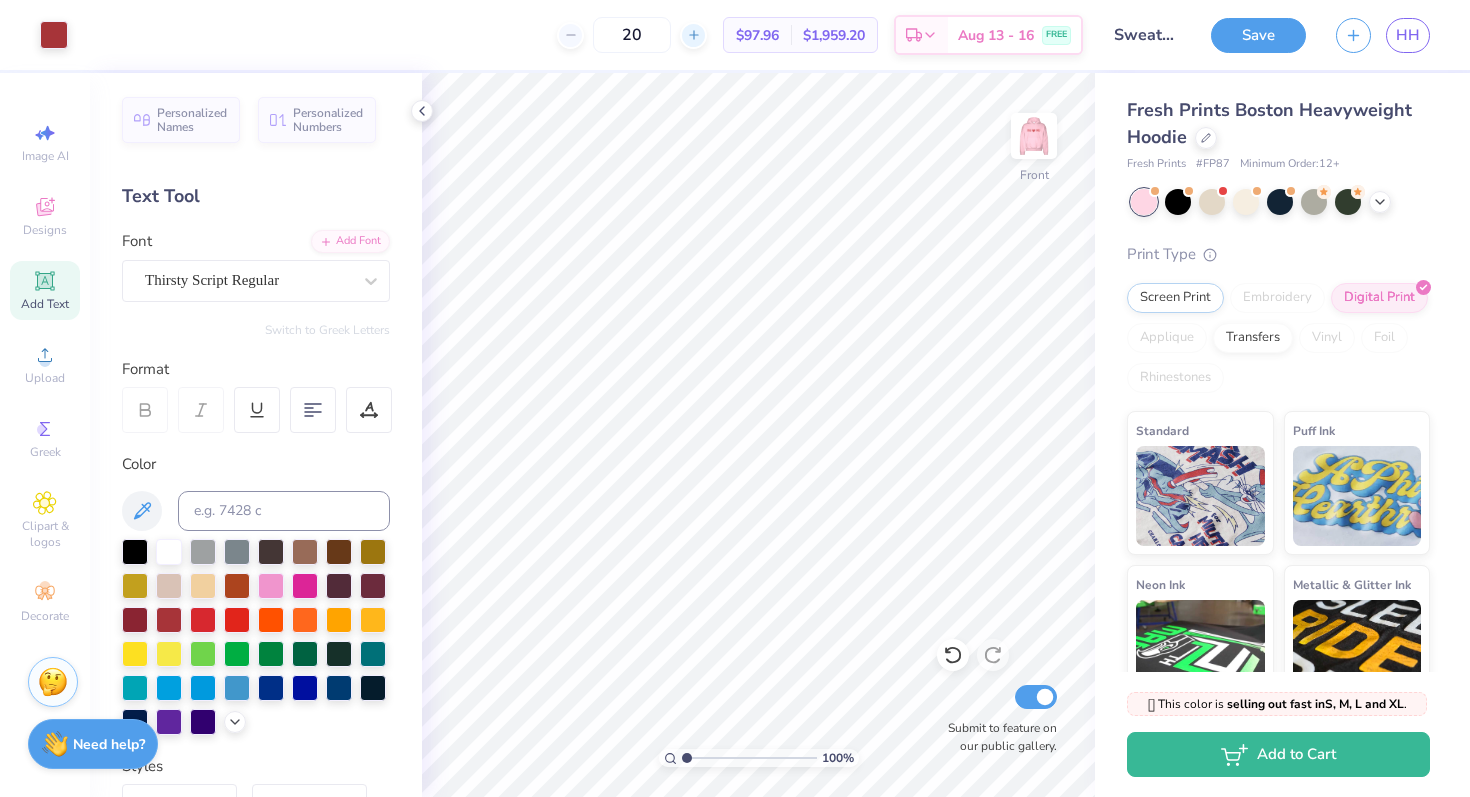 click at bounding box center [693, 35] 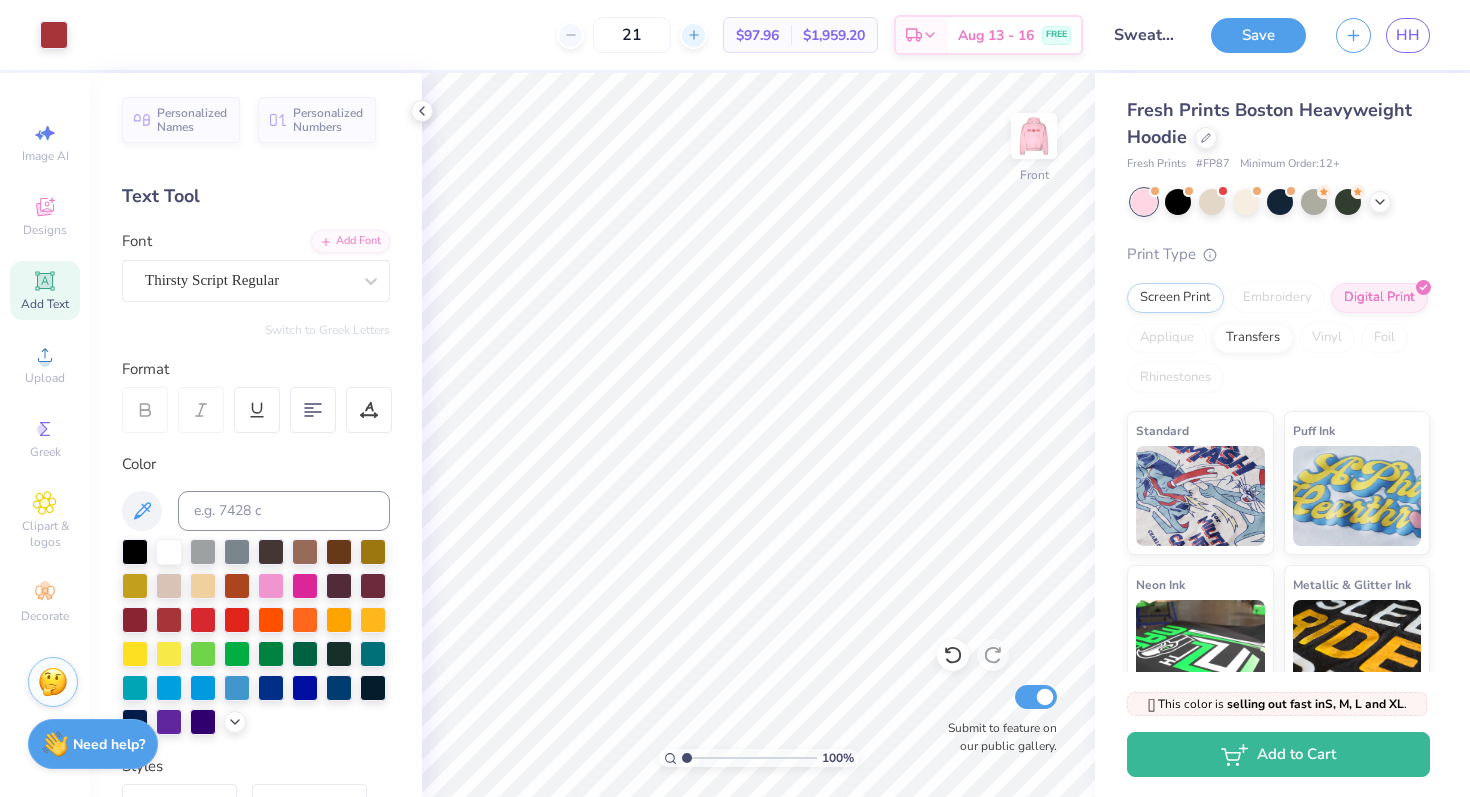 click at bounding box center [693, 35] 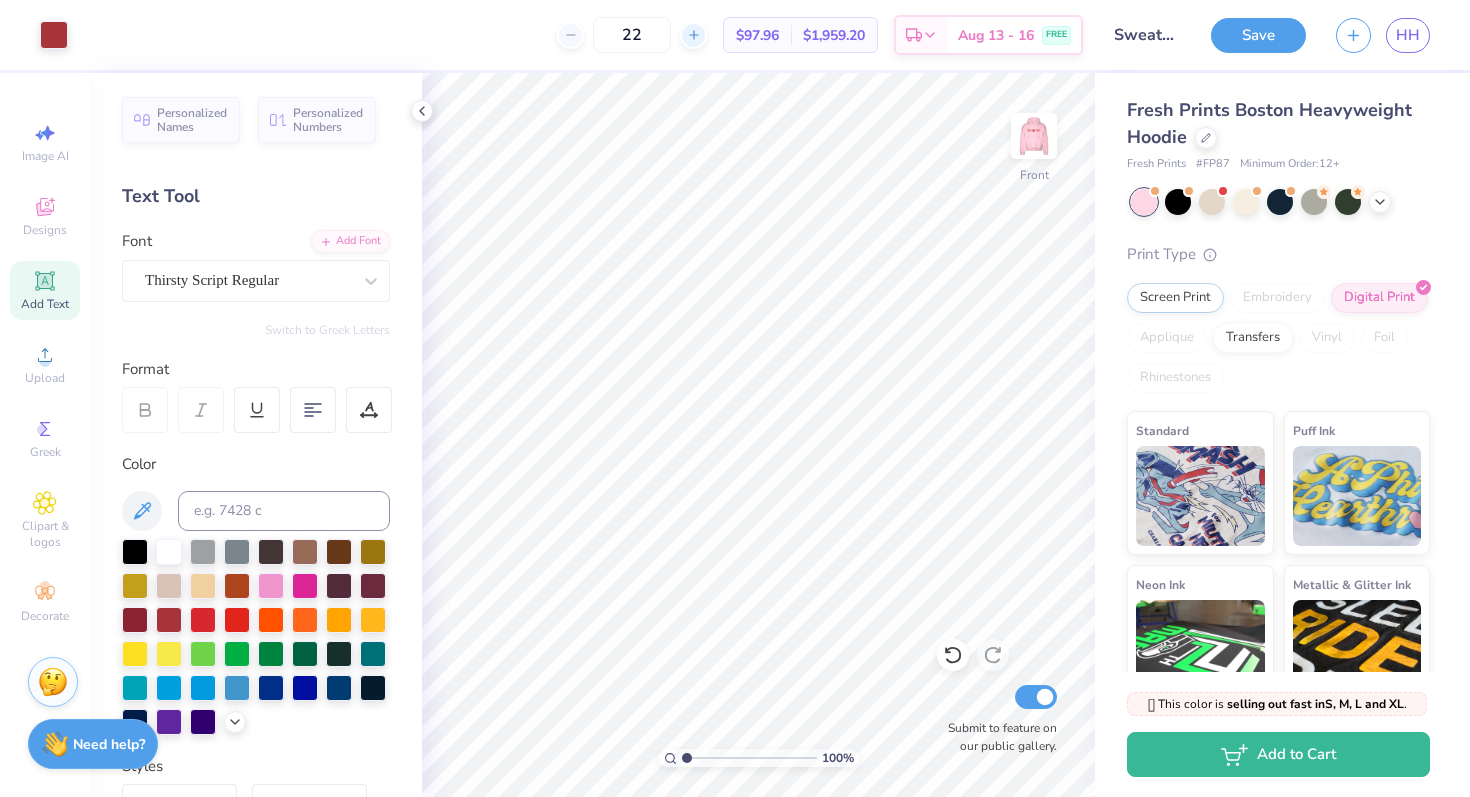 click at bounding box center [693, 35] 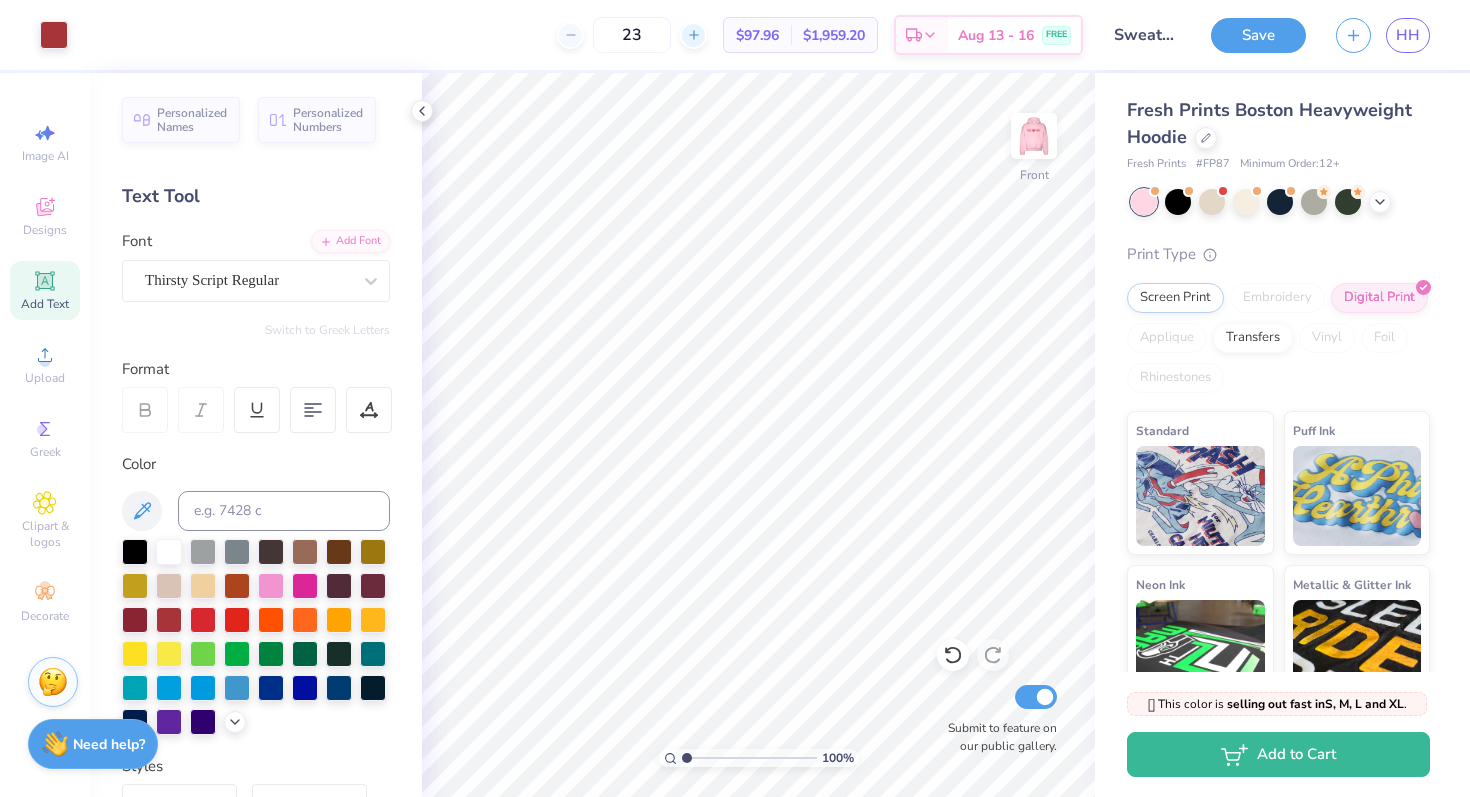 click at bounding box center (693, 35) 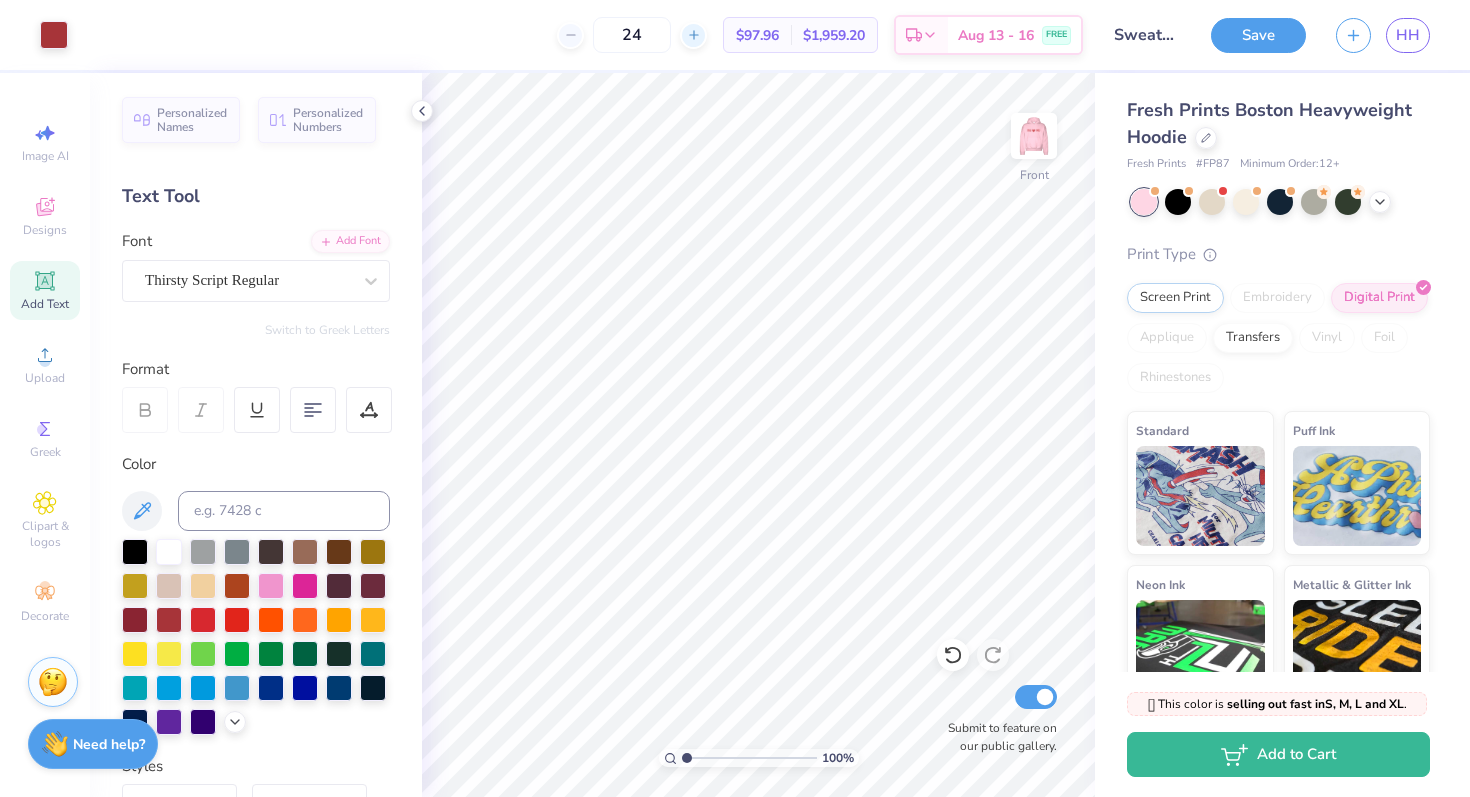 click at bounding box center [693, 35] 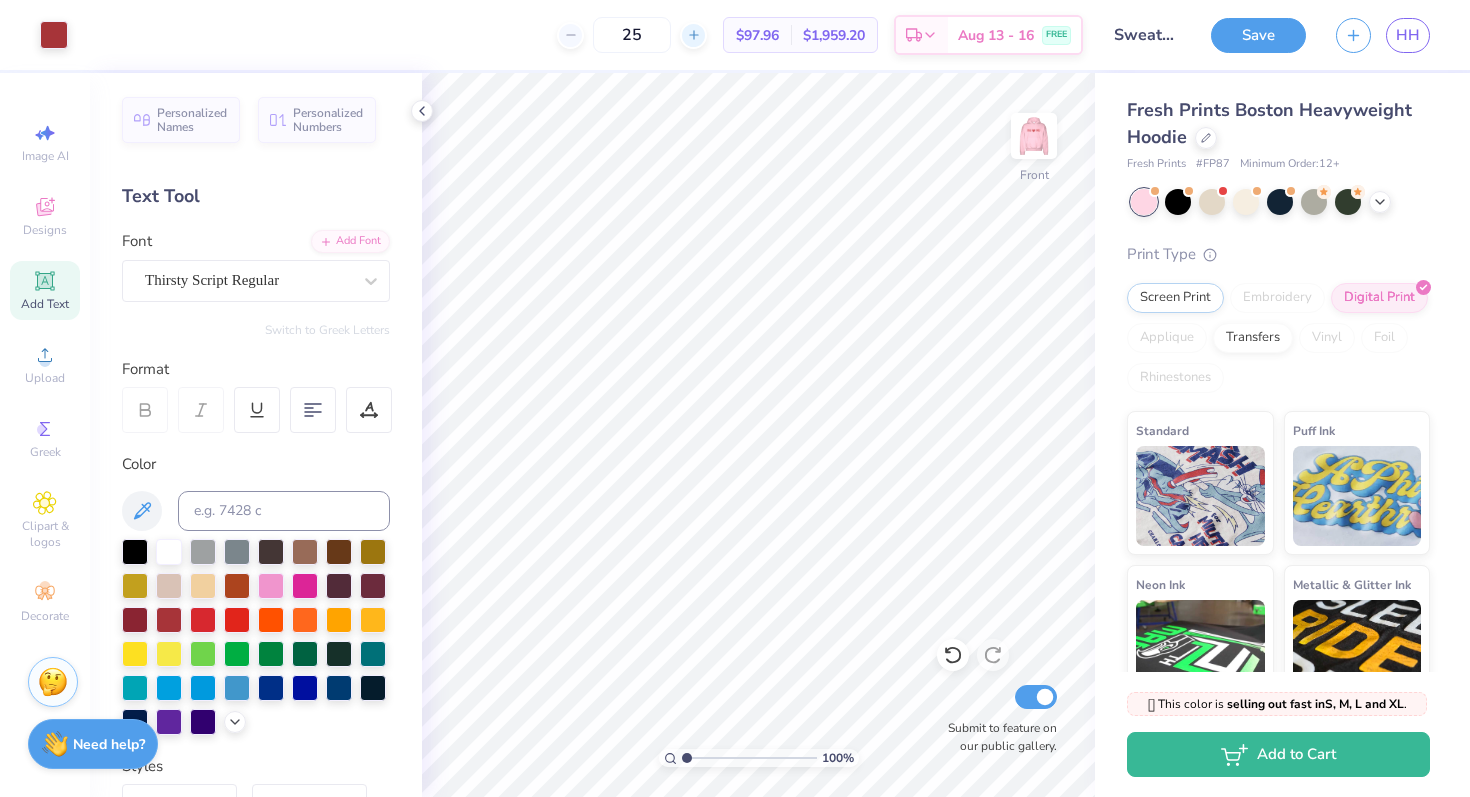 click at bounding box center [693, 35] 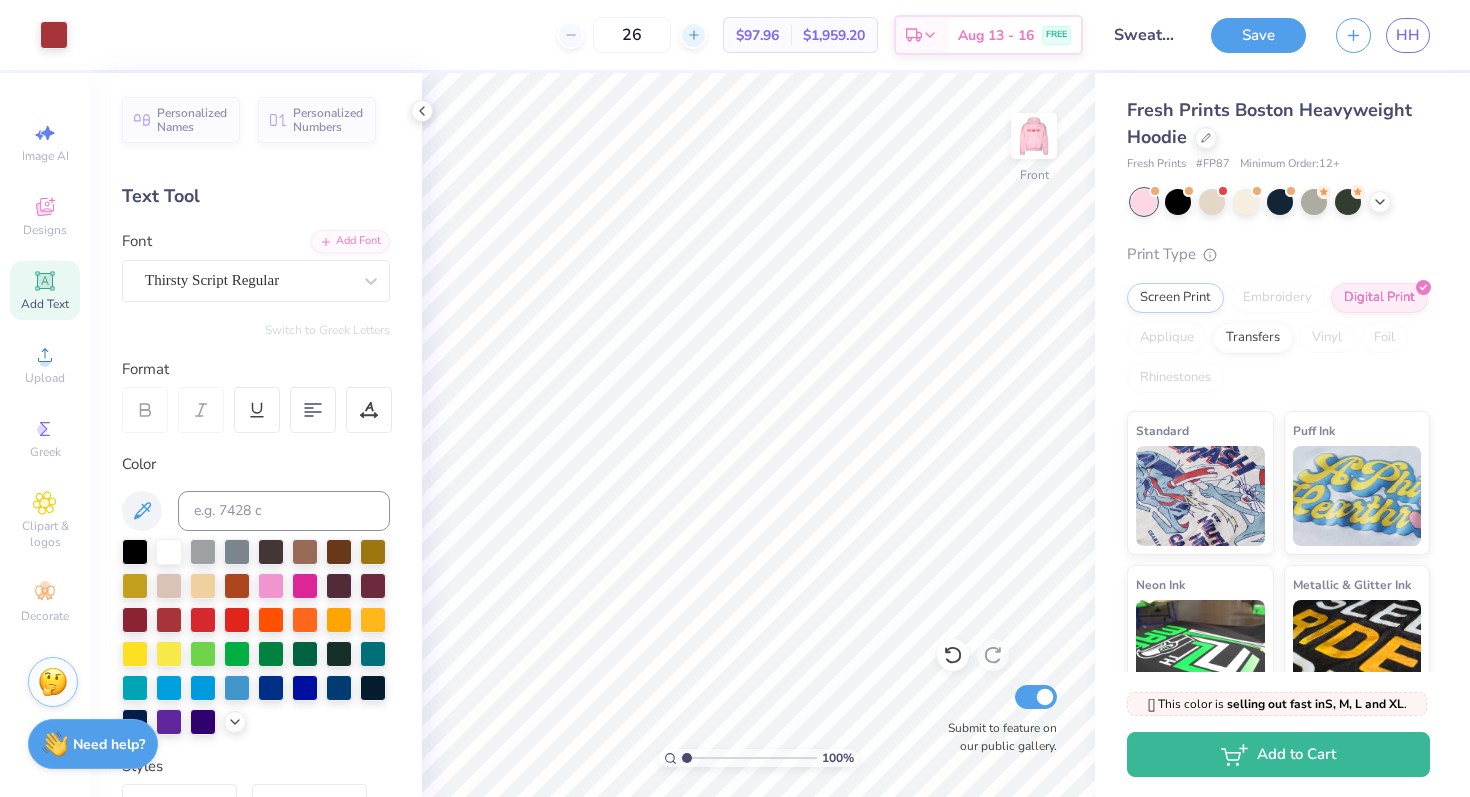 click at bounding box center [693, 35] 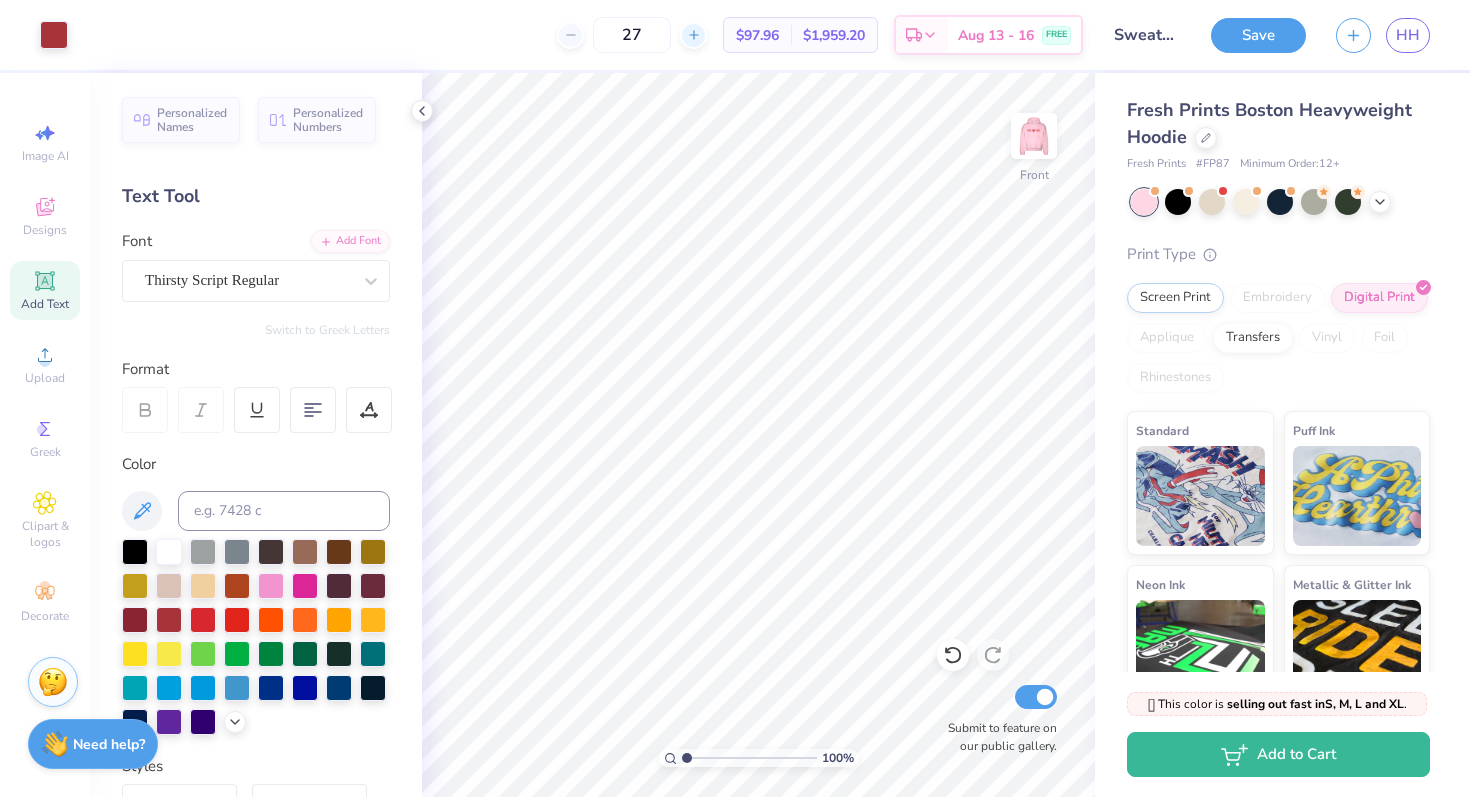 click at bounding box center (693, 35) 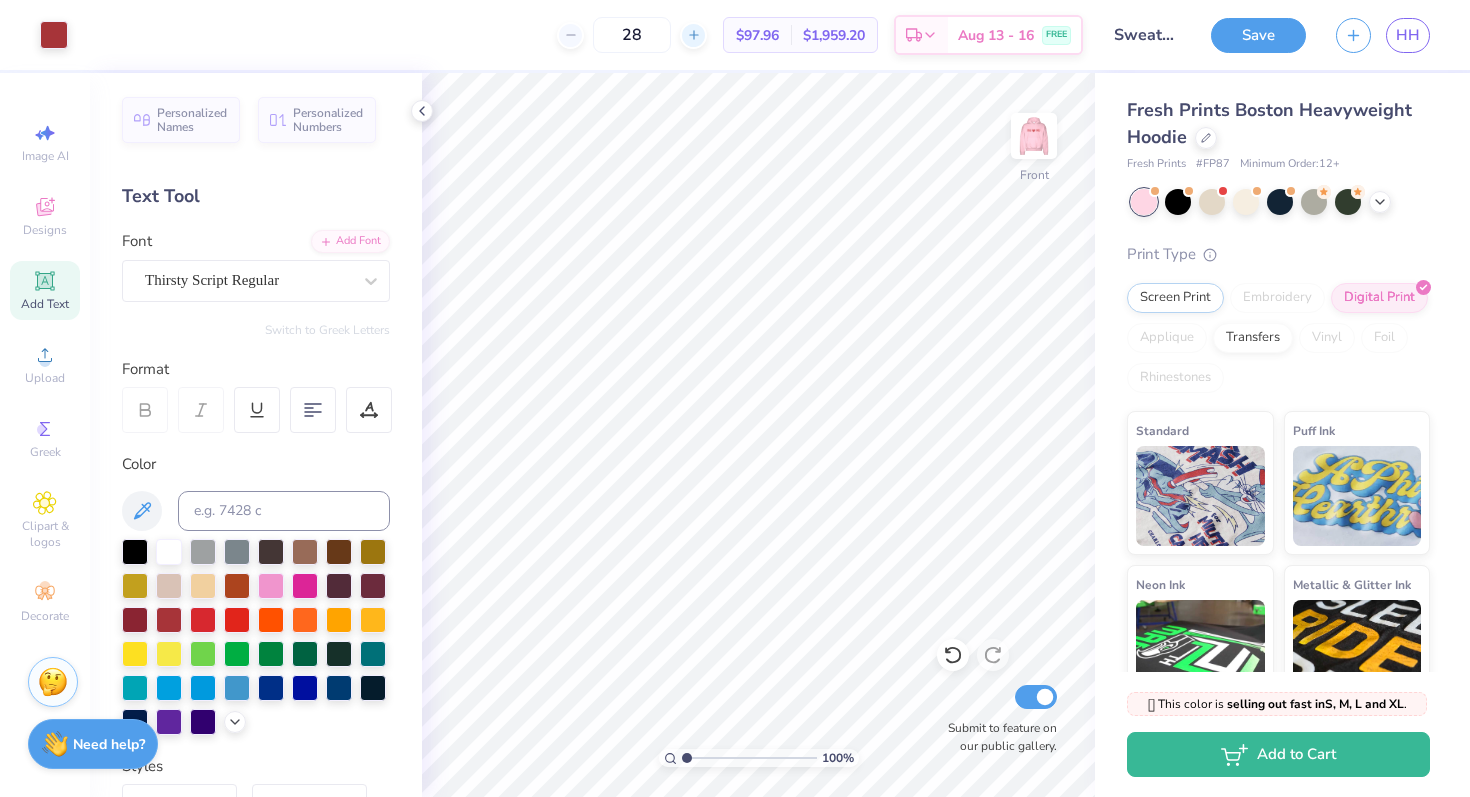 click at bounding box center [693, 35] 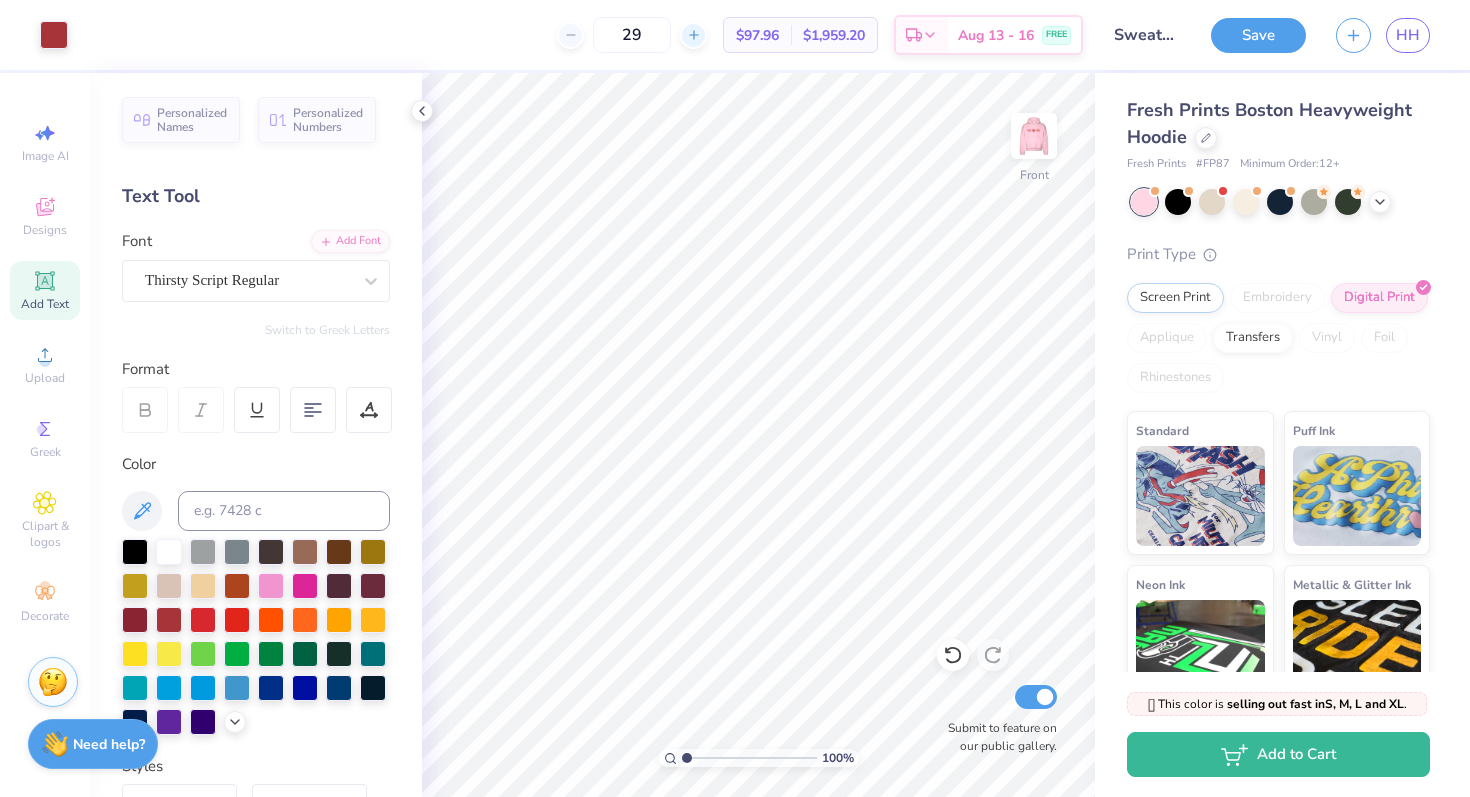 click at bounding box center [693, 35] 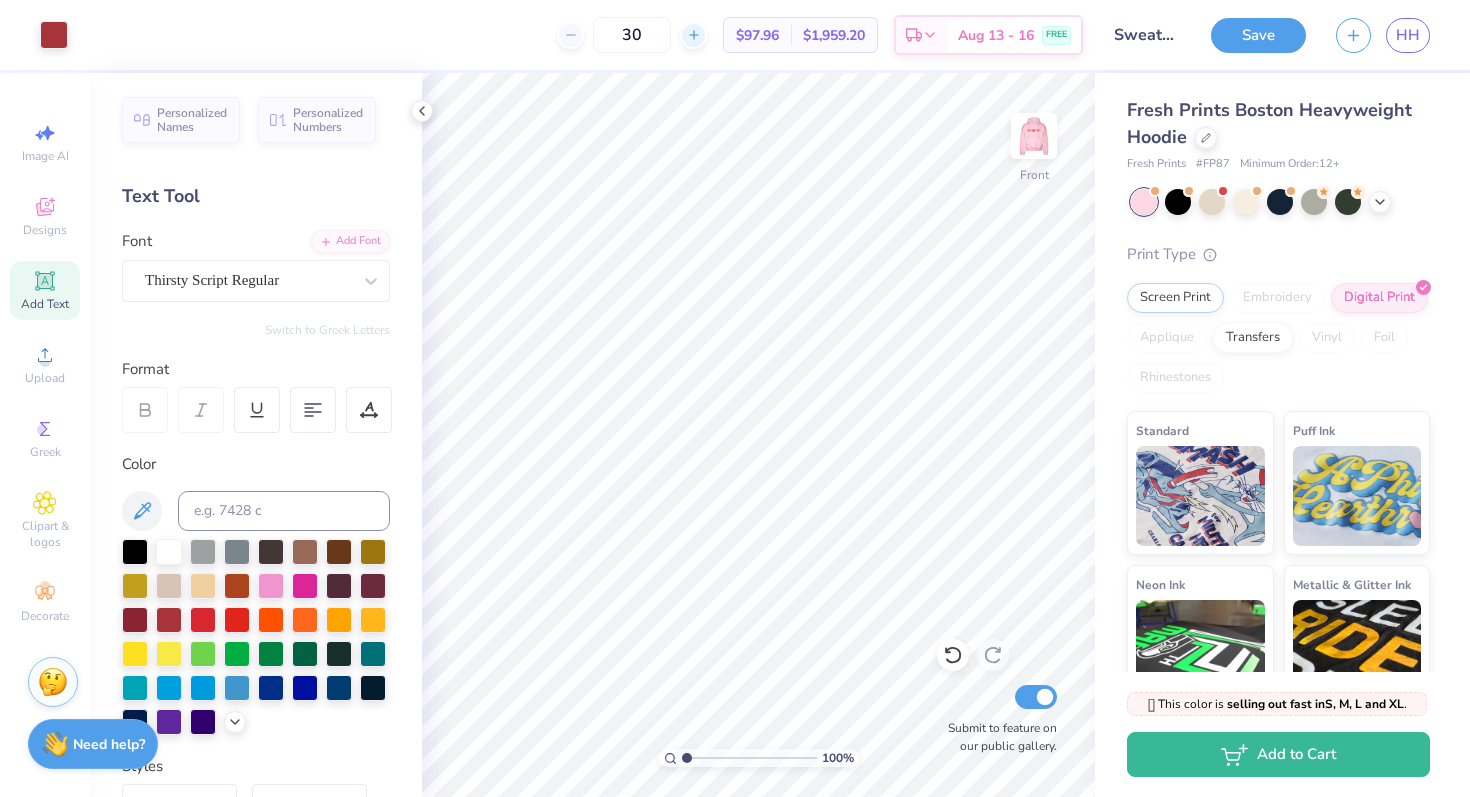 click at bounding box center (693, 35) 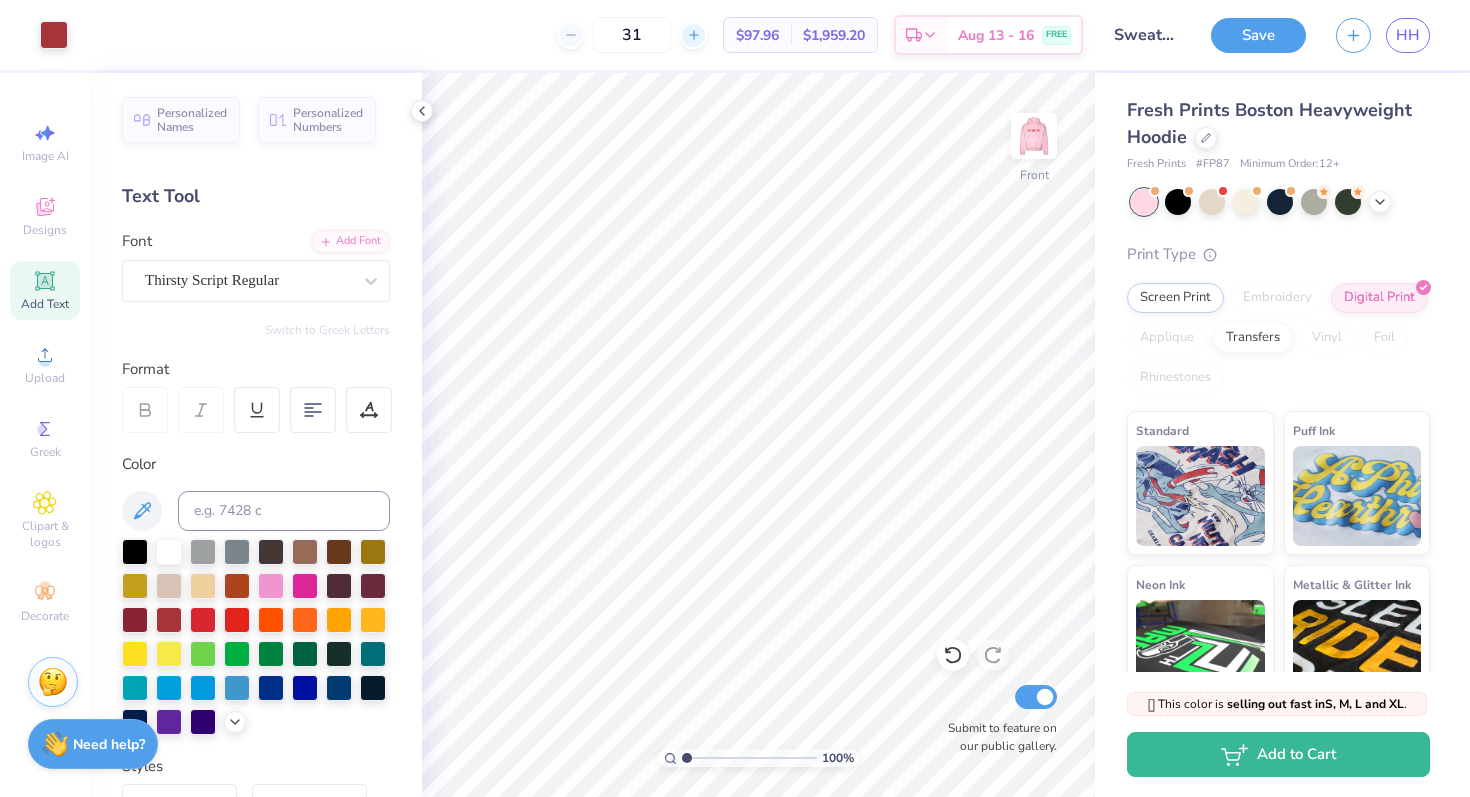 click at bounding box center [693, 35] 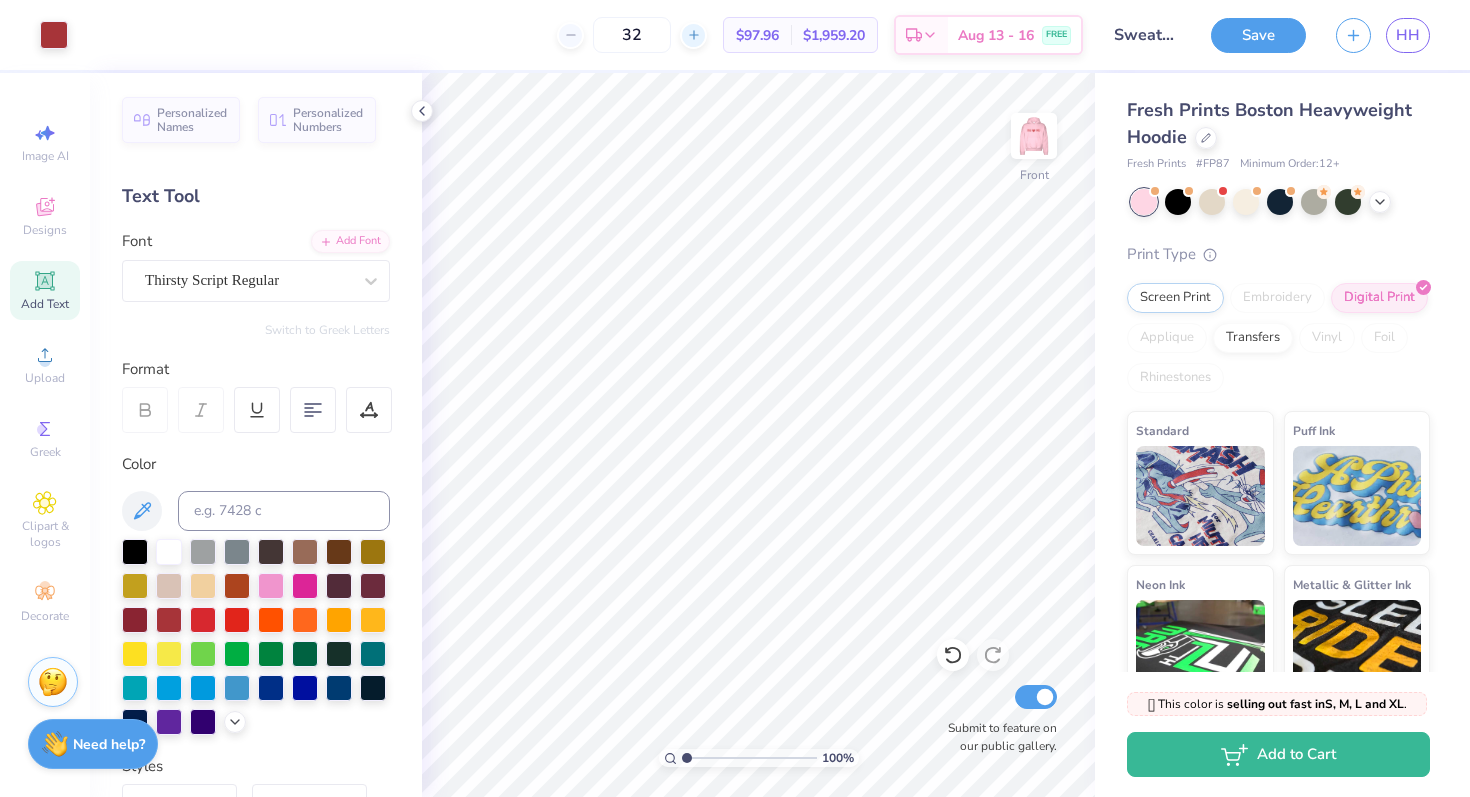click at bounding box center (693, 35) 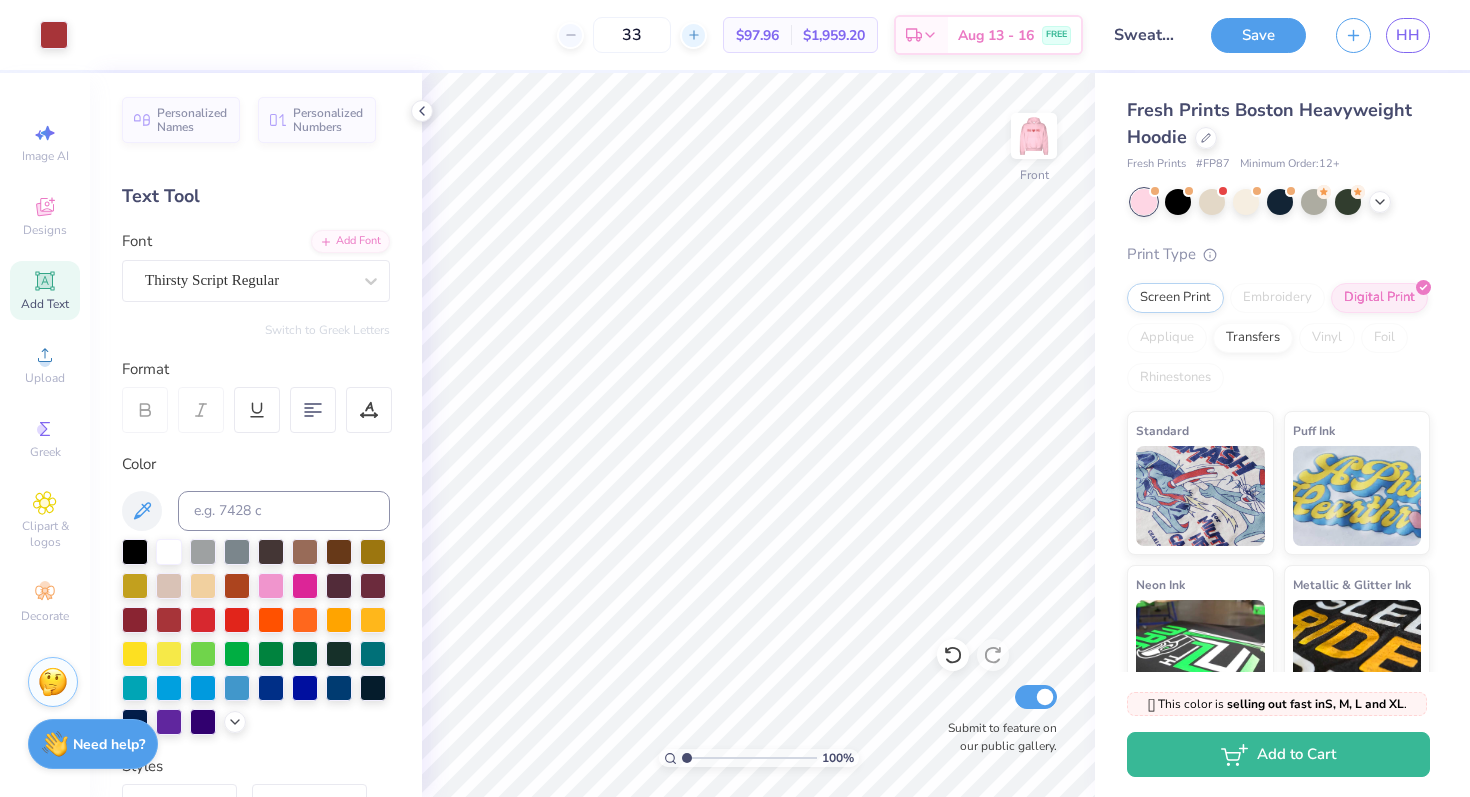 click at bounding box center (693, 35) 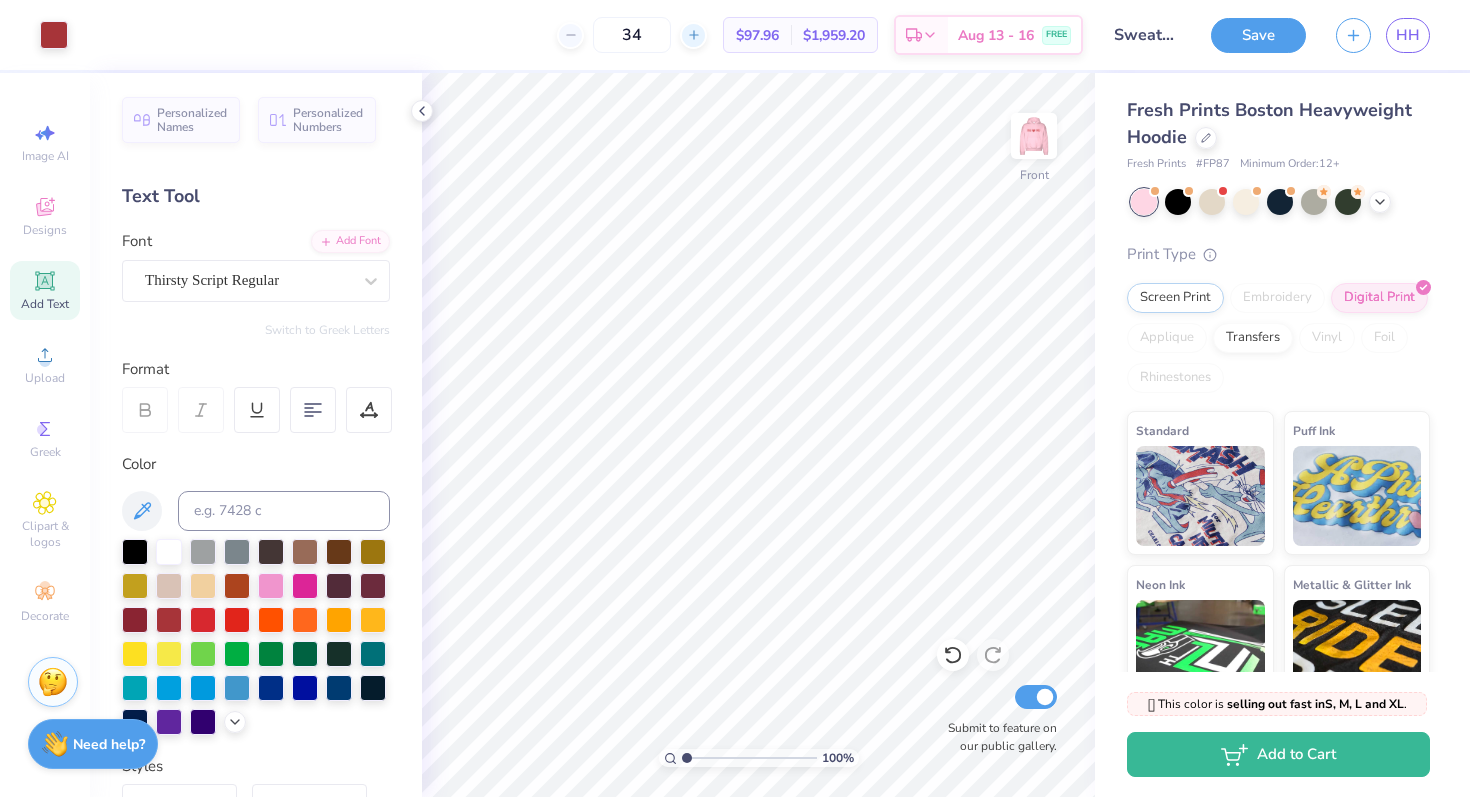 click at bounding box center (693, 35) 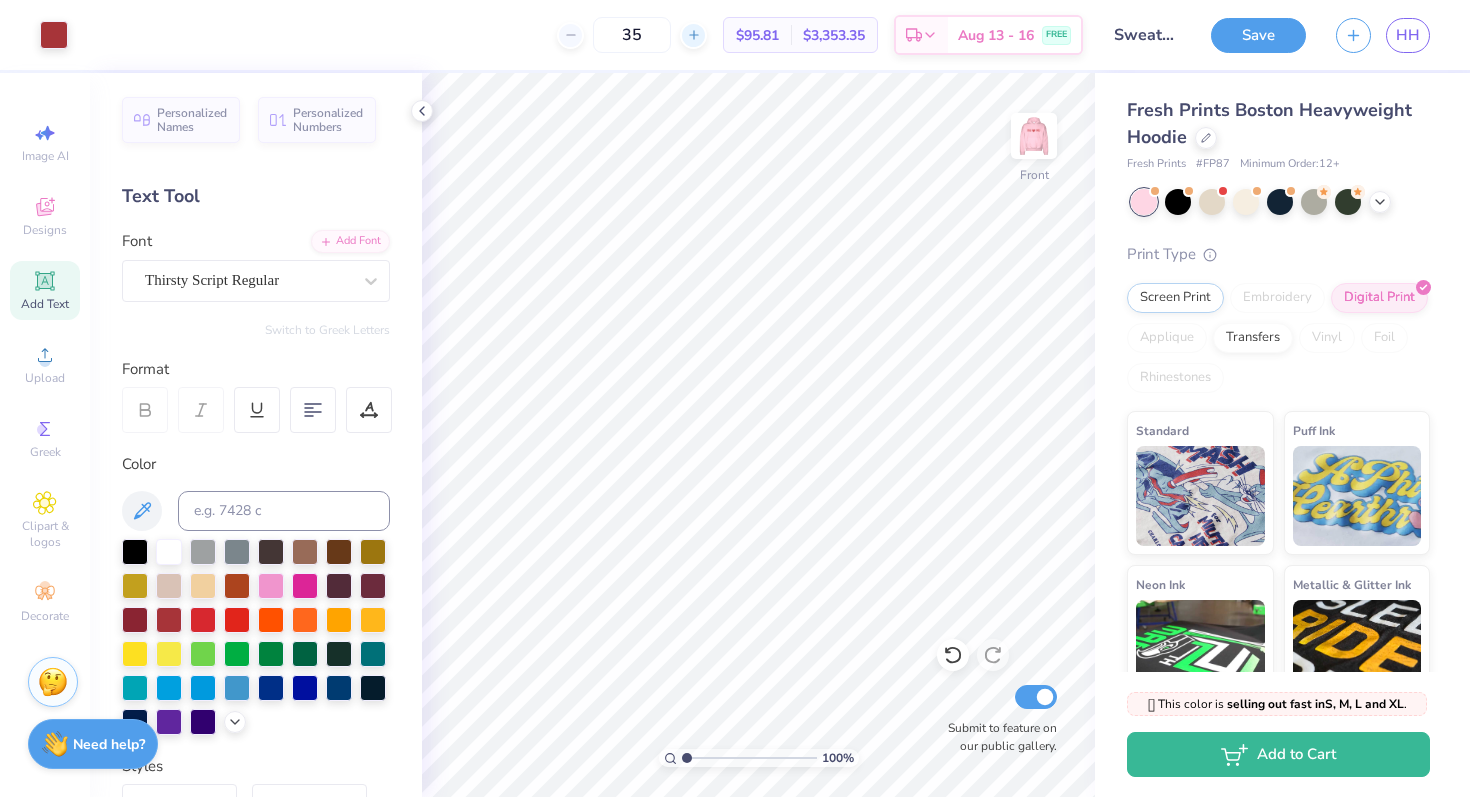 click at bounding box center [693, 35] 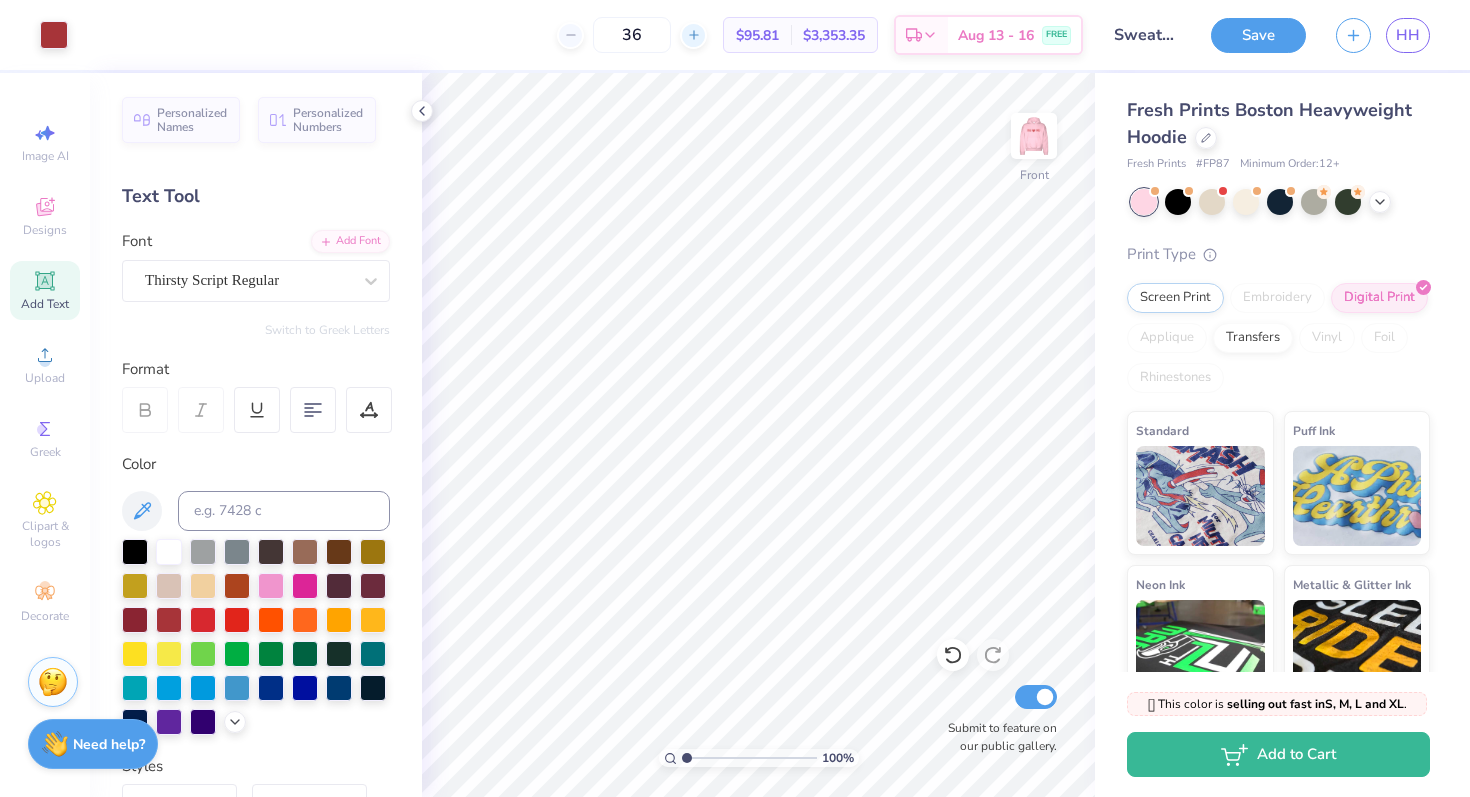 click at bounding box center [693, 35] 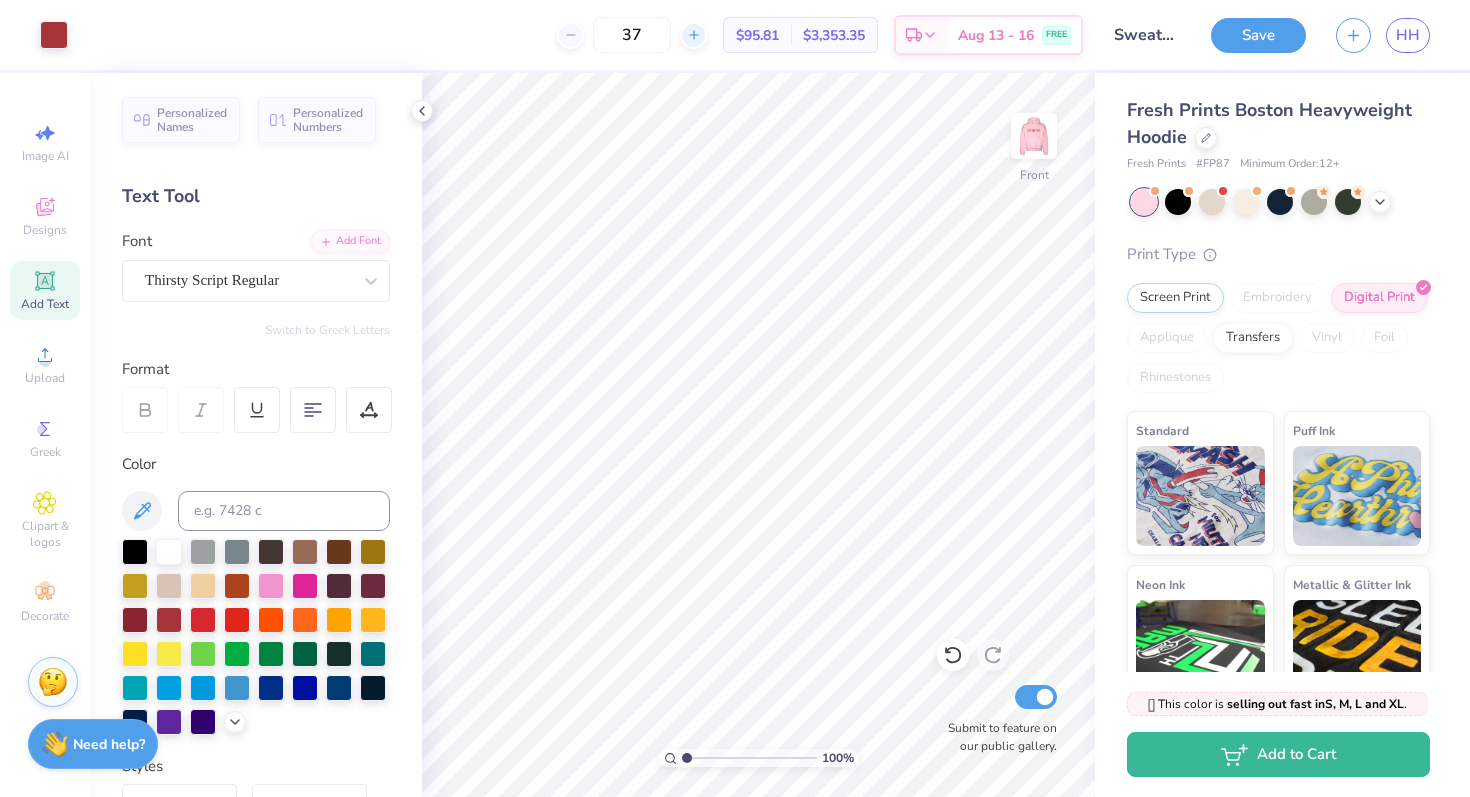 click at bounding box center [693, 35] 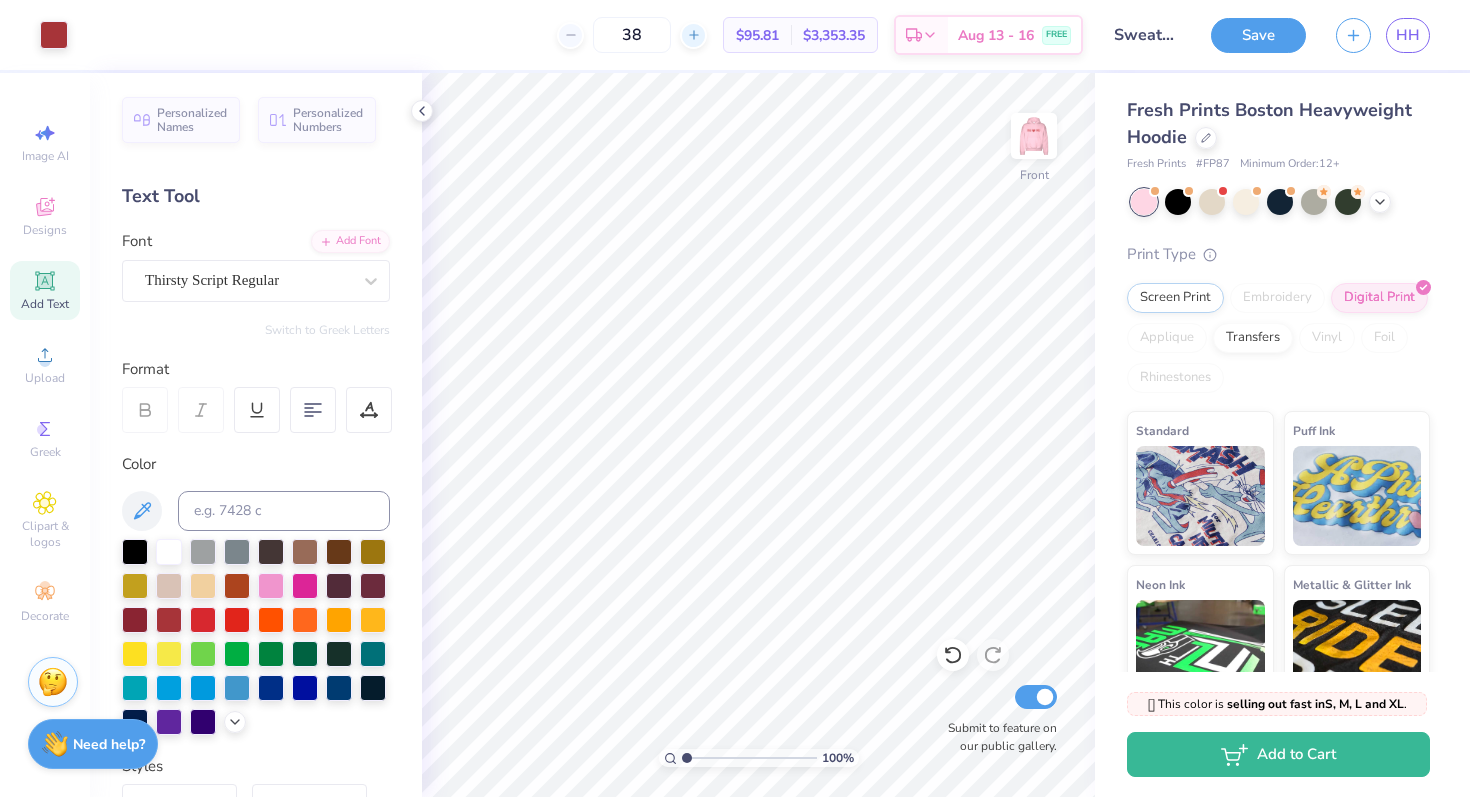 click at bounding box center [693, 35] 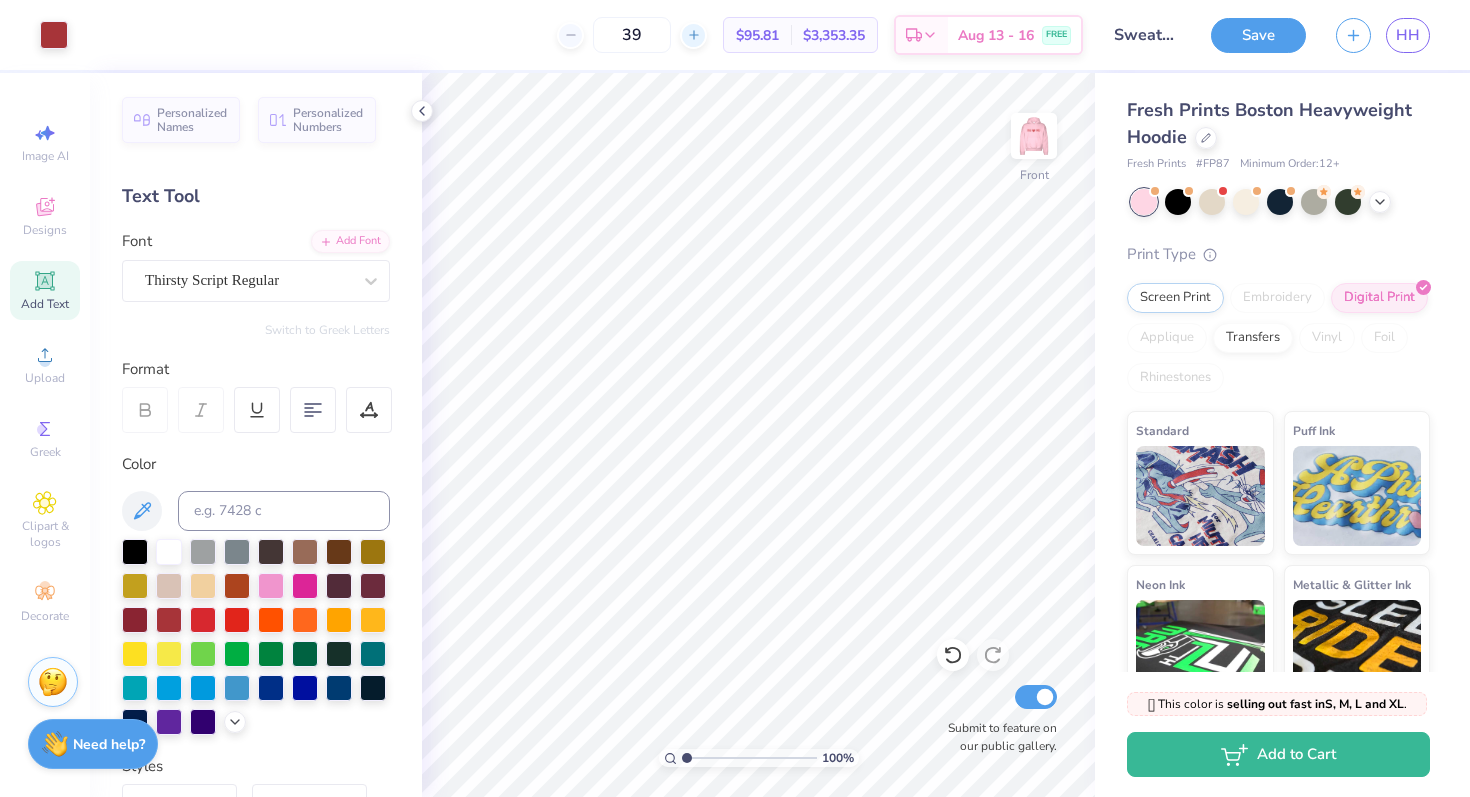 click at bounding box center [693, 35] 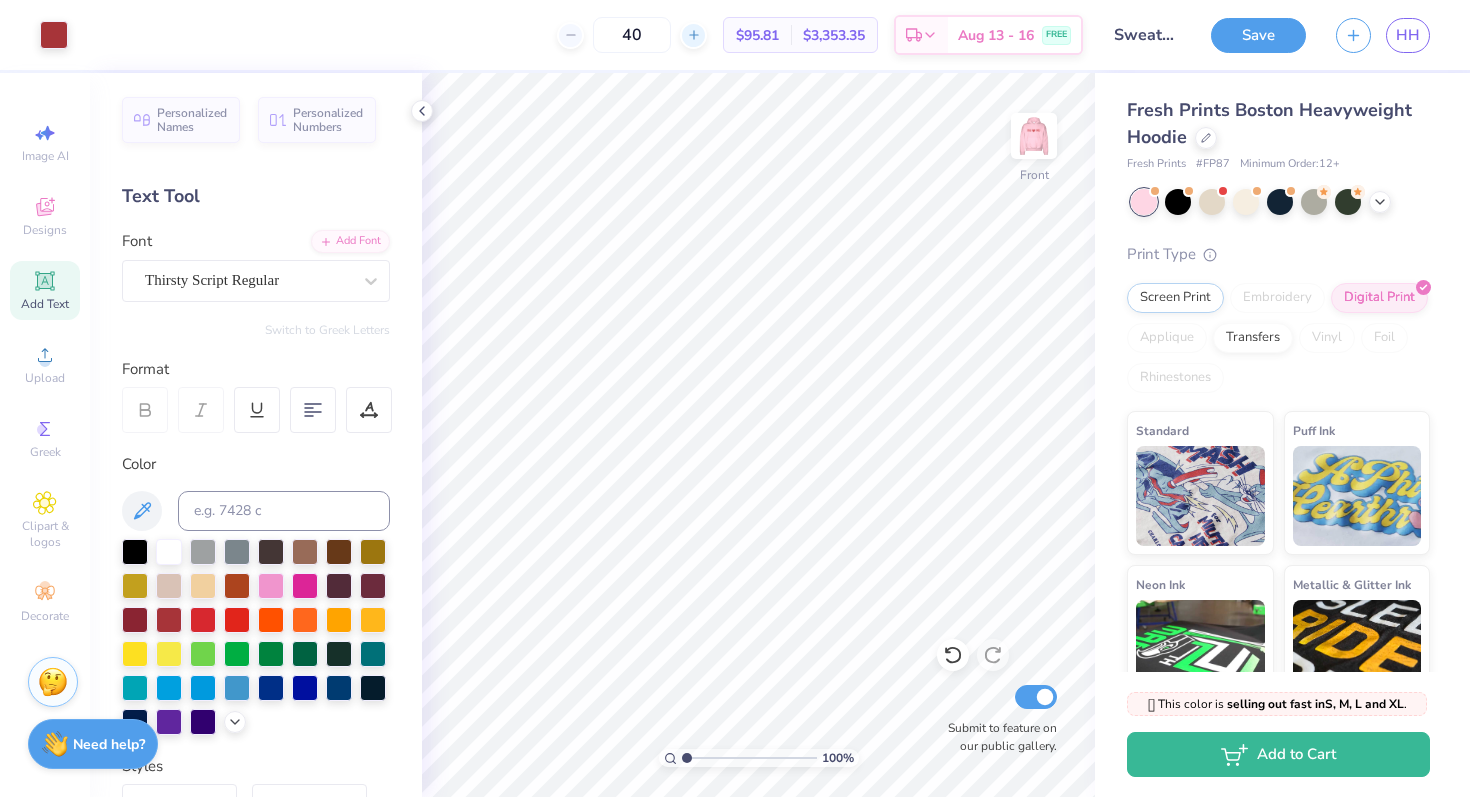 click at bounding box center [693, 35] 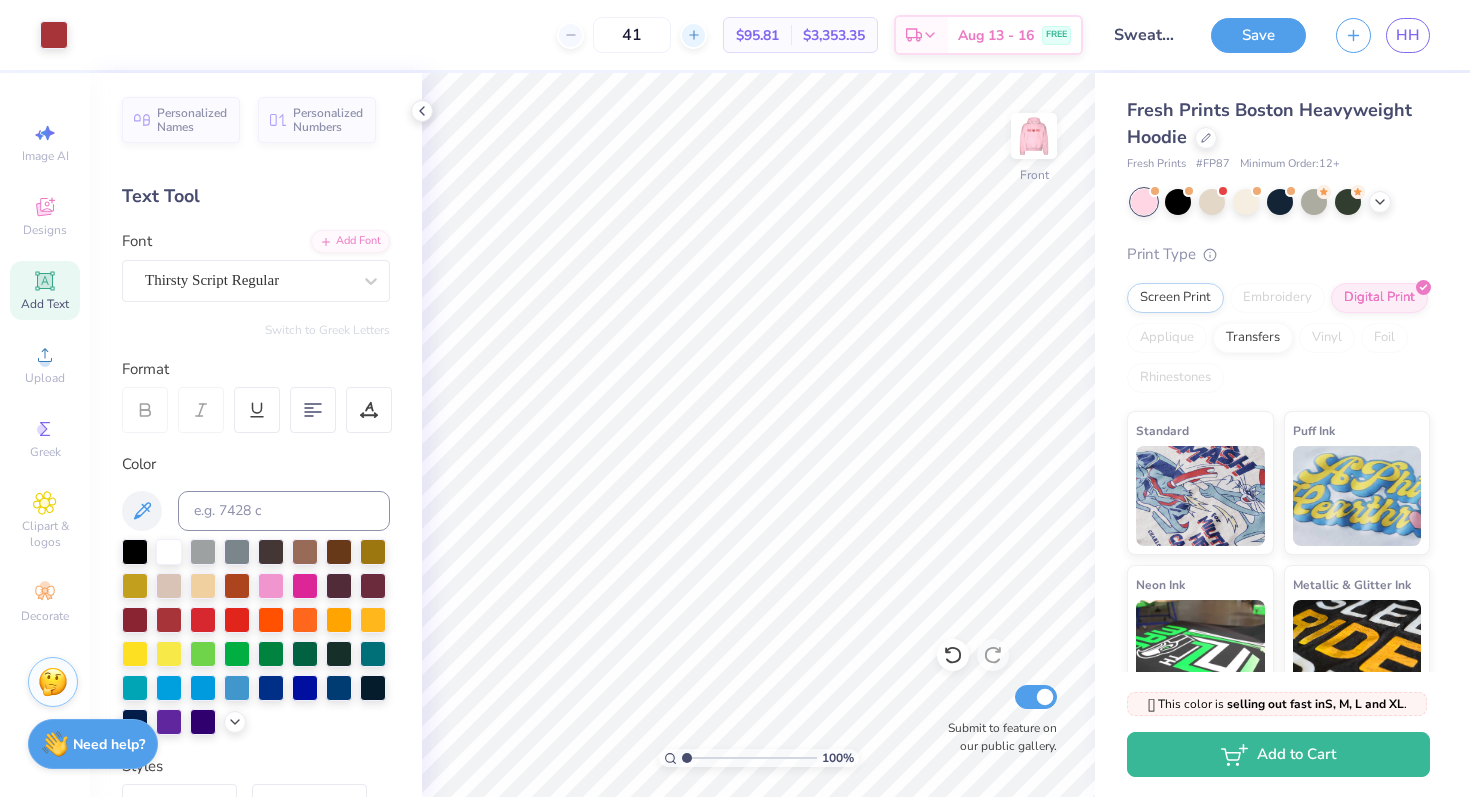 click at bounding box center [693, 35] 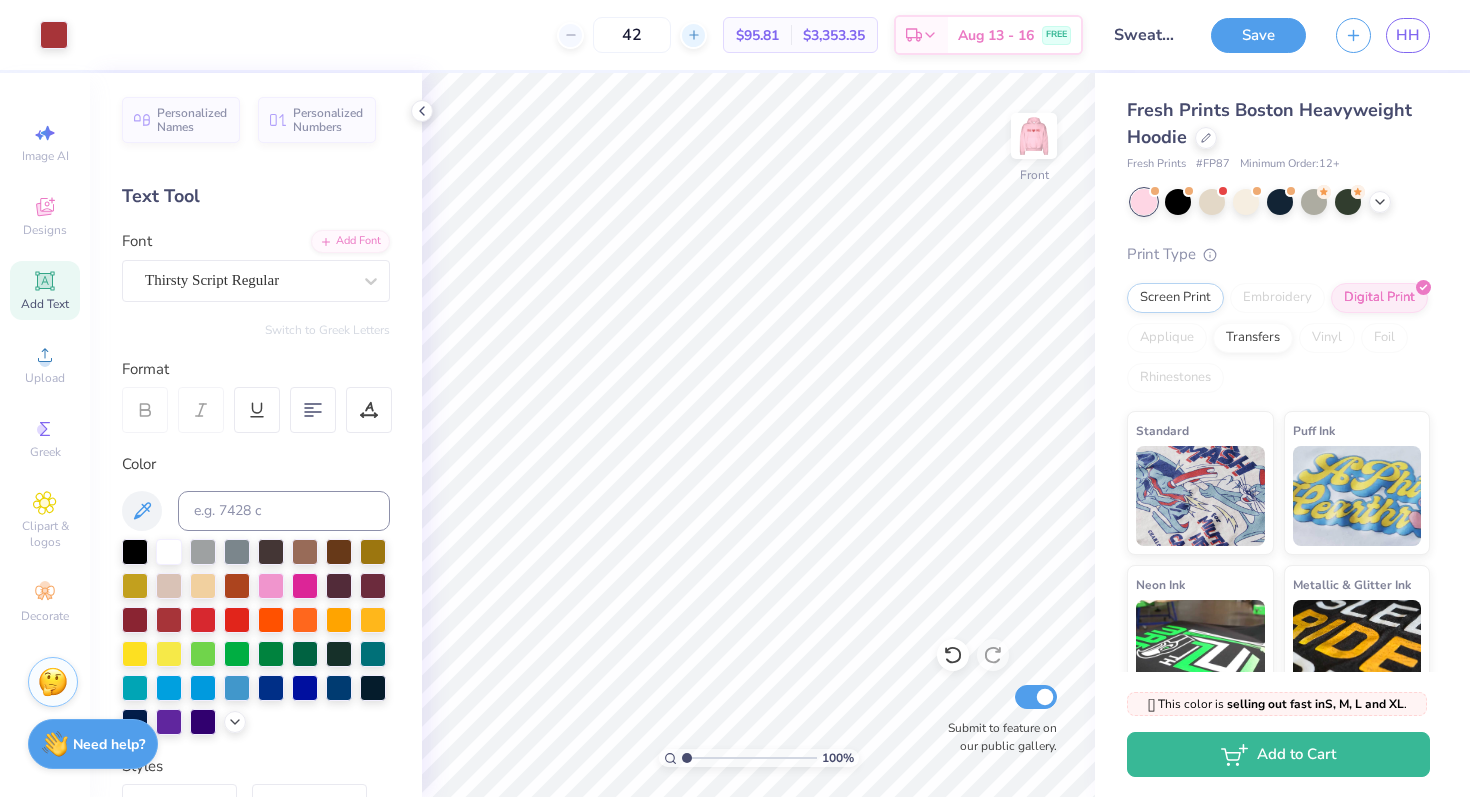 click at bounding box center [693, 35] 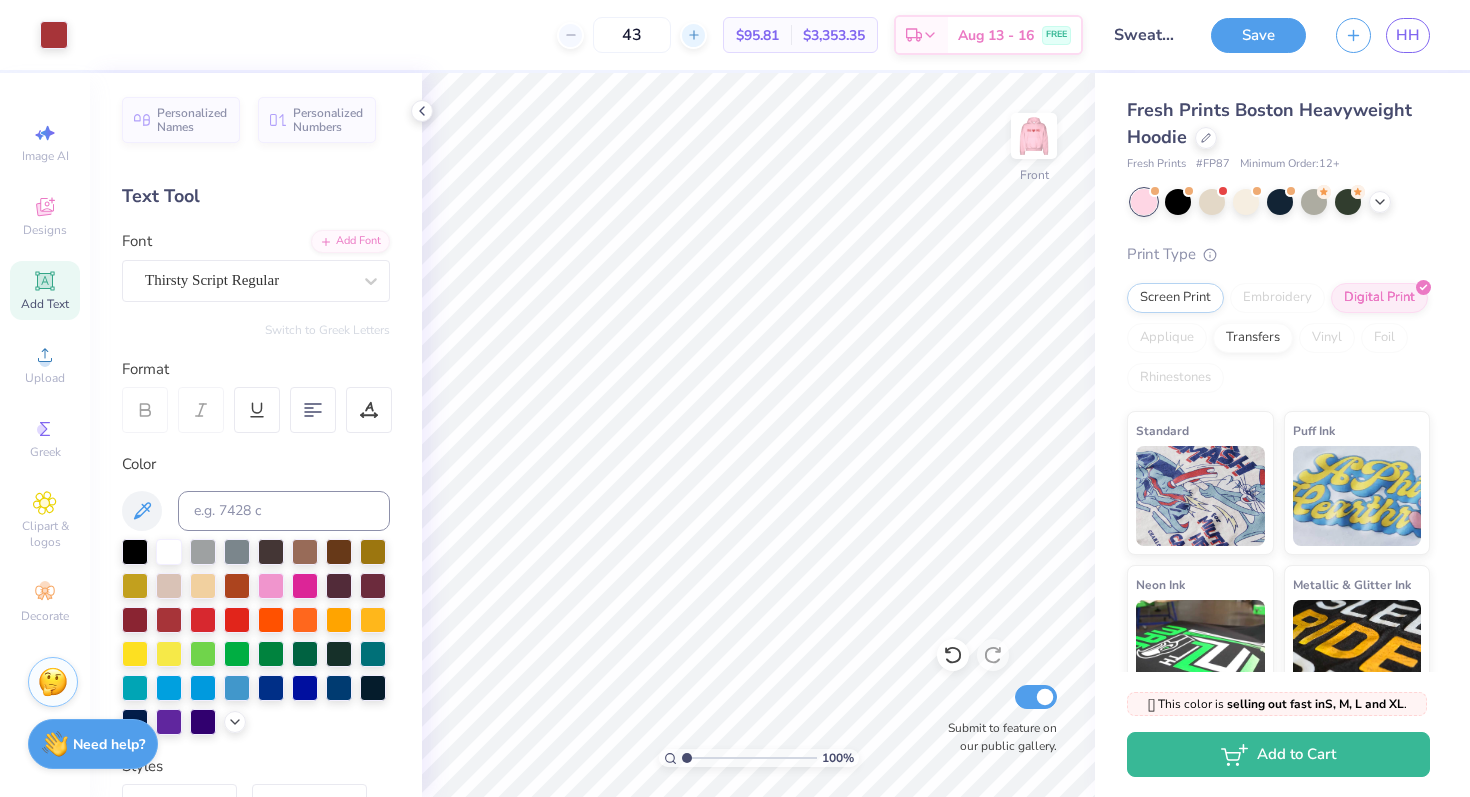 click at bounding box center (693, 35) 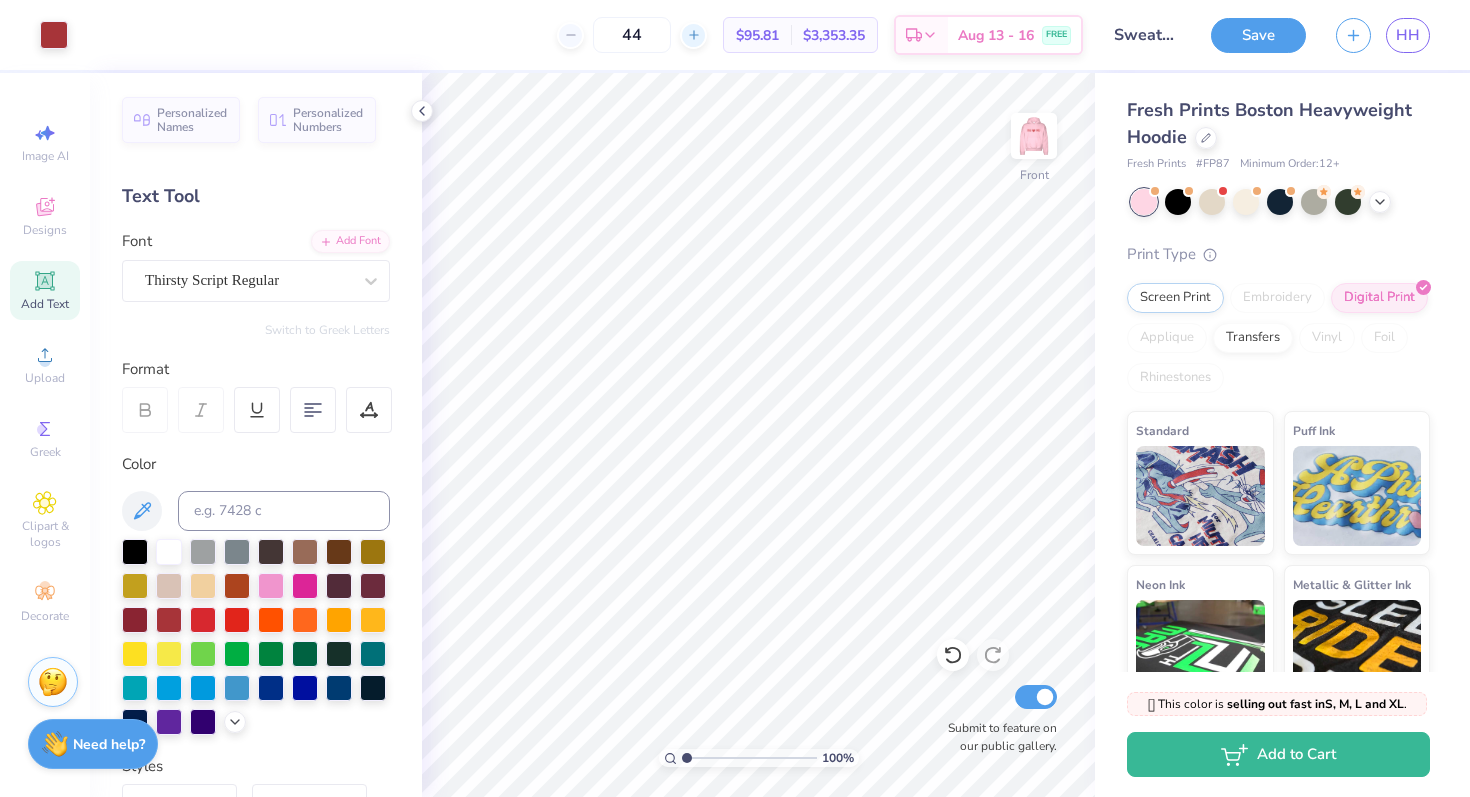 click at bounding box center [693, 35] 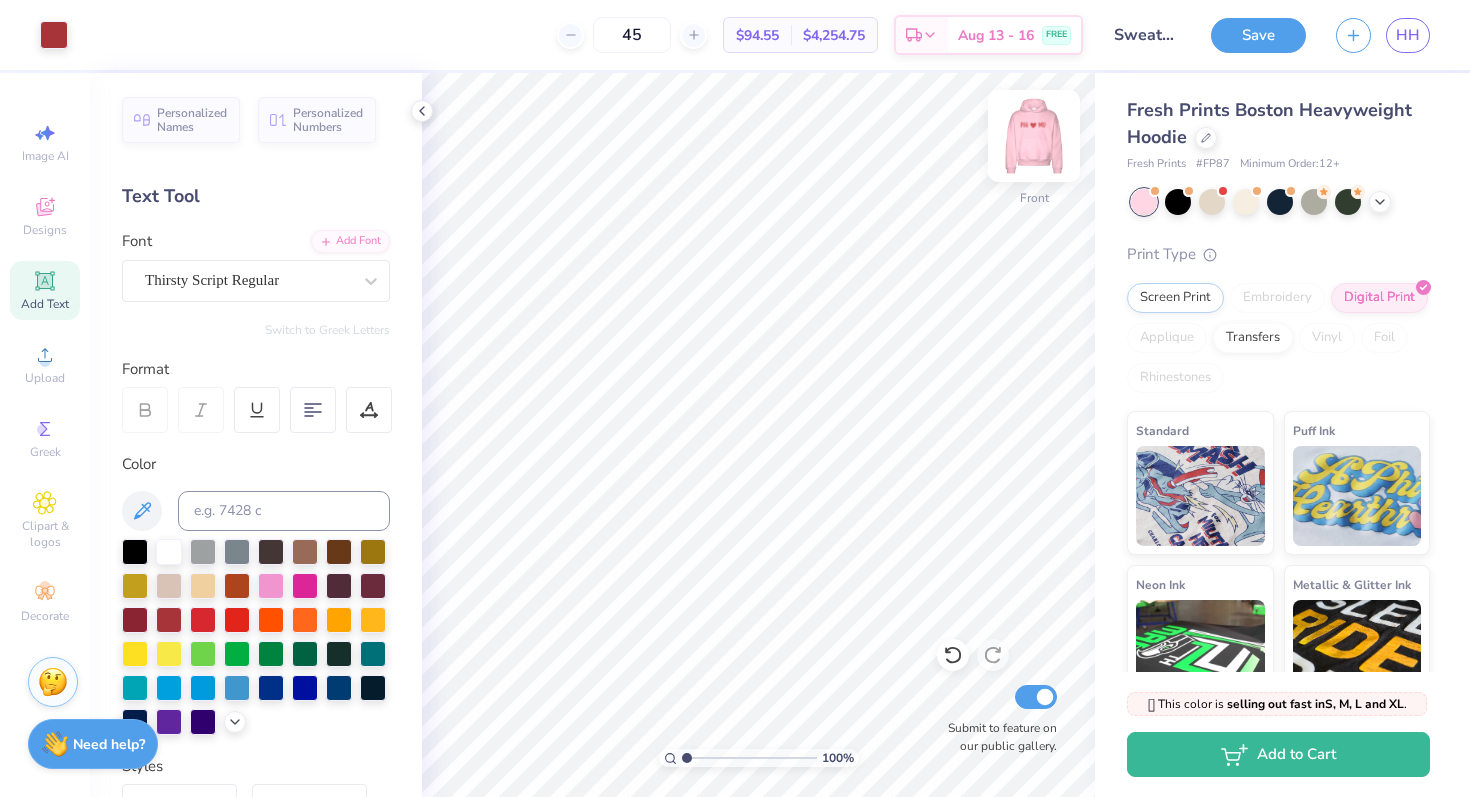 click at bounding box center [1034, 136] 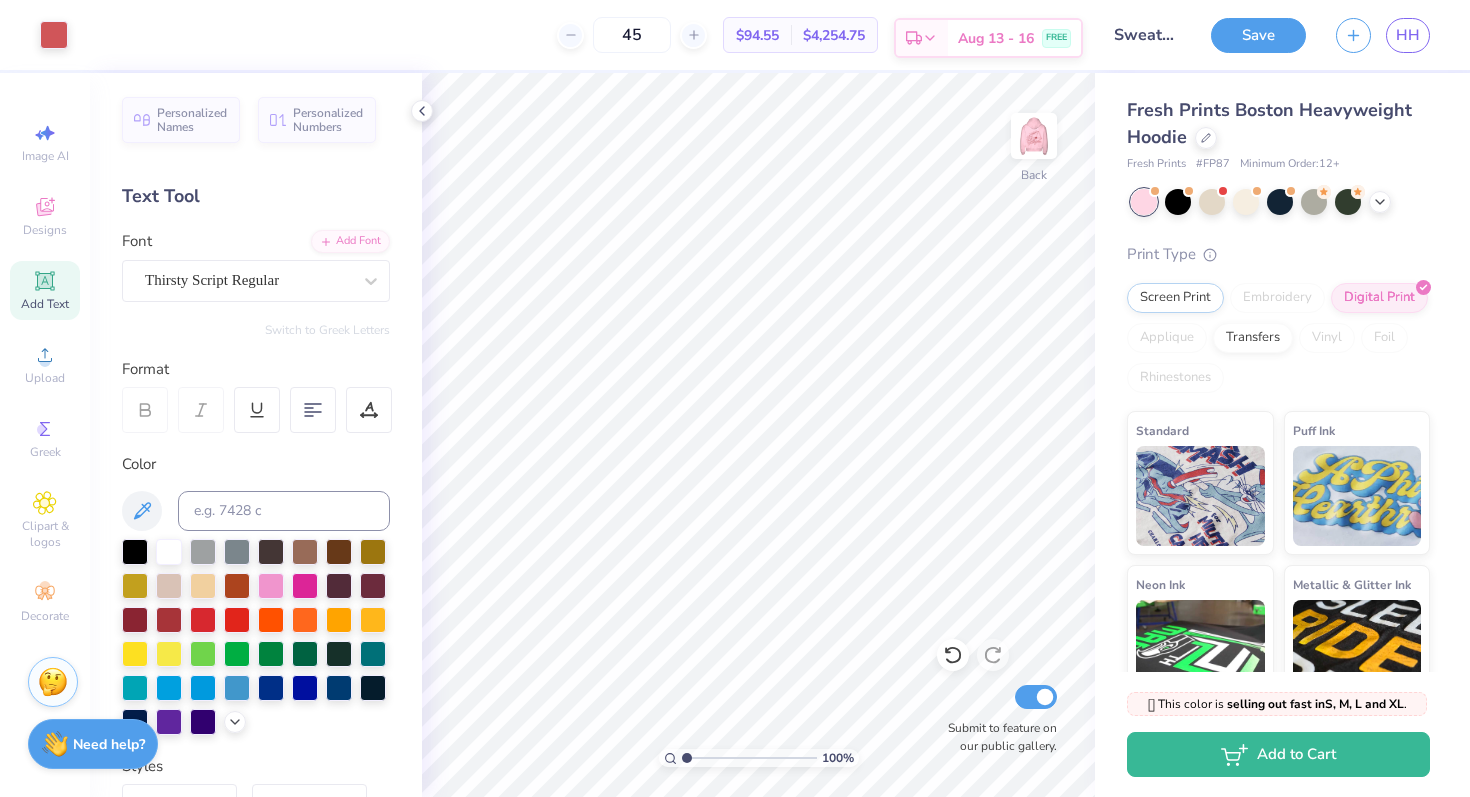 click on "Est.  Delivery" at bounding box center [922, 38] 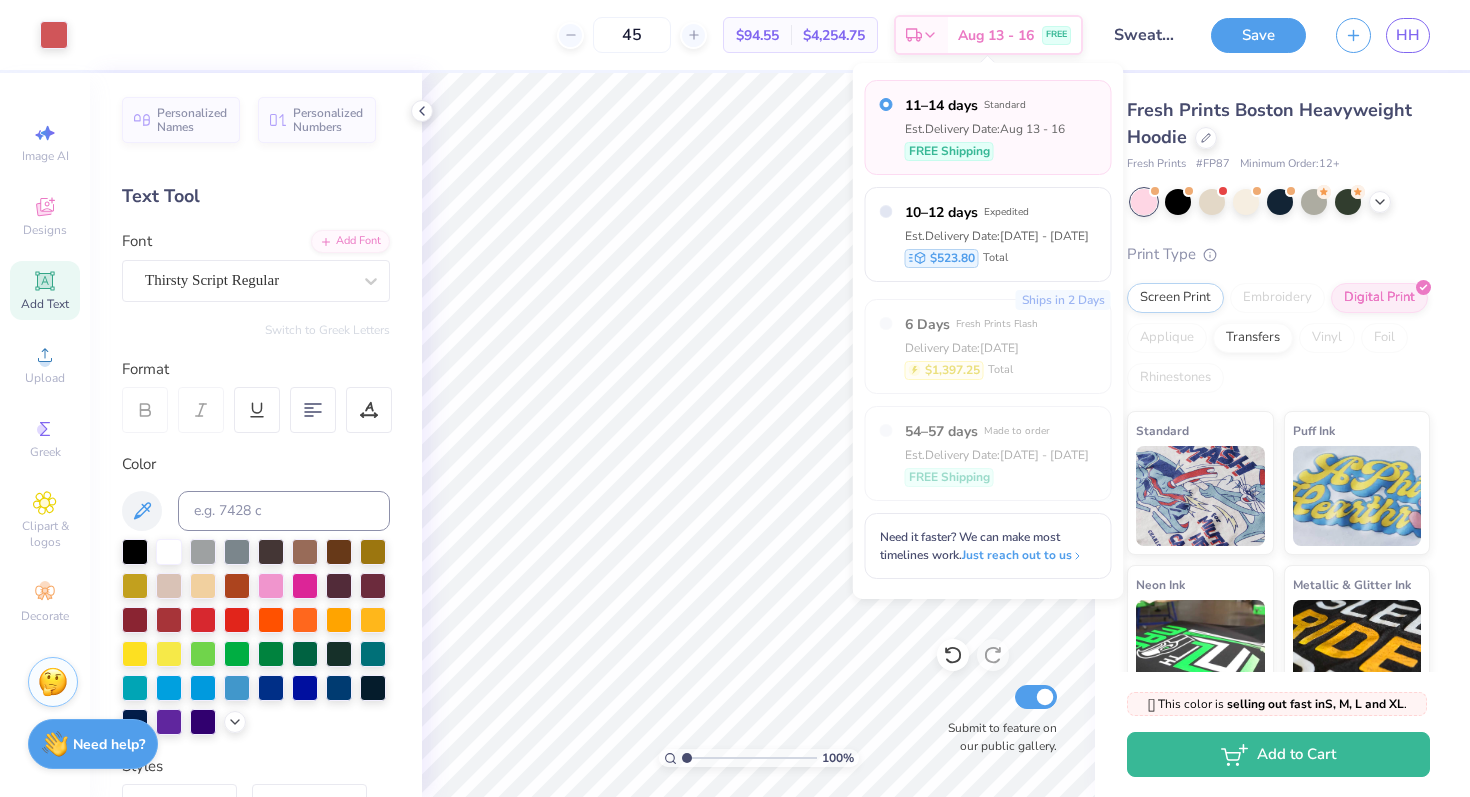 click on "Made to order" at bounding box center (1017, 431) 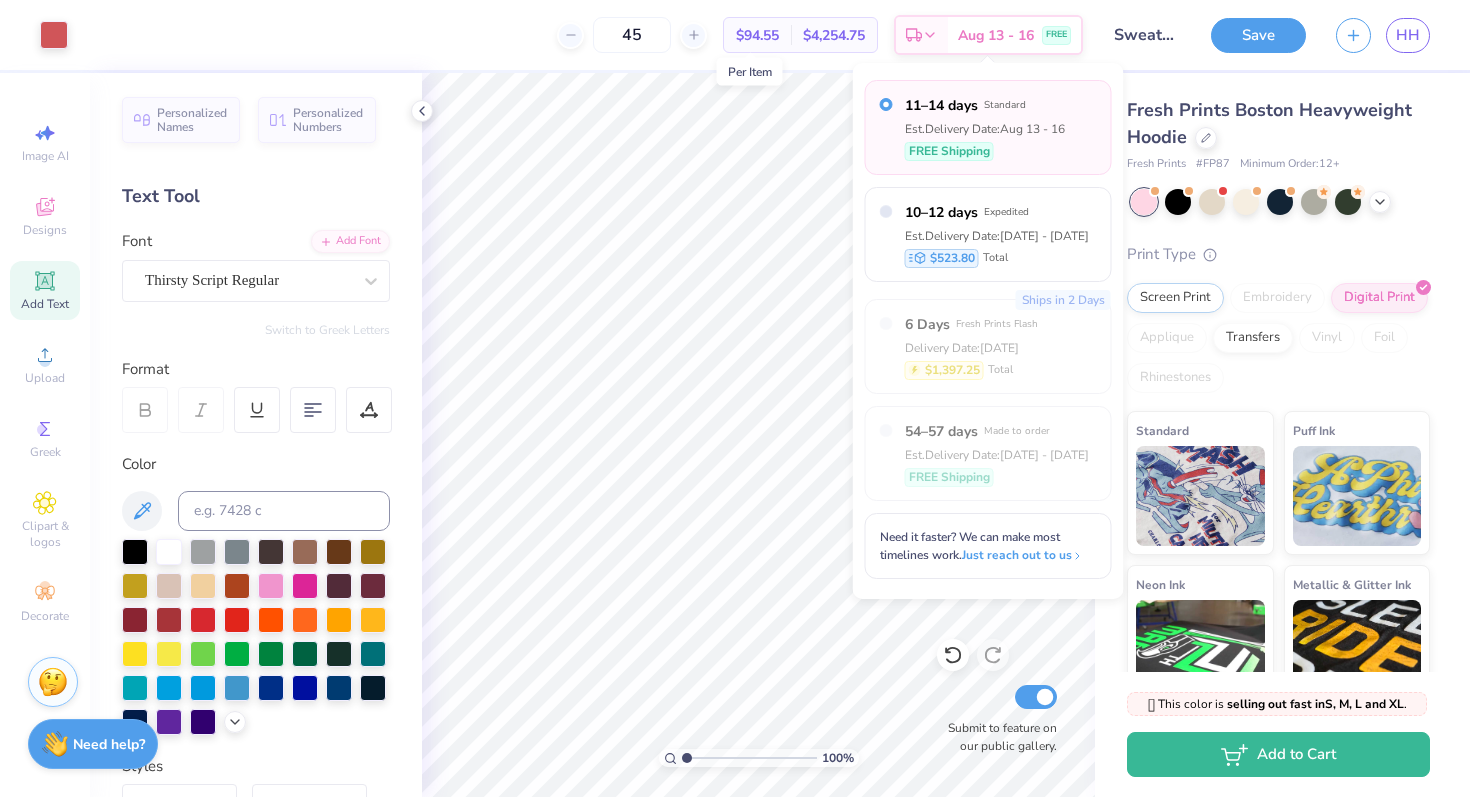 click on "$94.55" at bounding box center [757, 35] 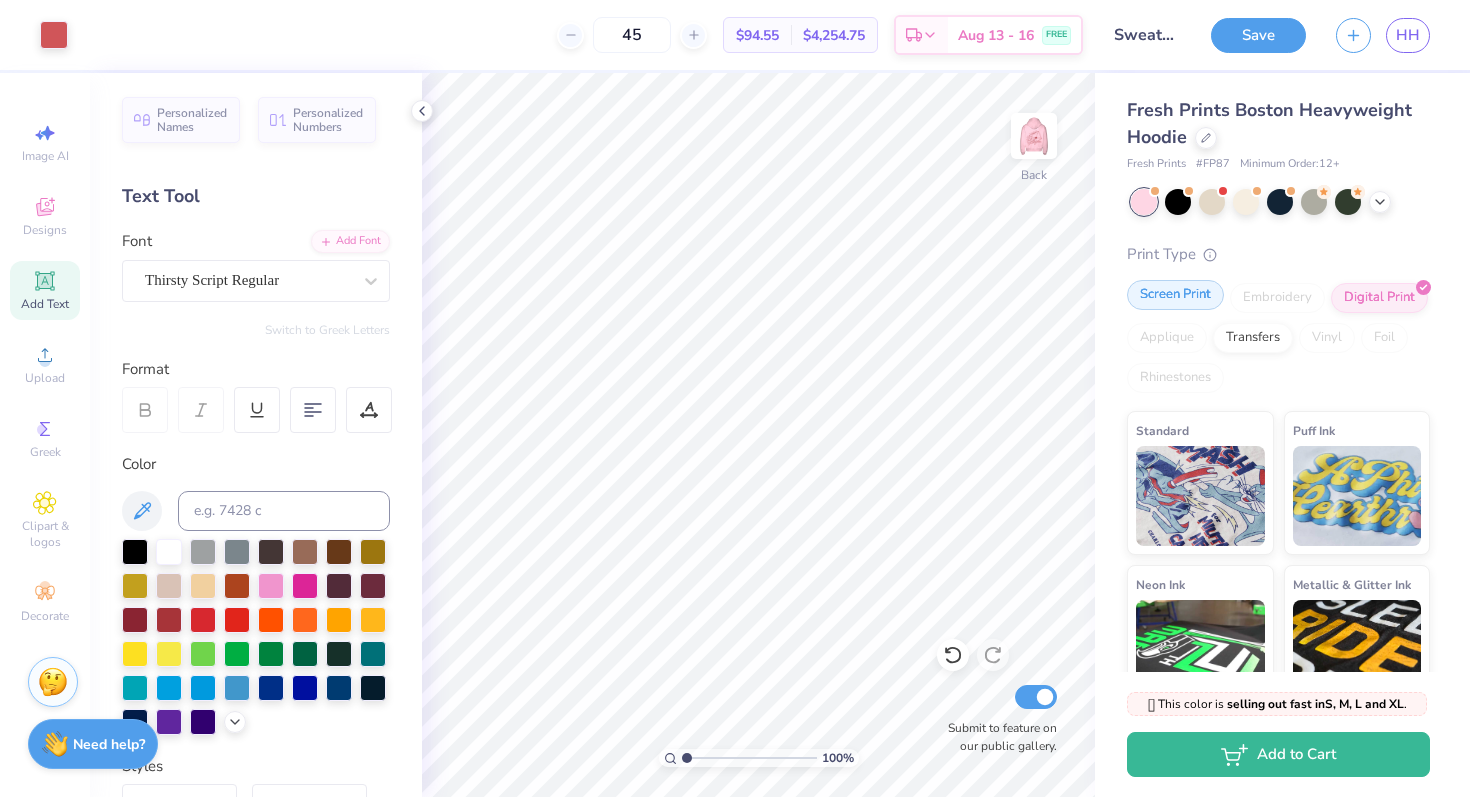 click at bounding box center [1218, 285] 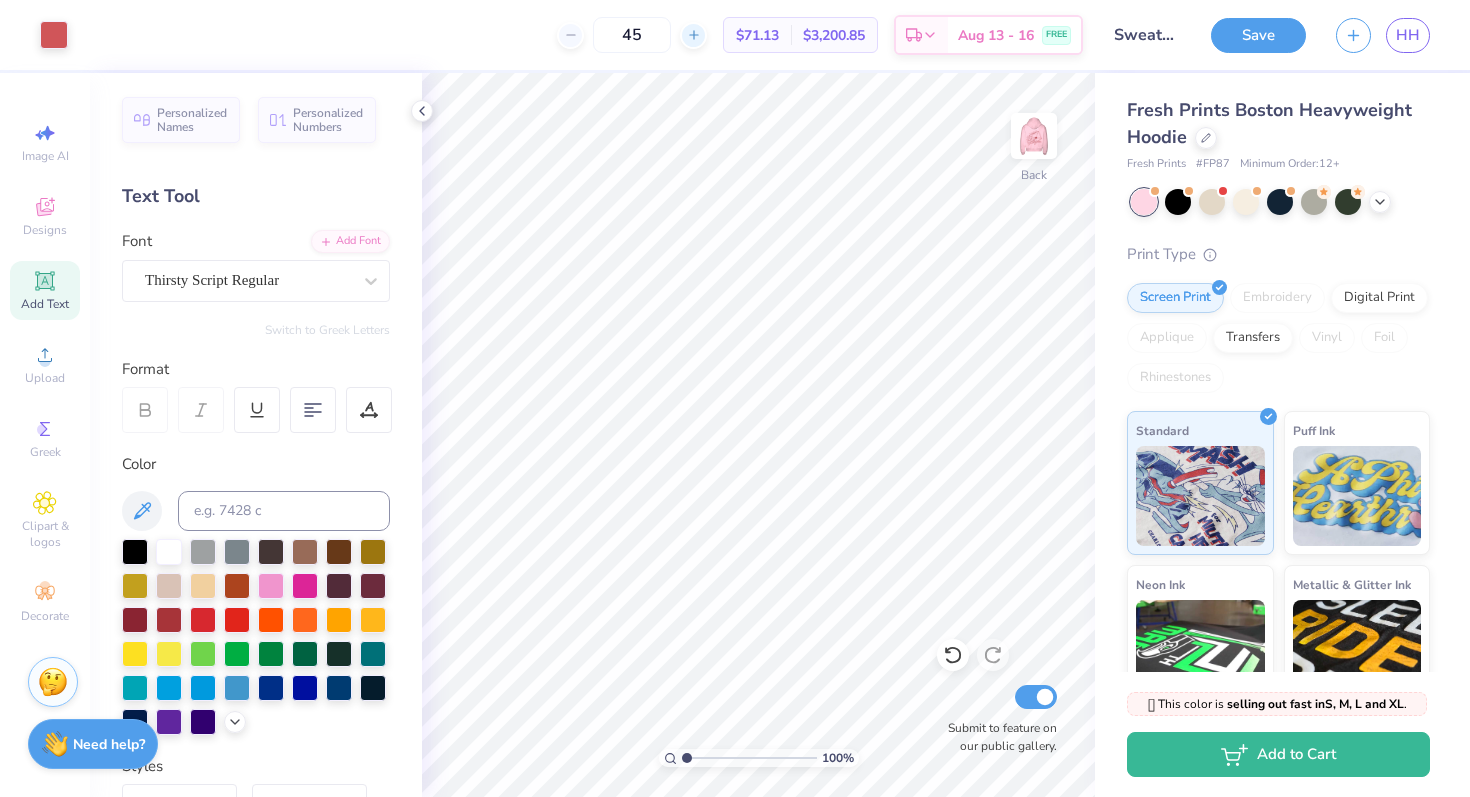 click 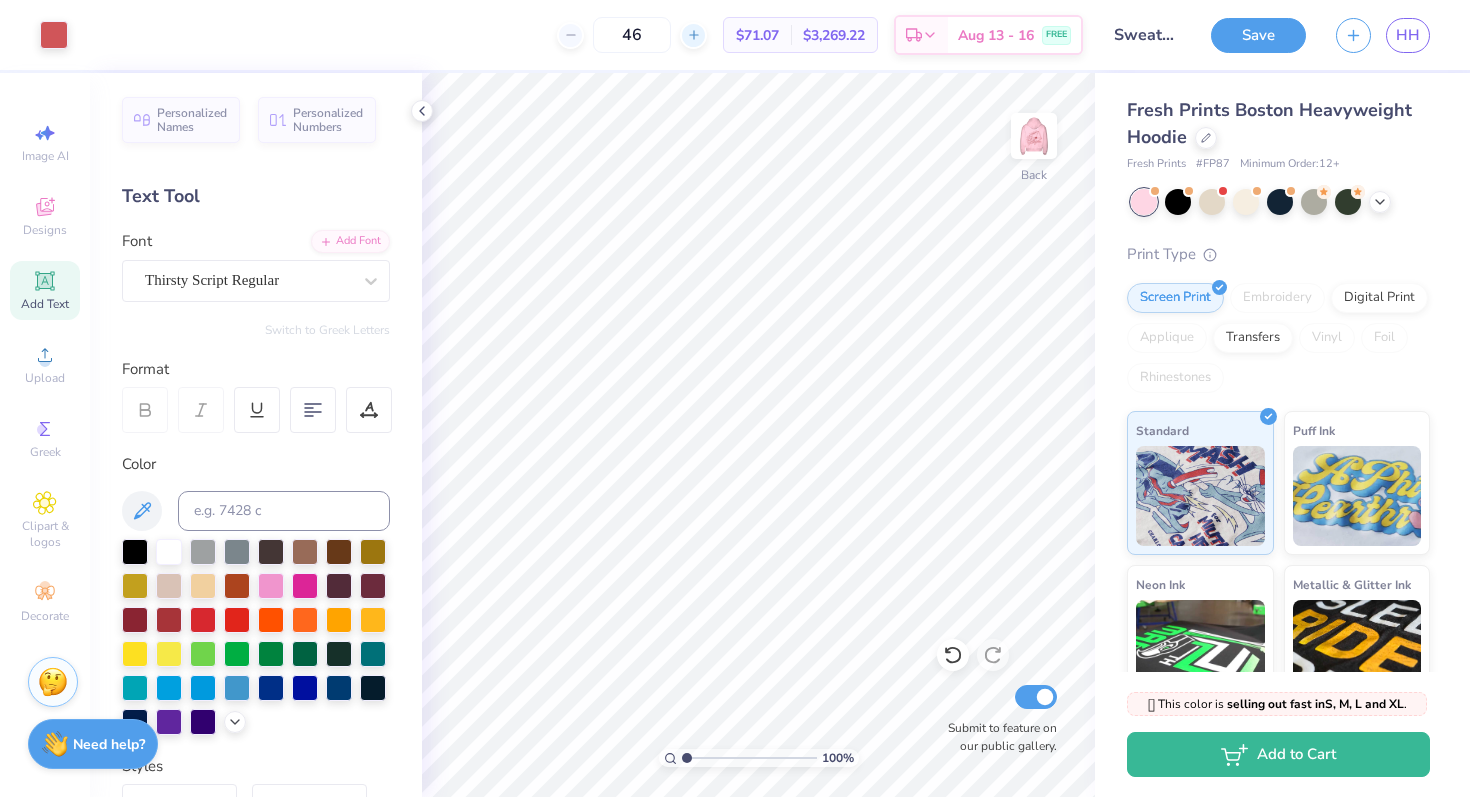 click 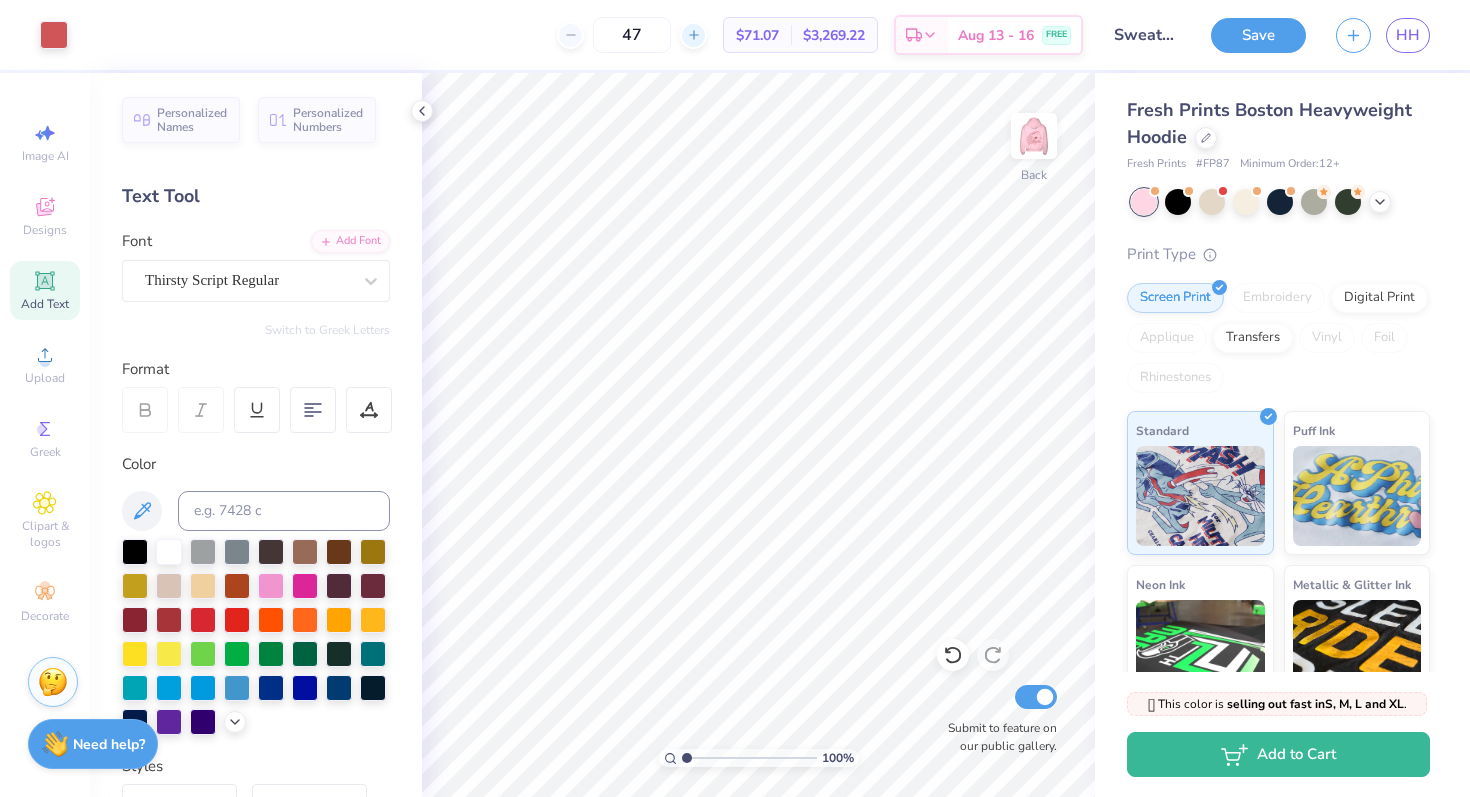 click 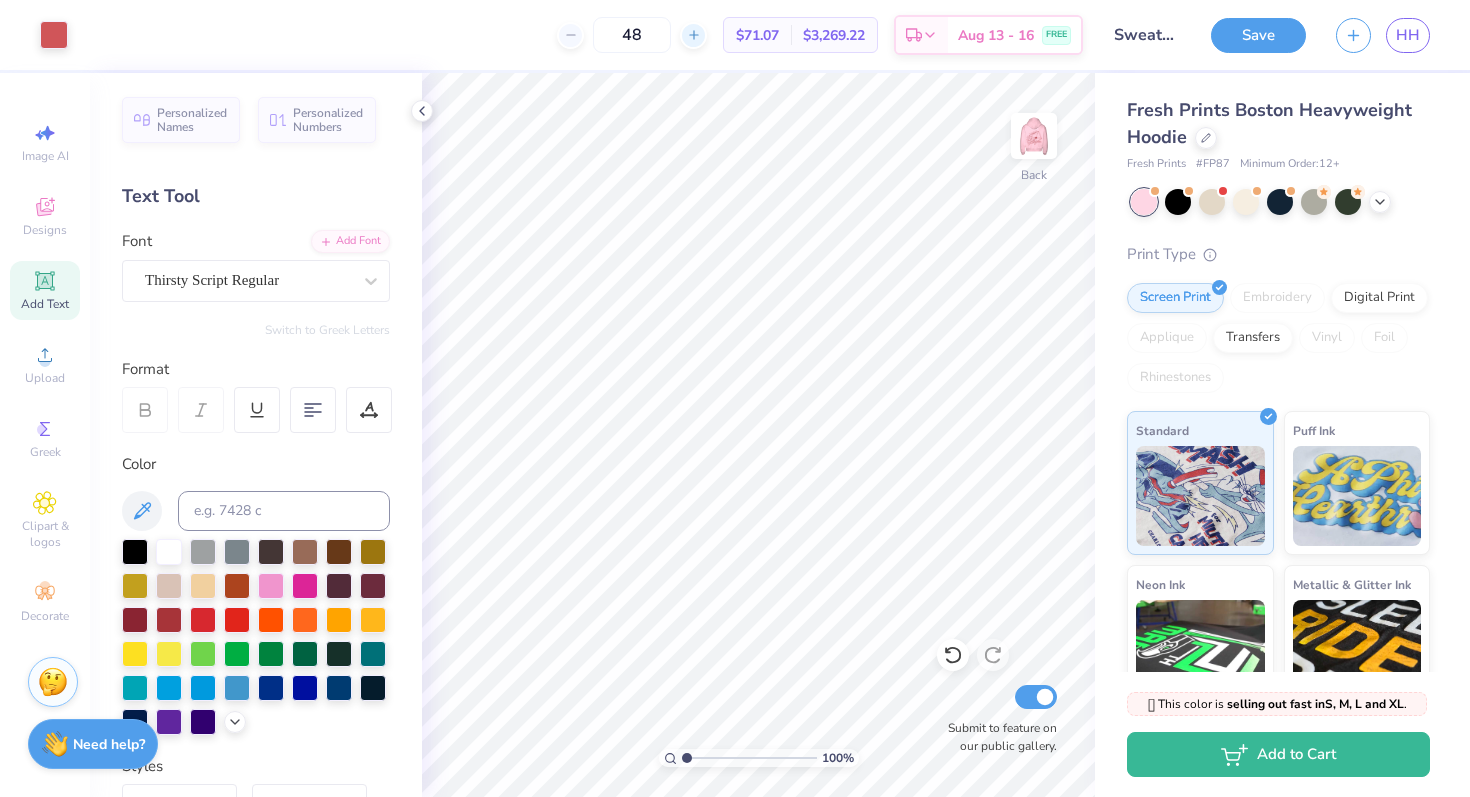 click 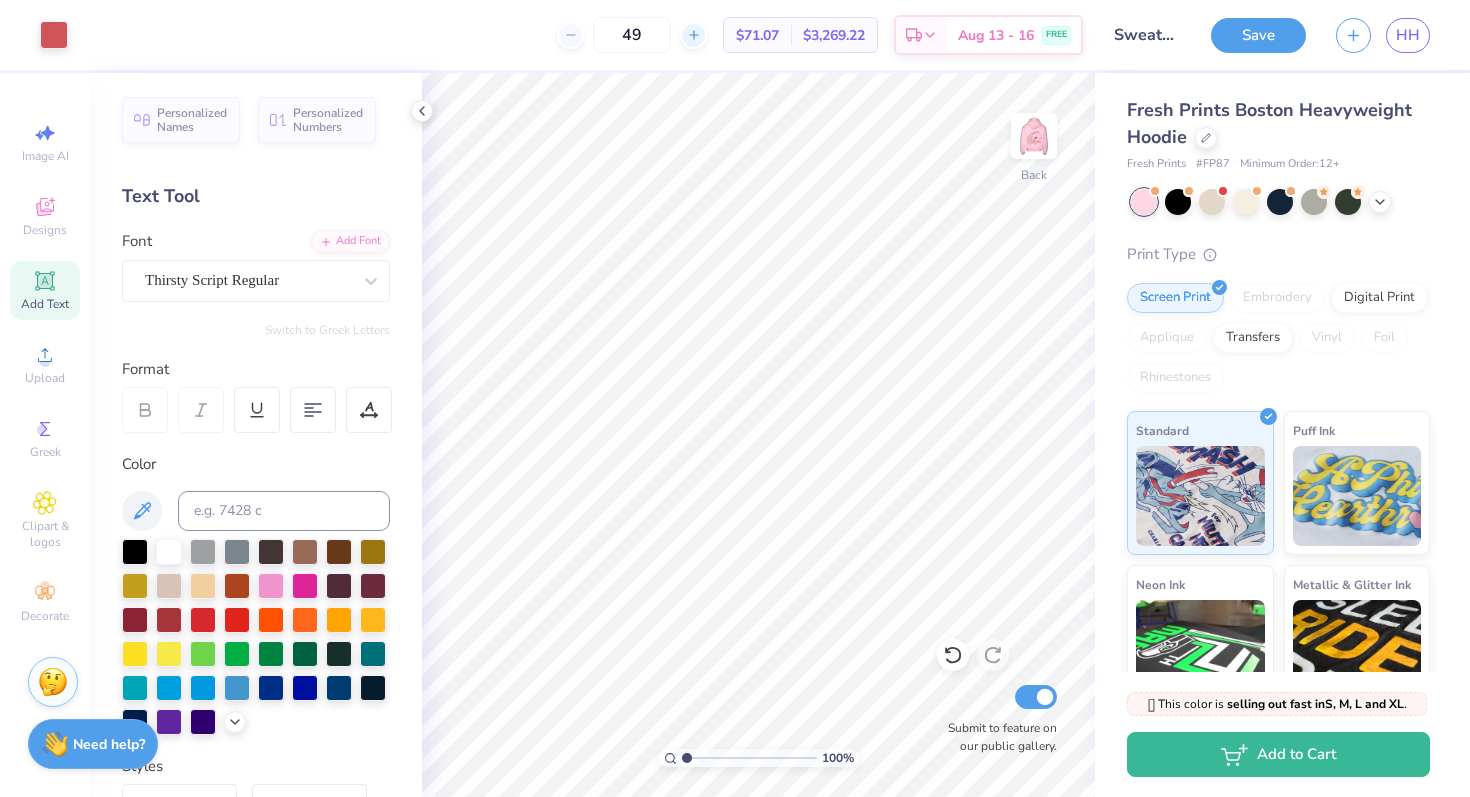 click 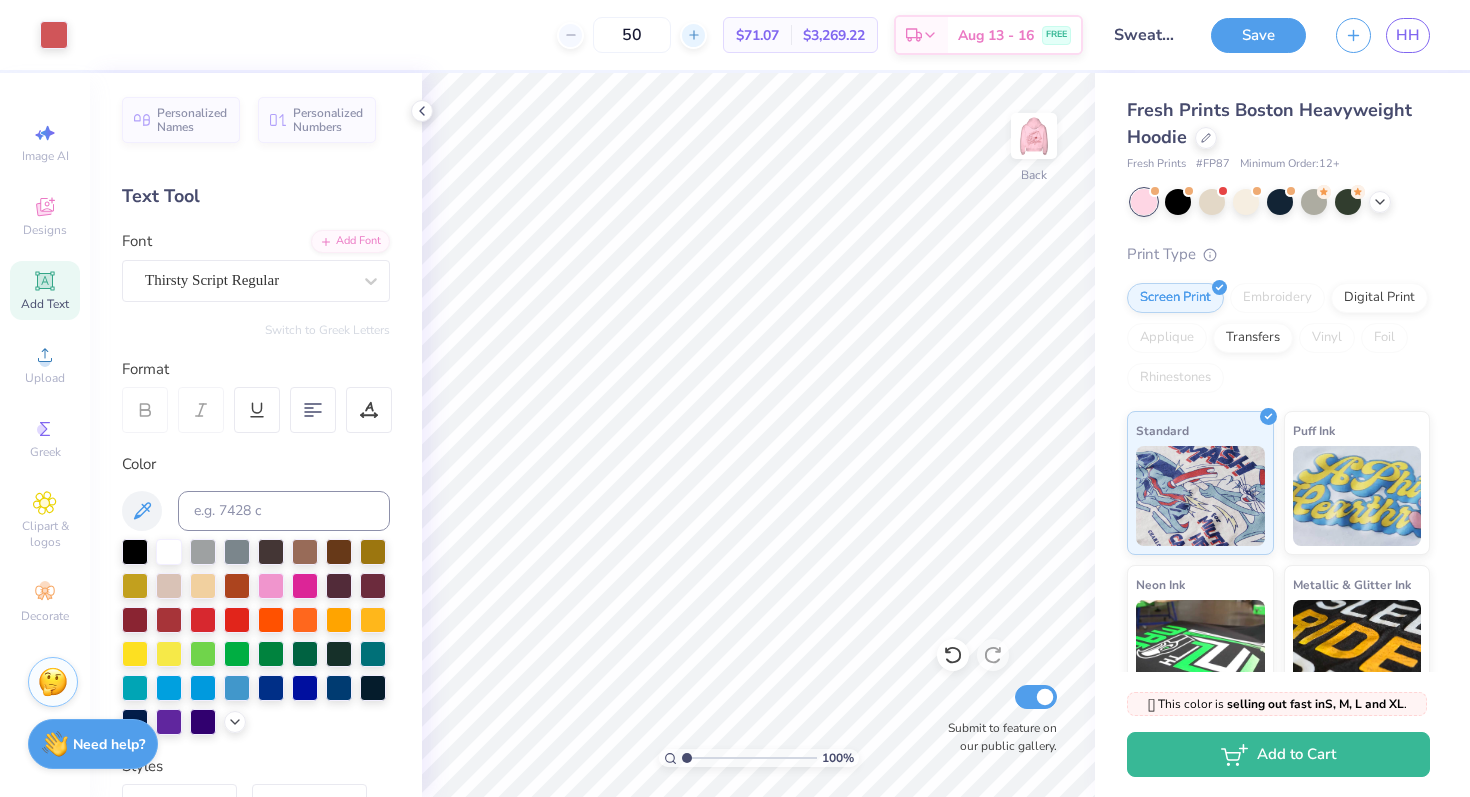 click 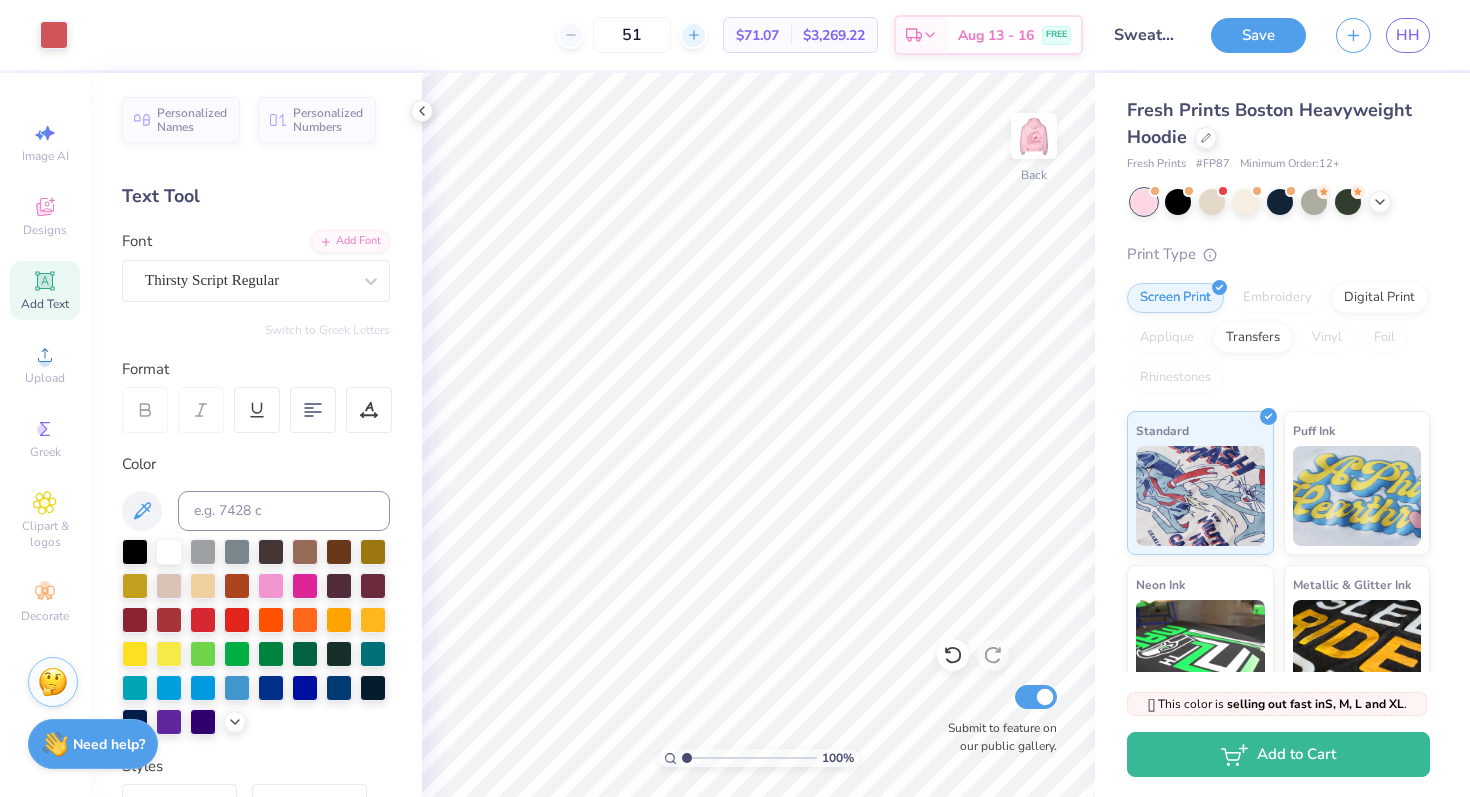 click 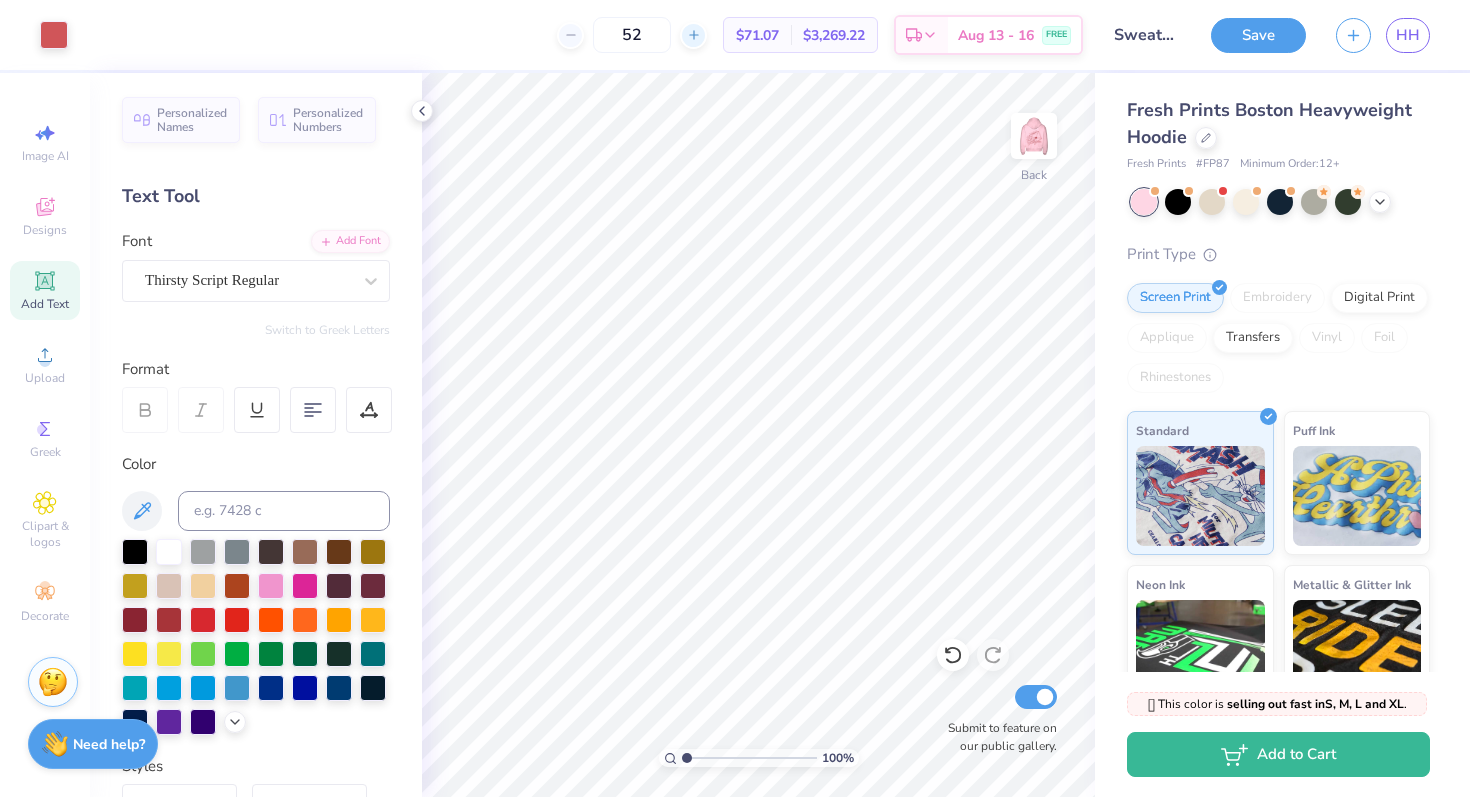 click 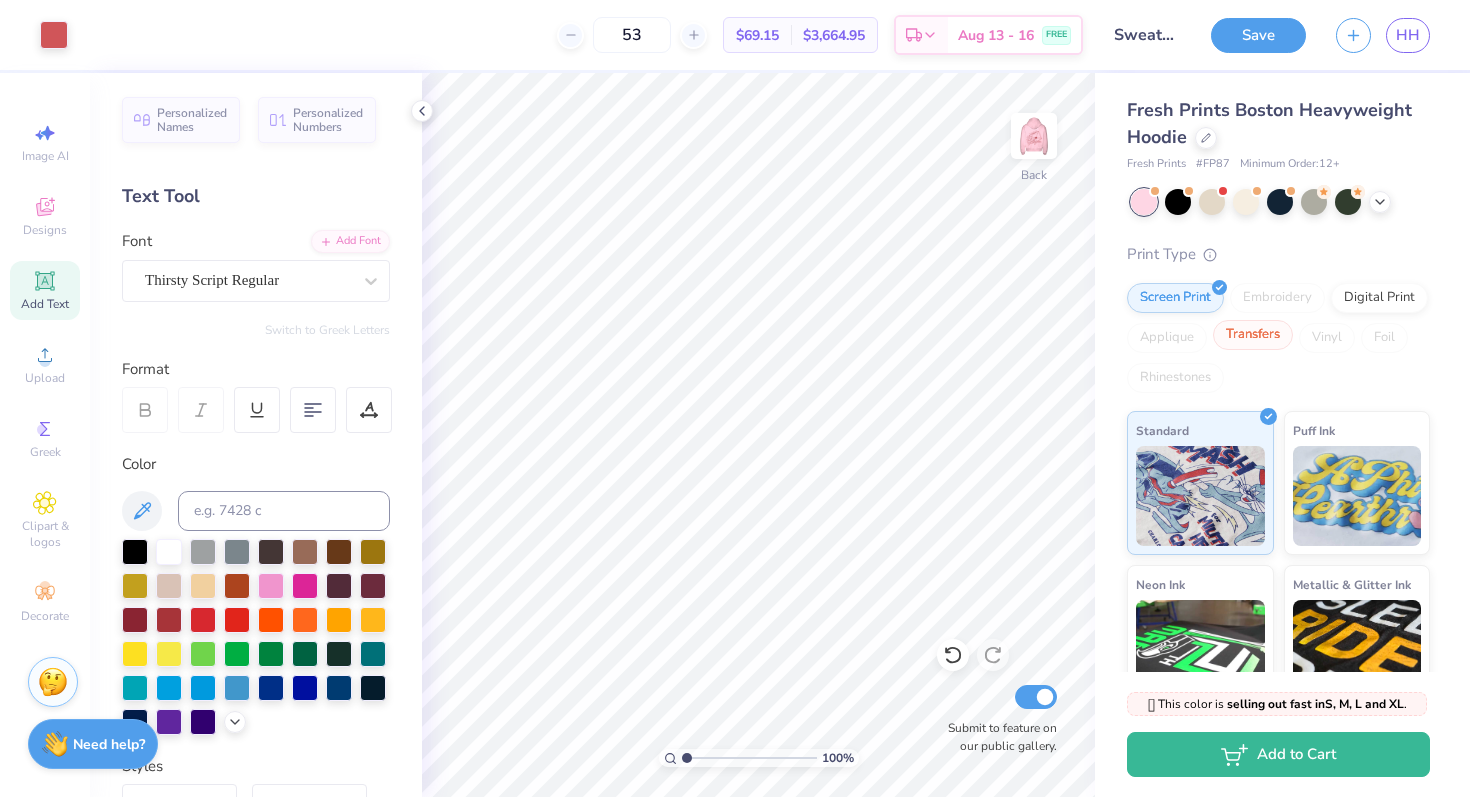 click on "Transfers" at bounding box center (1253, 335) 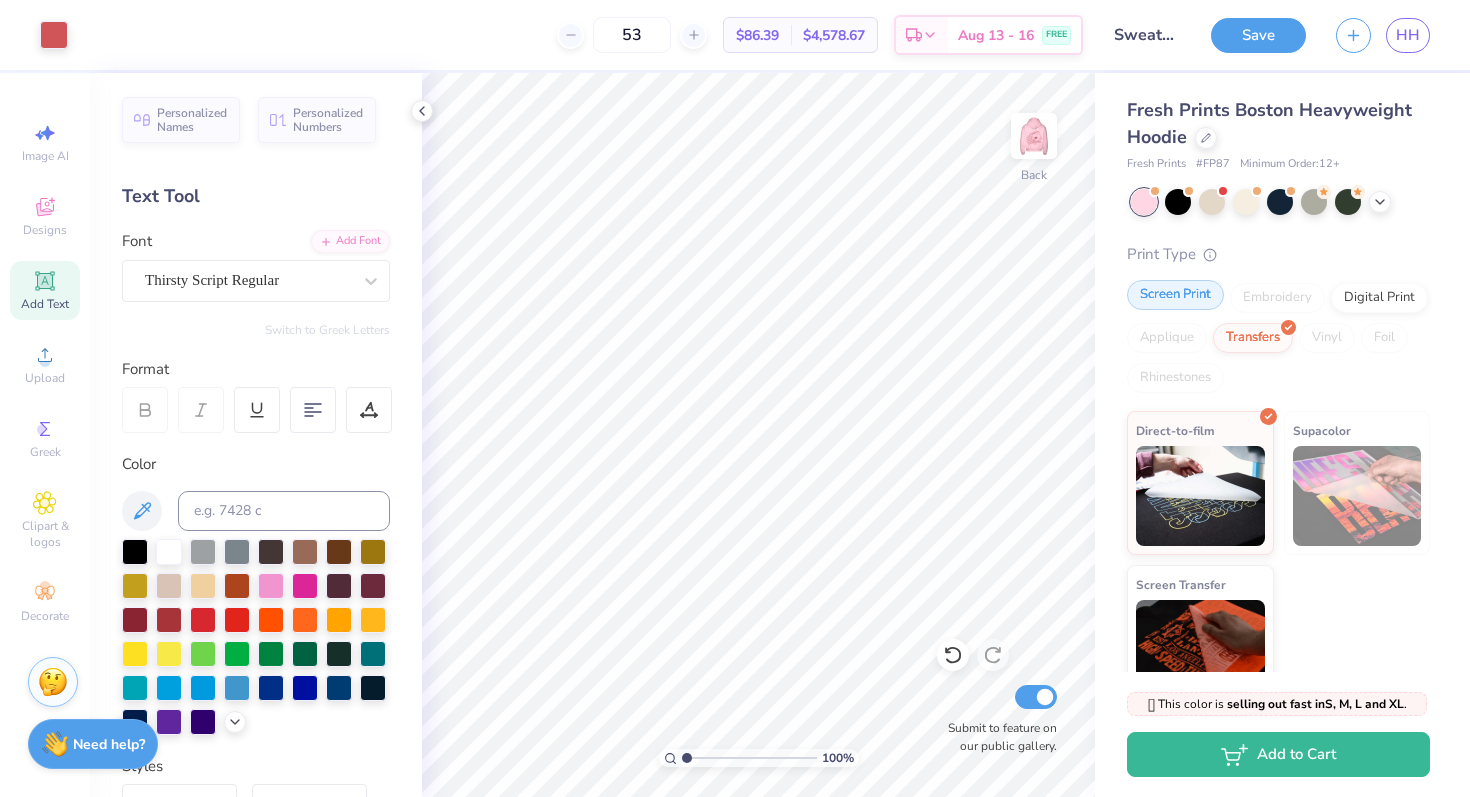 click on "Screen Print" at bounding box center (1175, 295) 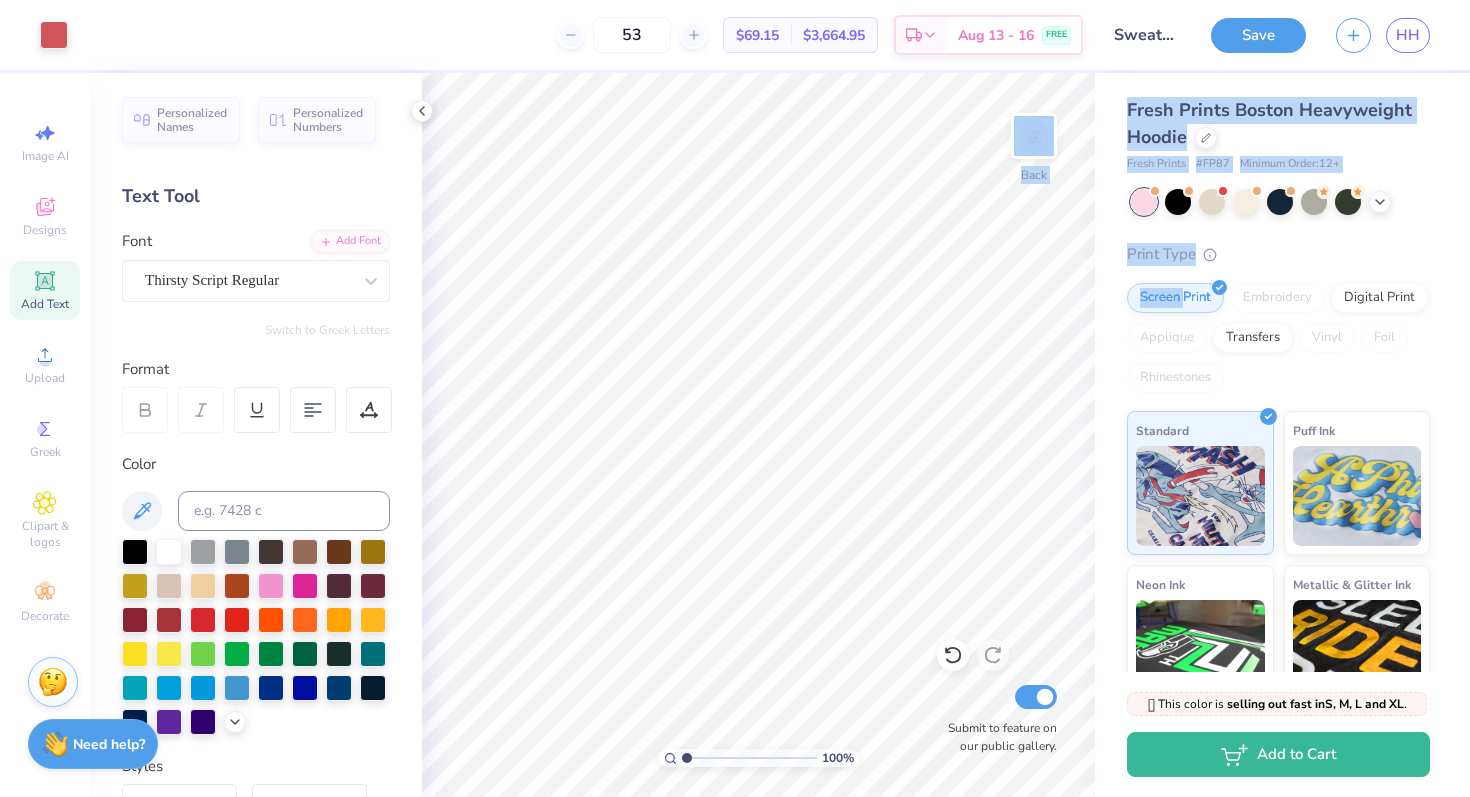 drag, startPoint x: 1185, startPoint y: 300, endPoint x: 788, endPoint y: 51, distance: 468.62564 